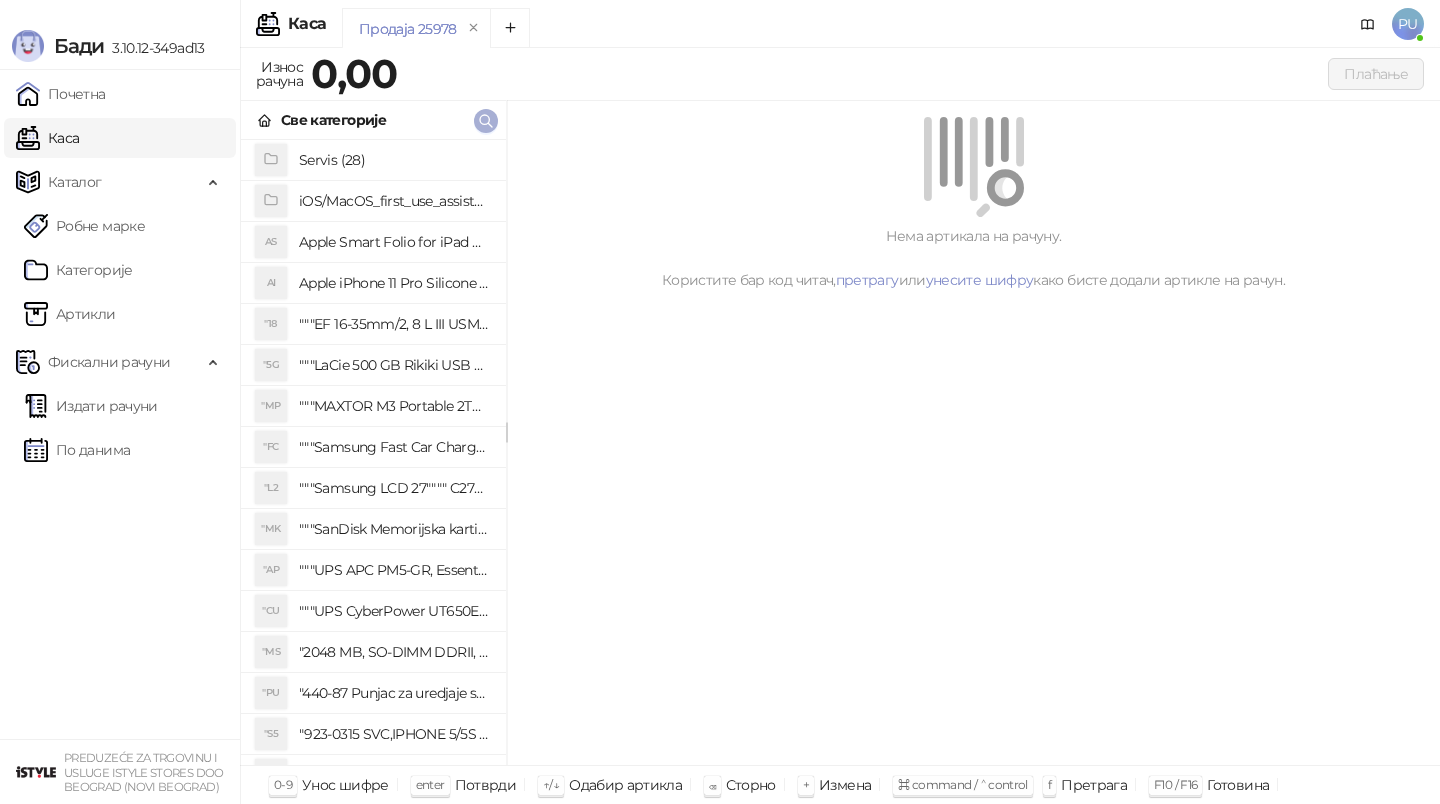 scroll, scrollTop: 0, scrollLeft: 0, axis: both 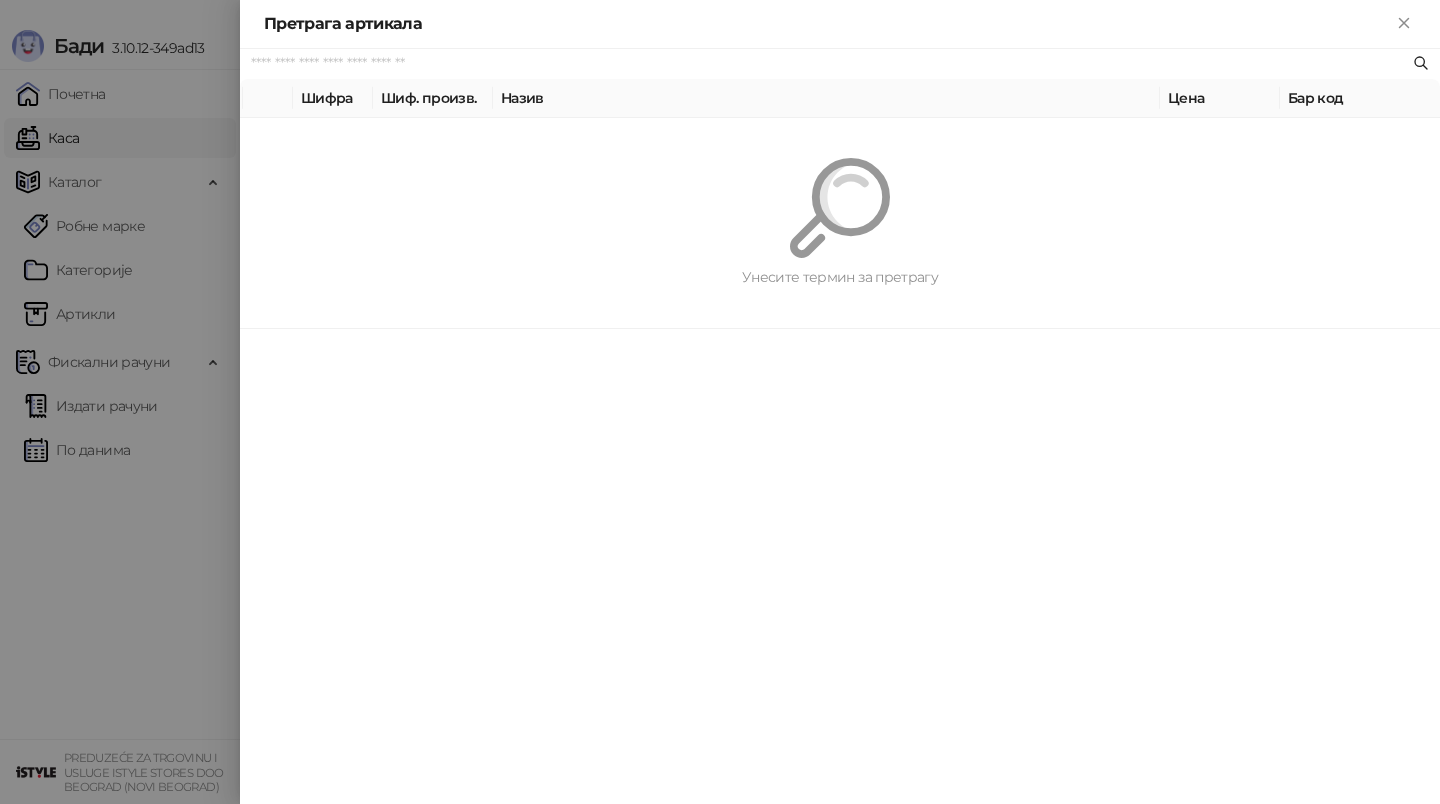 paste on "*********" 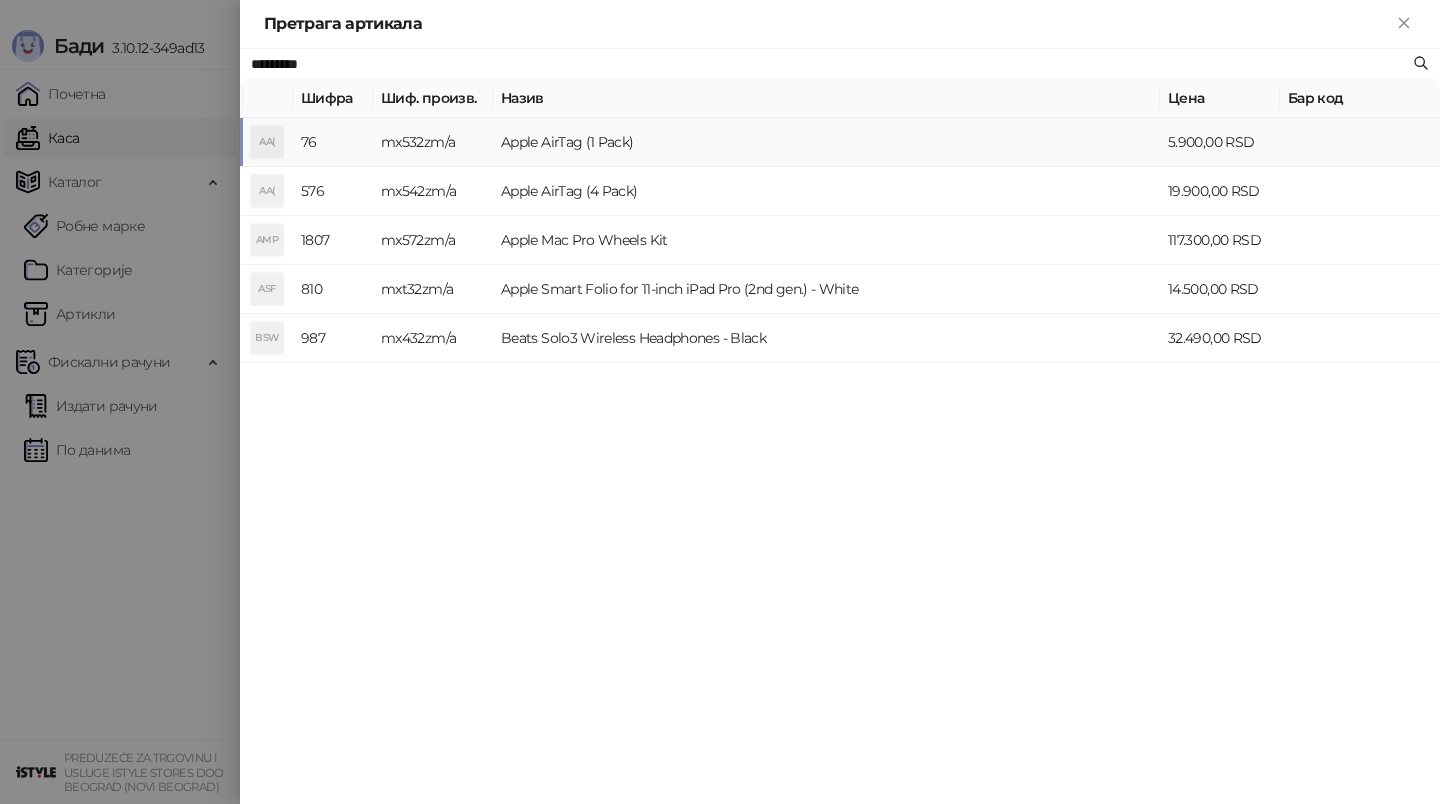 click on "Apple AirTag (1 Pack)" at bounding box center [826, 142] 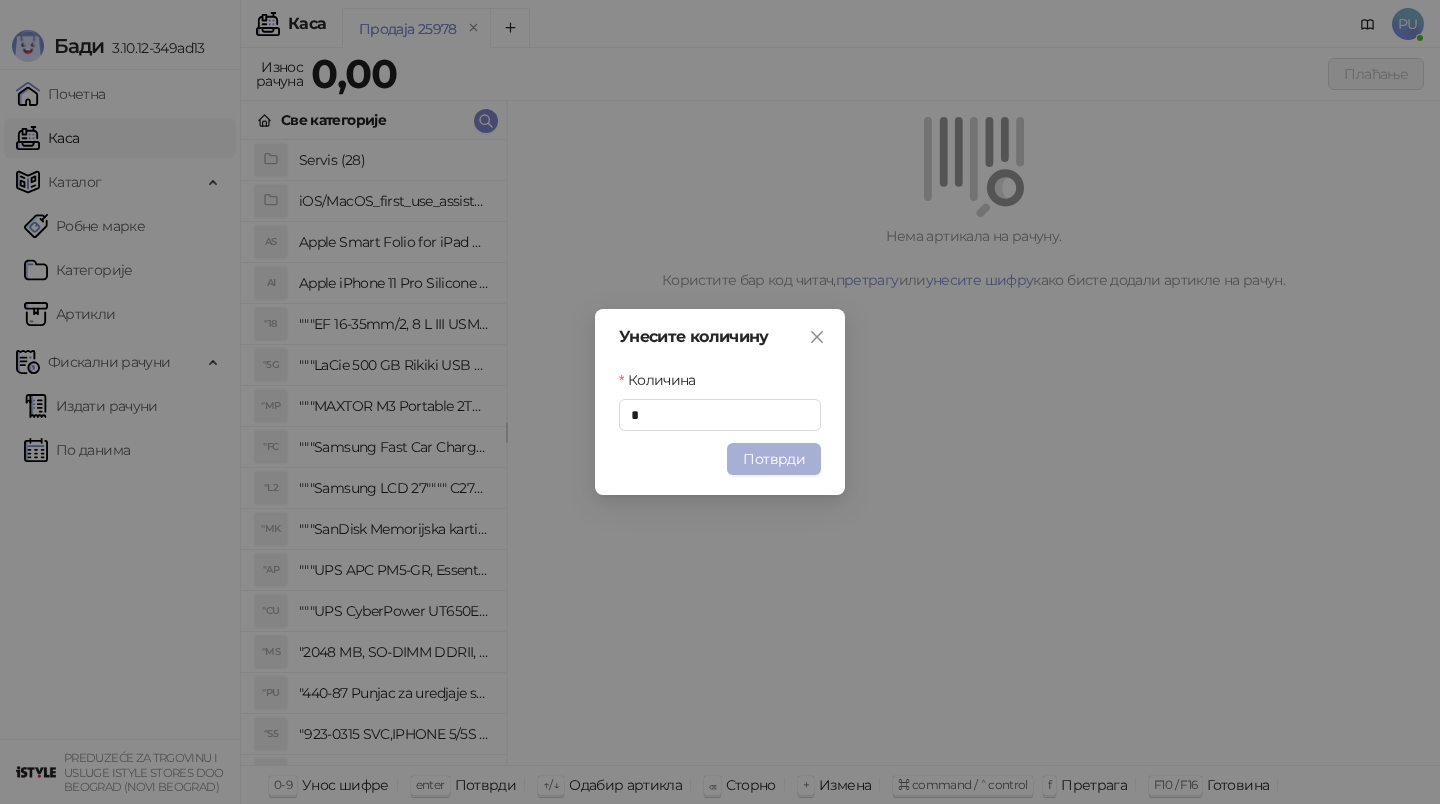 click on "Потврди" at bounding box center [774, 459] 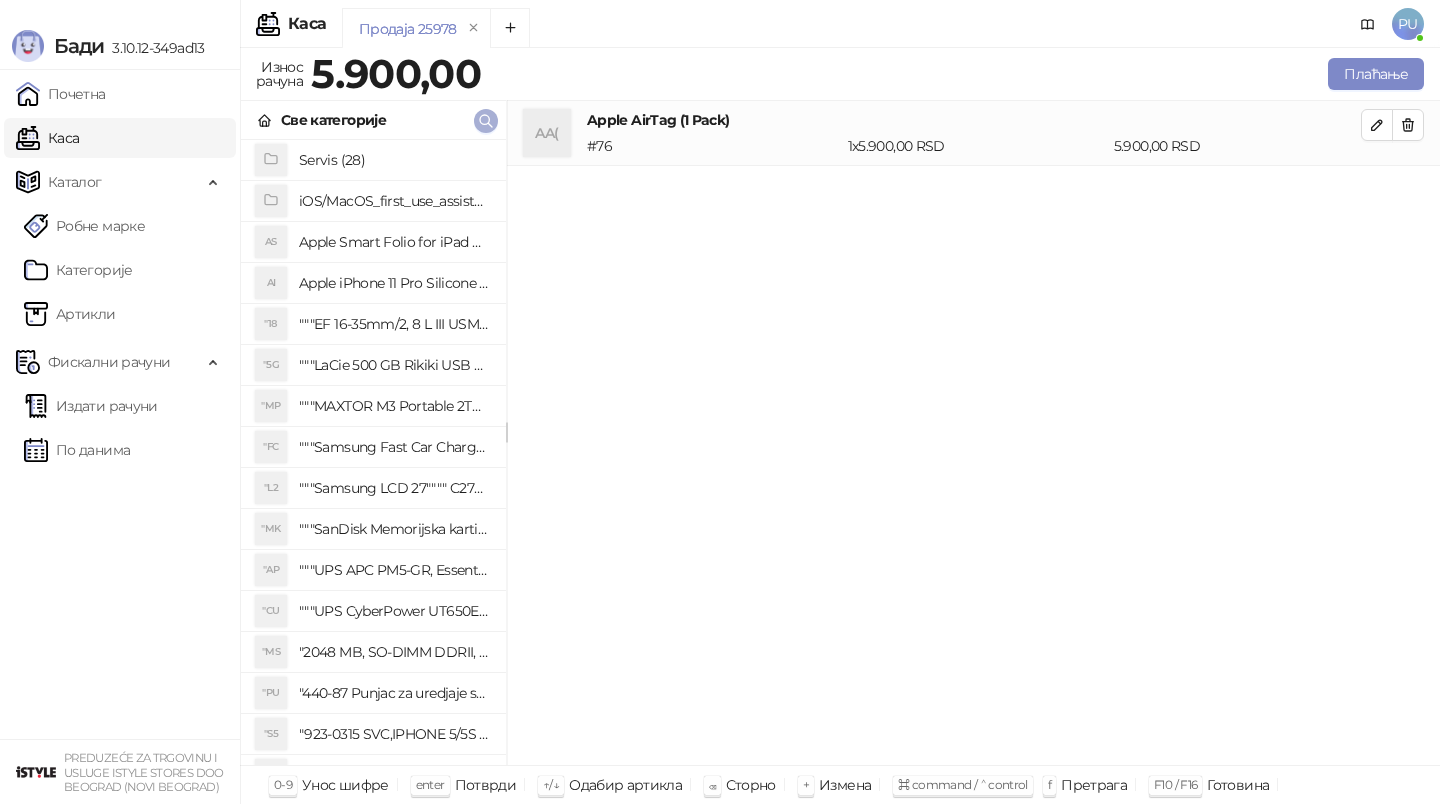 click 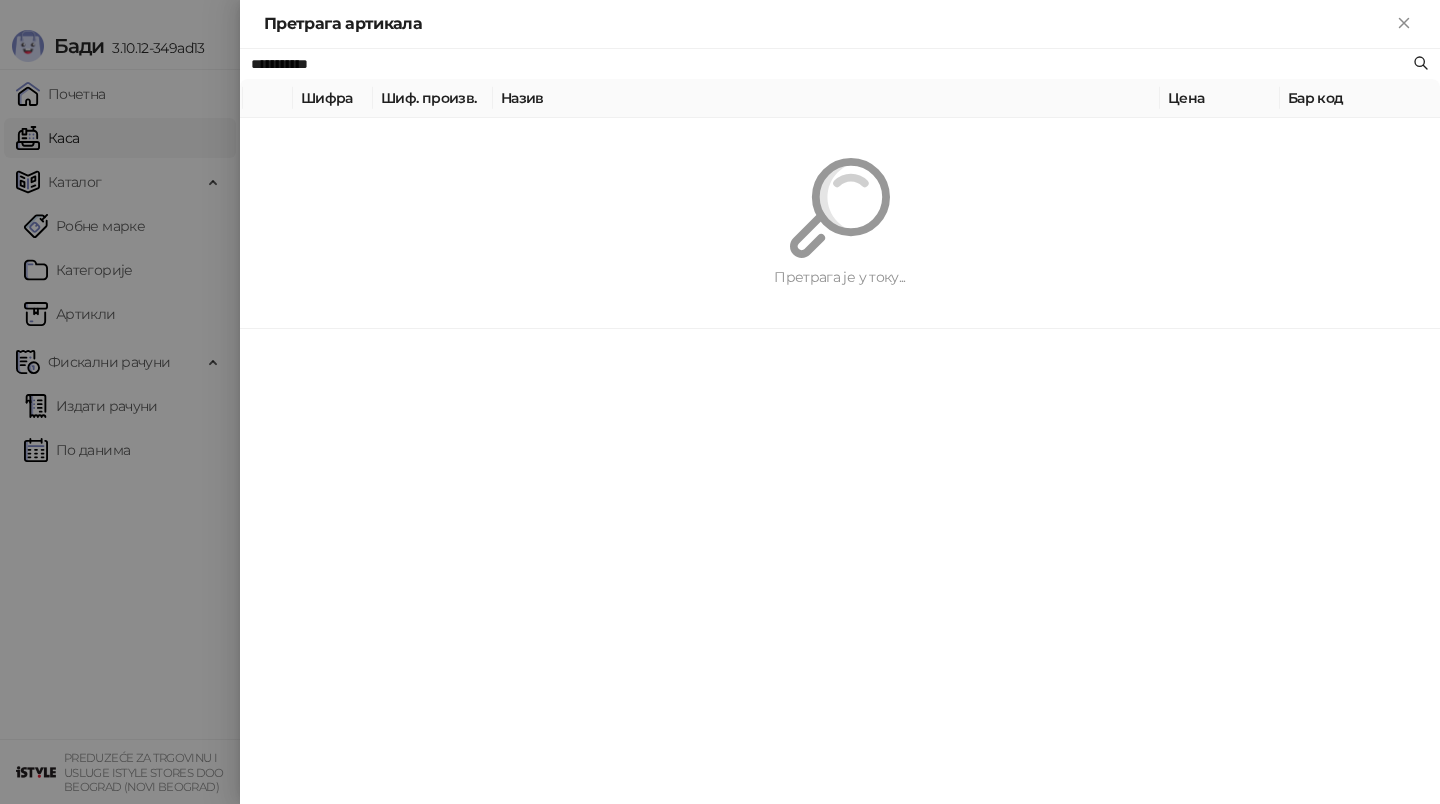 type on "**********" 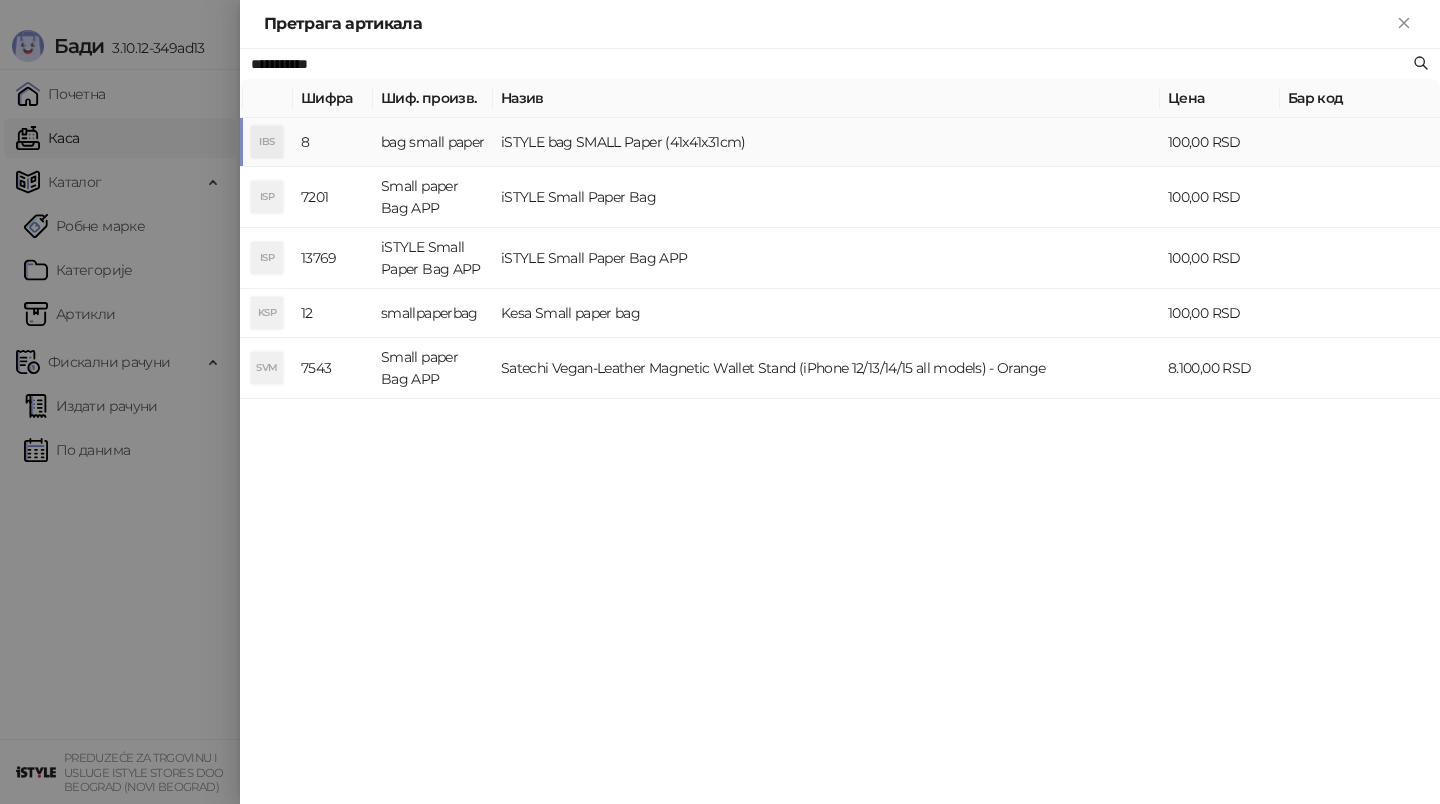 click on "iSTYLE bag SMALL Paper (41x41x31cm)" at bounding box center (826, 142) 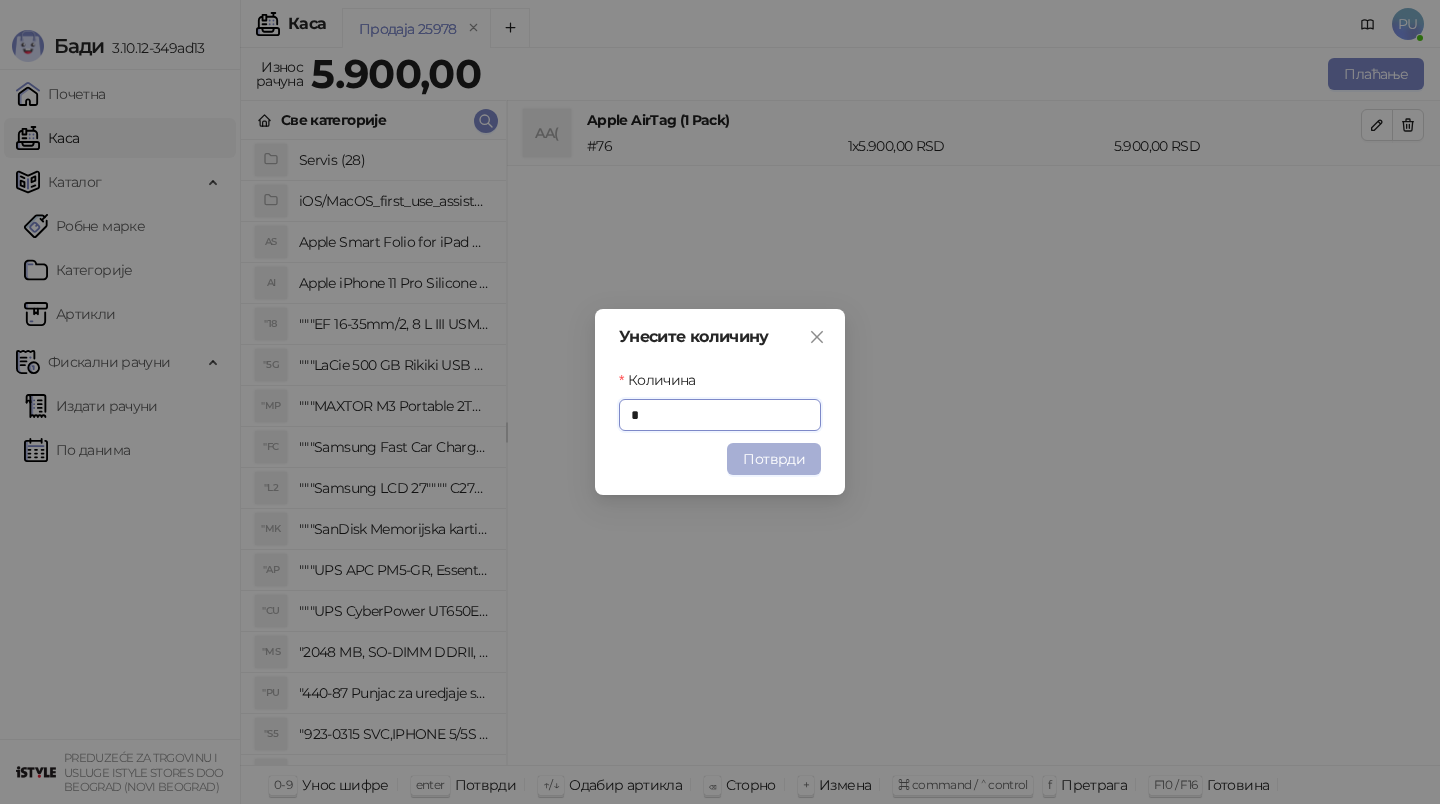 click on "Потврди" at bounding box center [774, 459] 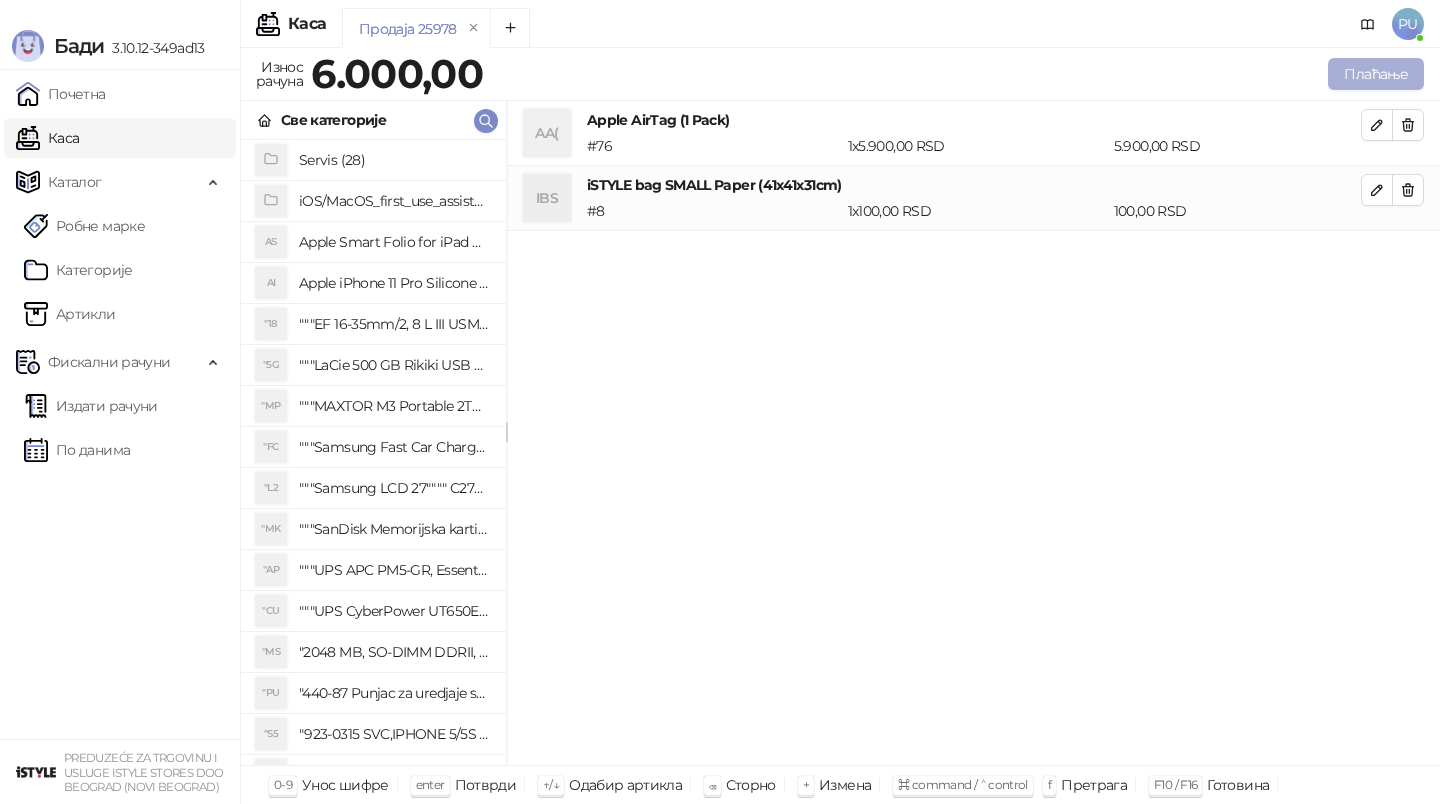 click on "Плаћање" at bounding box center (1376, 74) 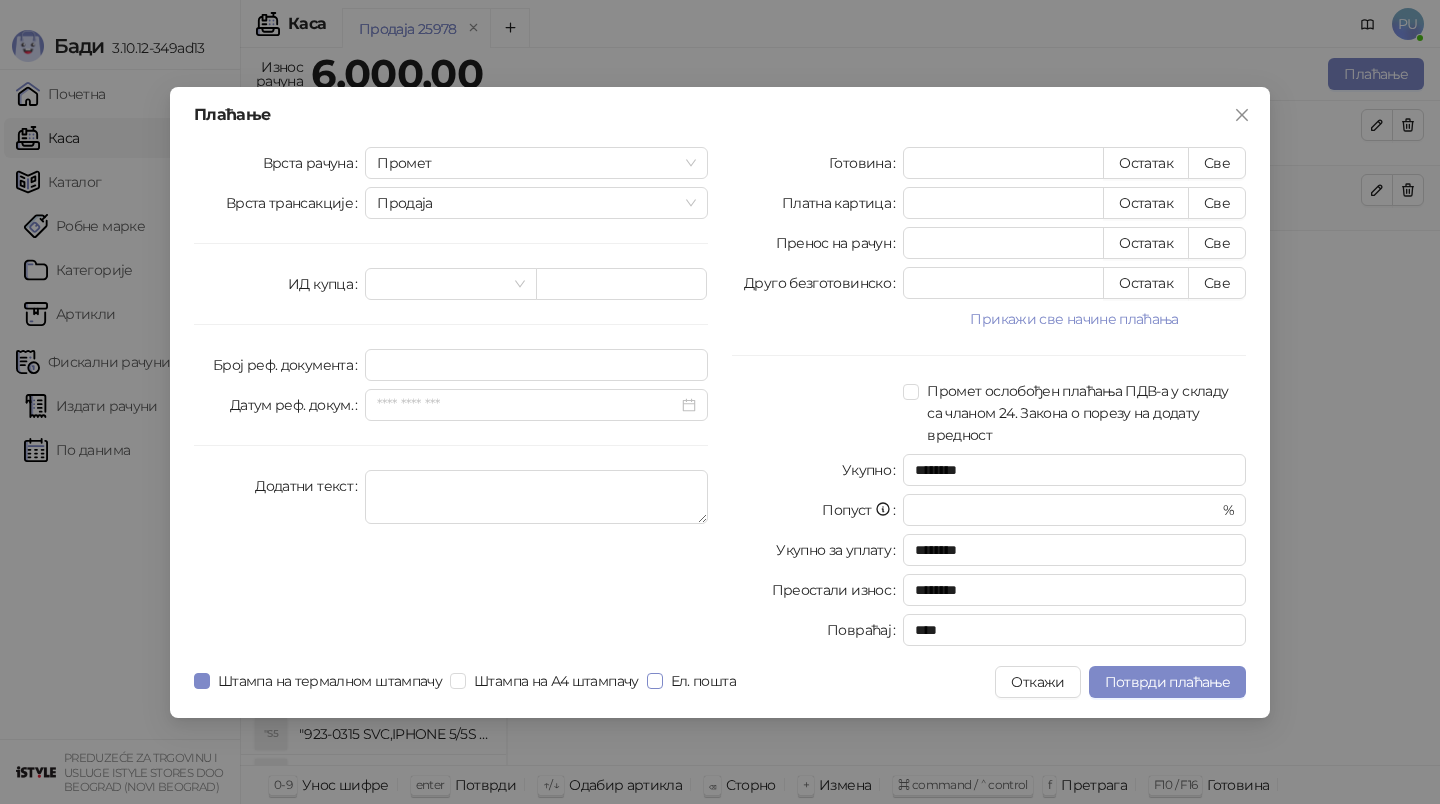 click on "Ел. пошта" at bounding box center (703, 681) 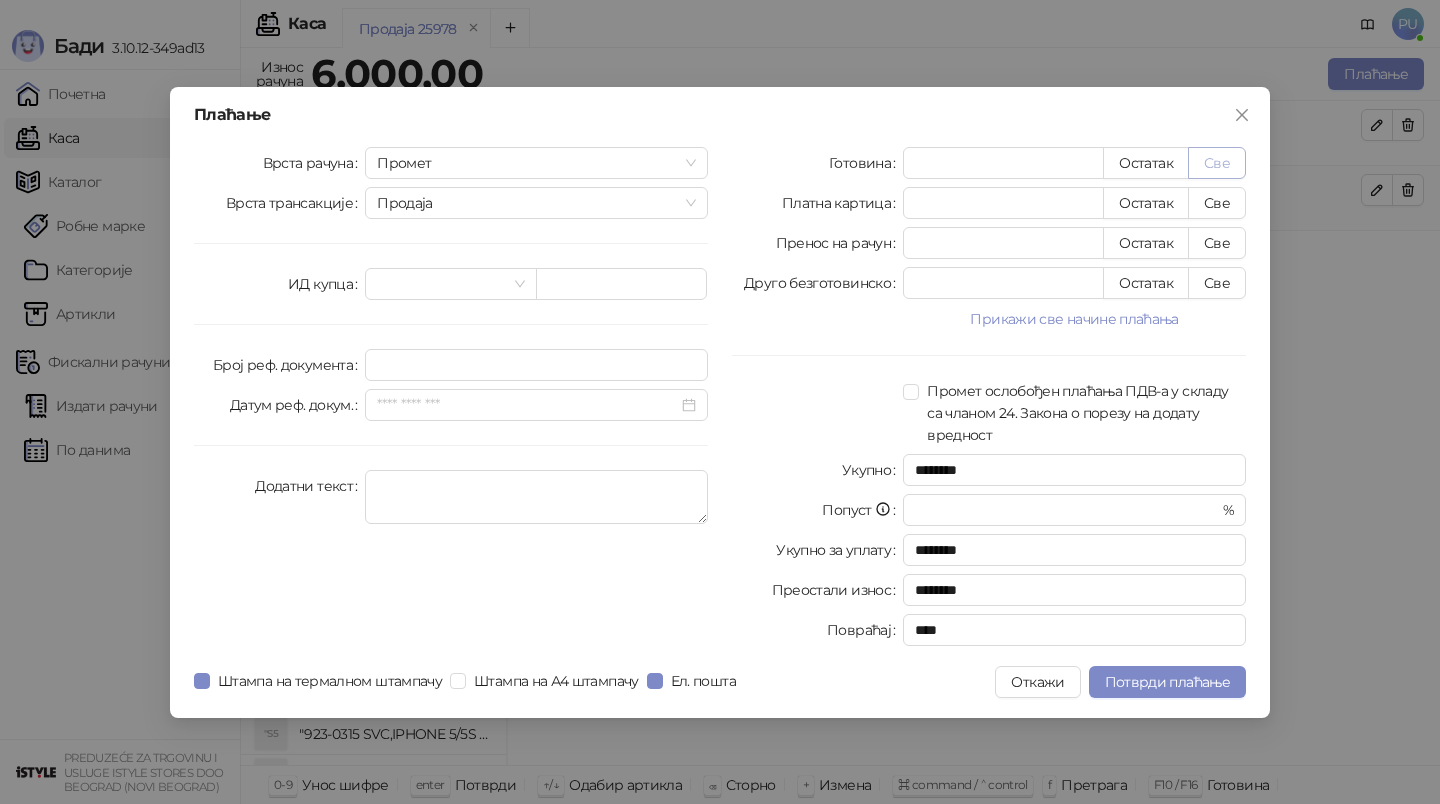 click on "Све" at bounding box center (1217, 163) 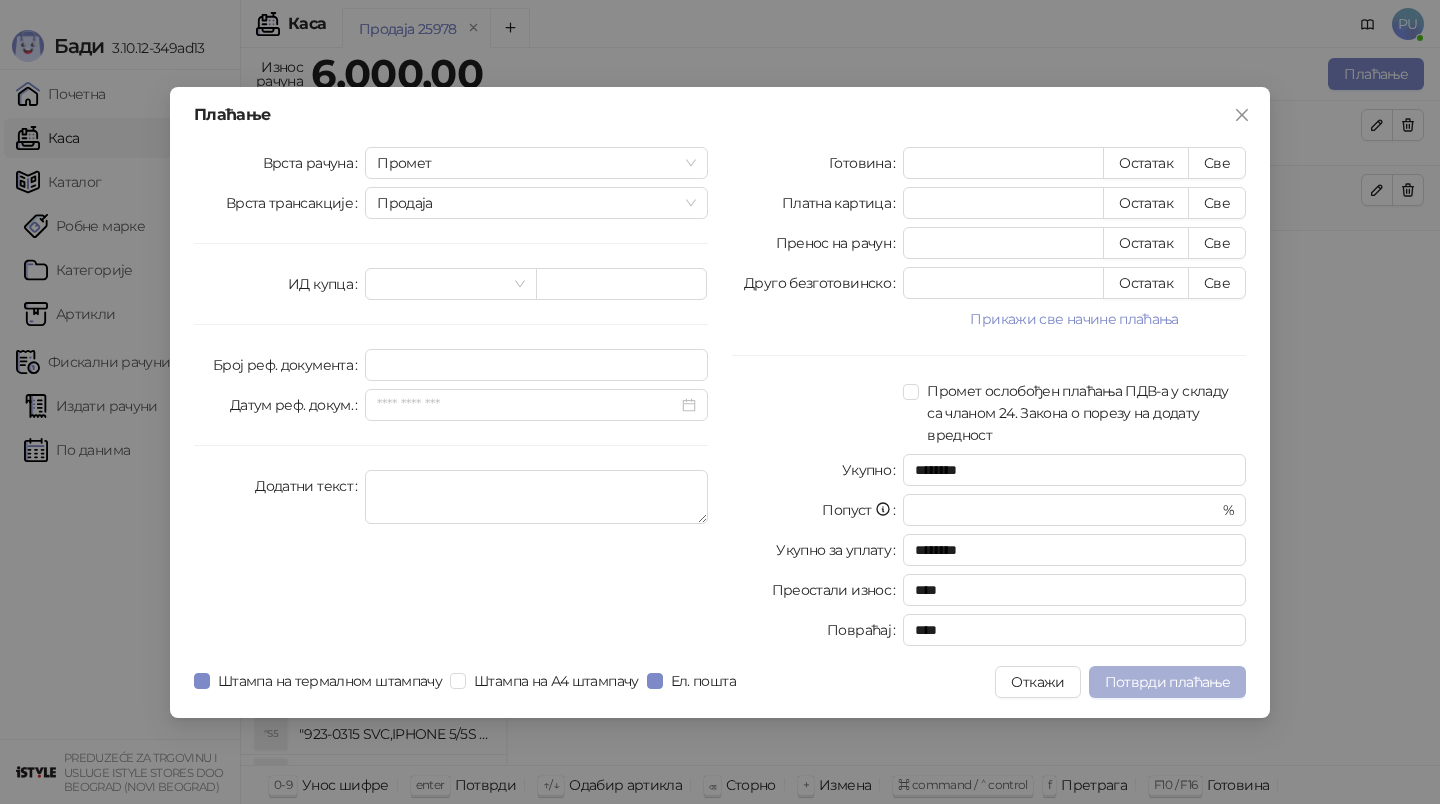 click on "Потврди плаћање" at bounding box center [1167, 682] 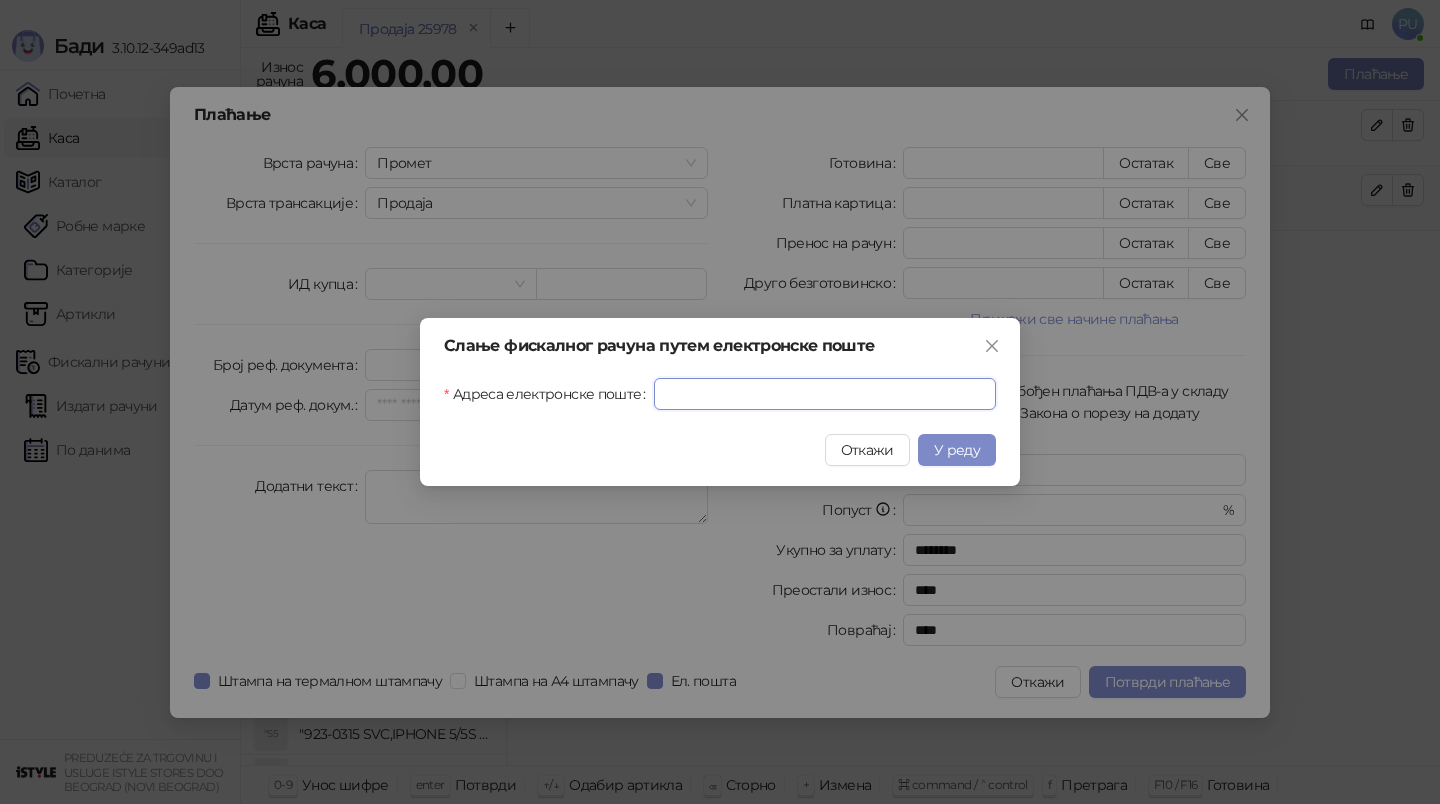 click on "Адреса електронске поште" at bounding box center [825, 394] 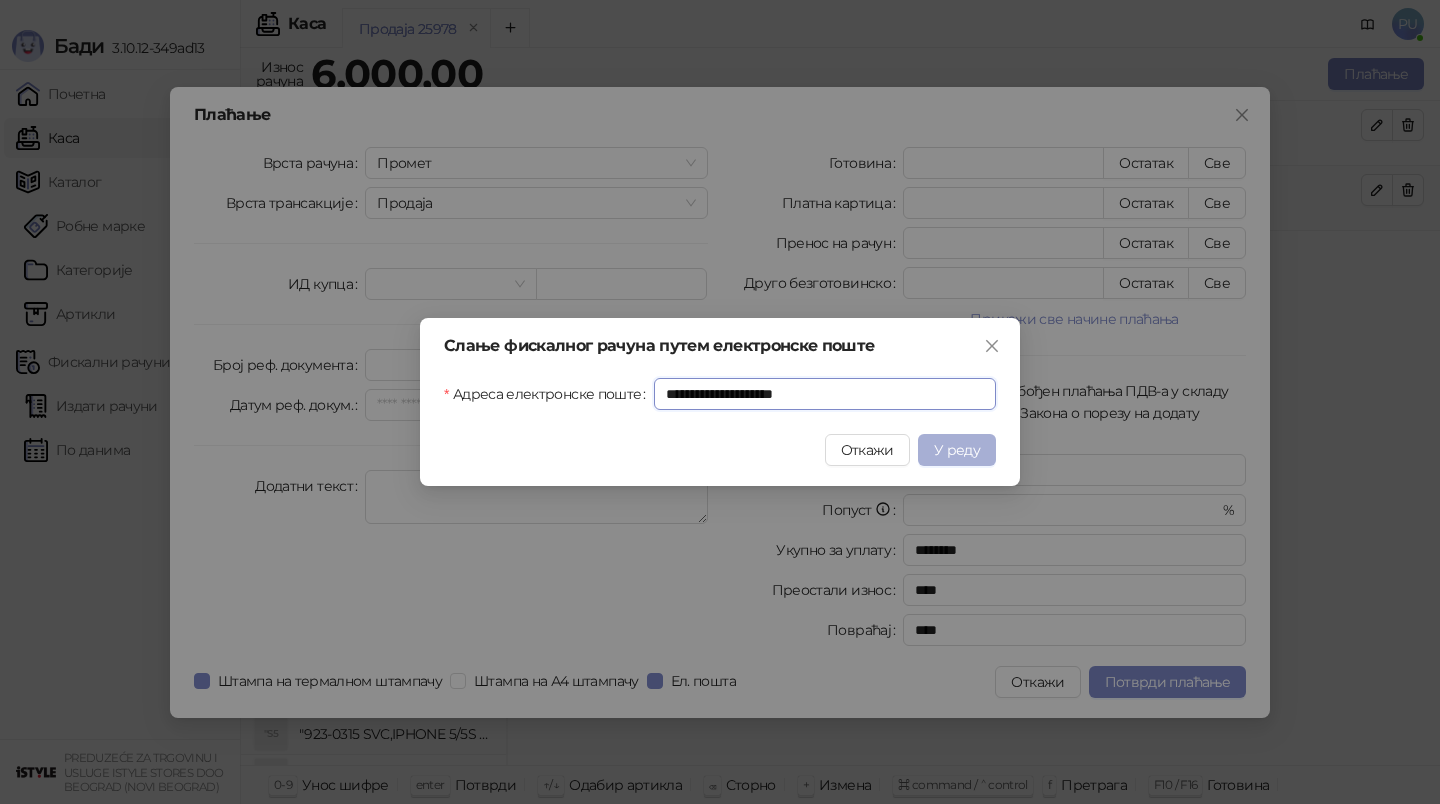 type on "**********" 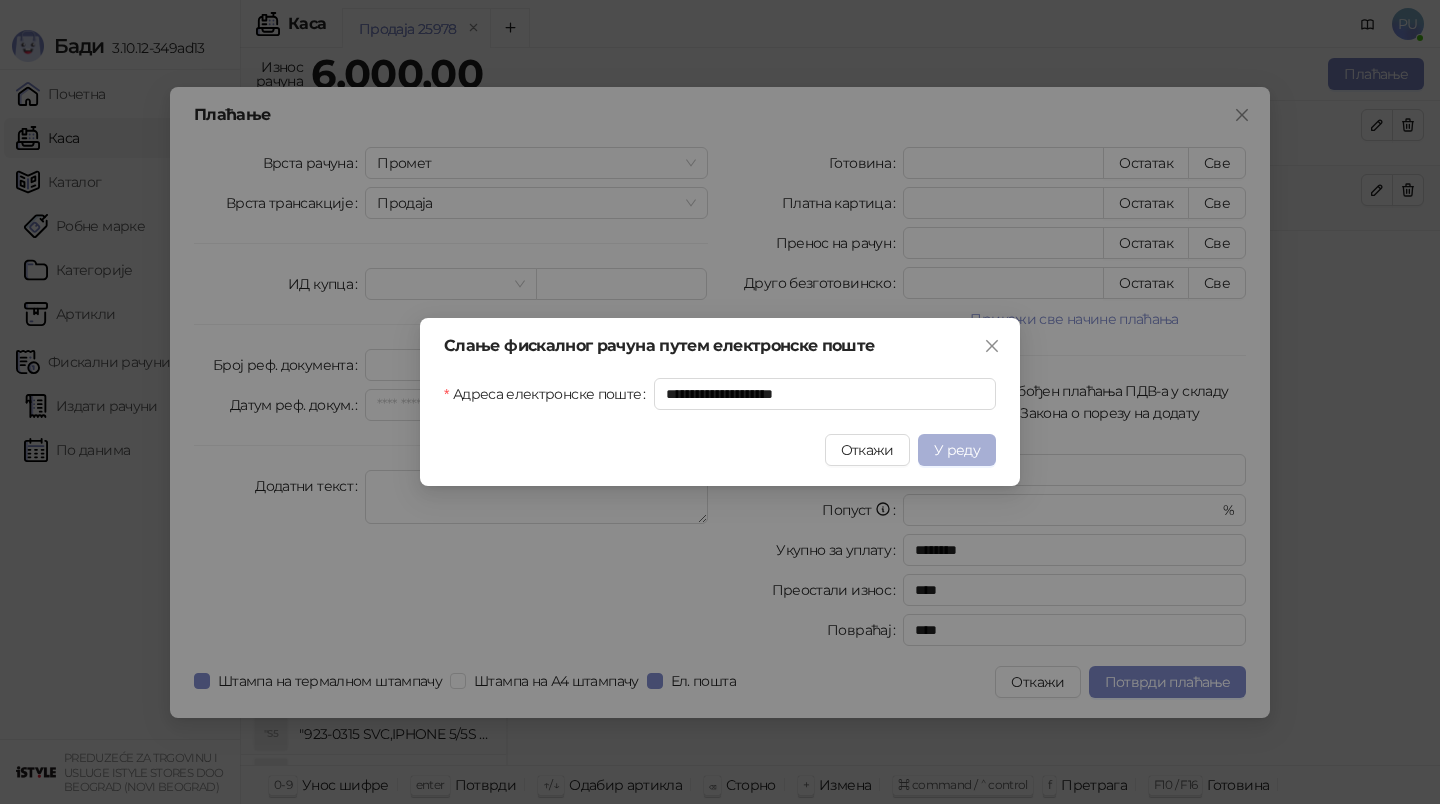 click on "У реду" at bounding box center [957, 450] 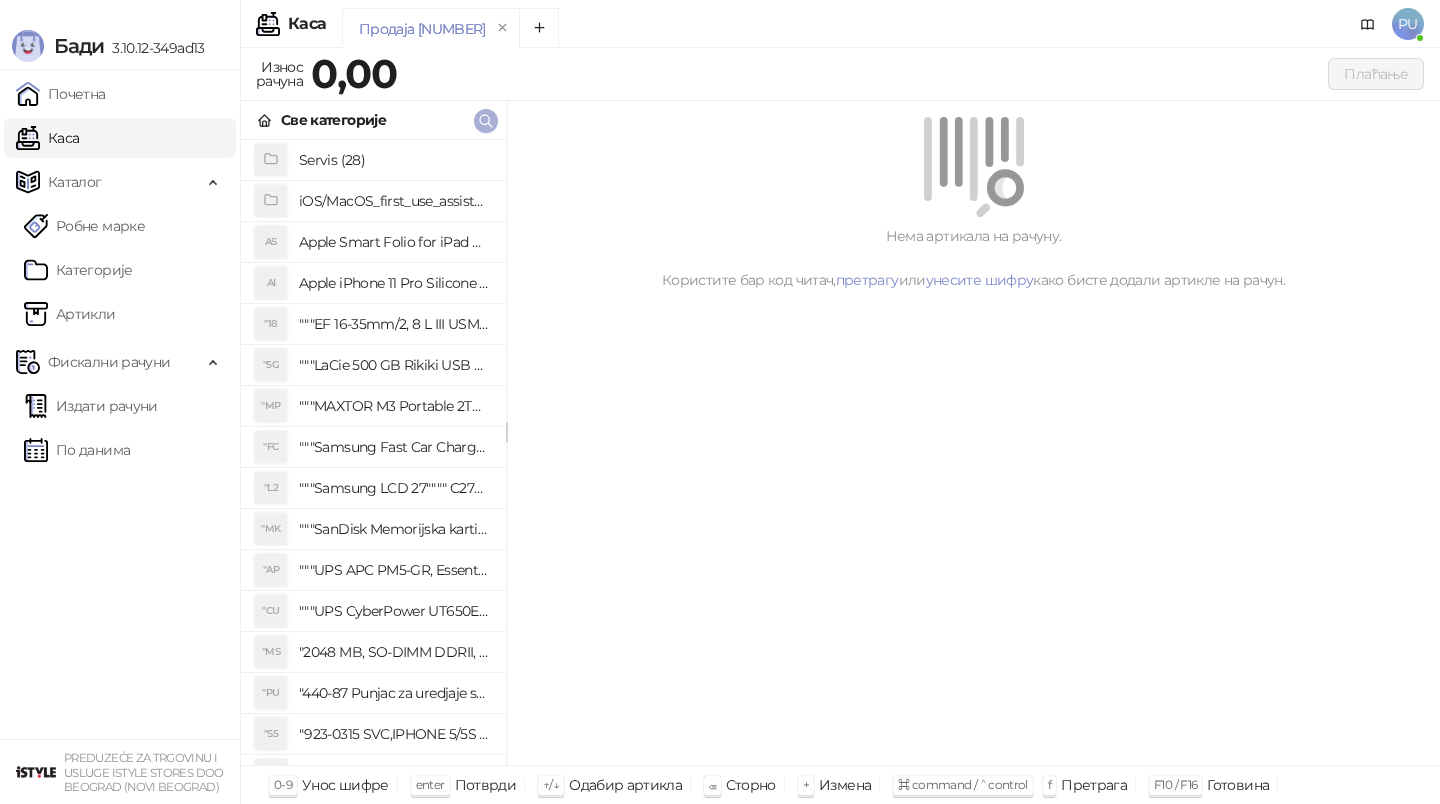 click 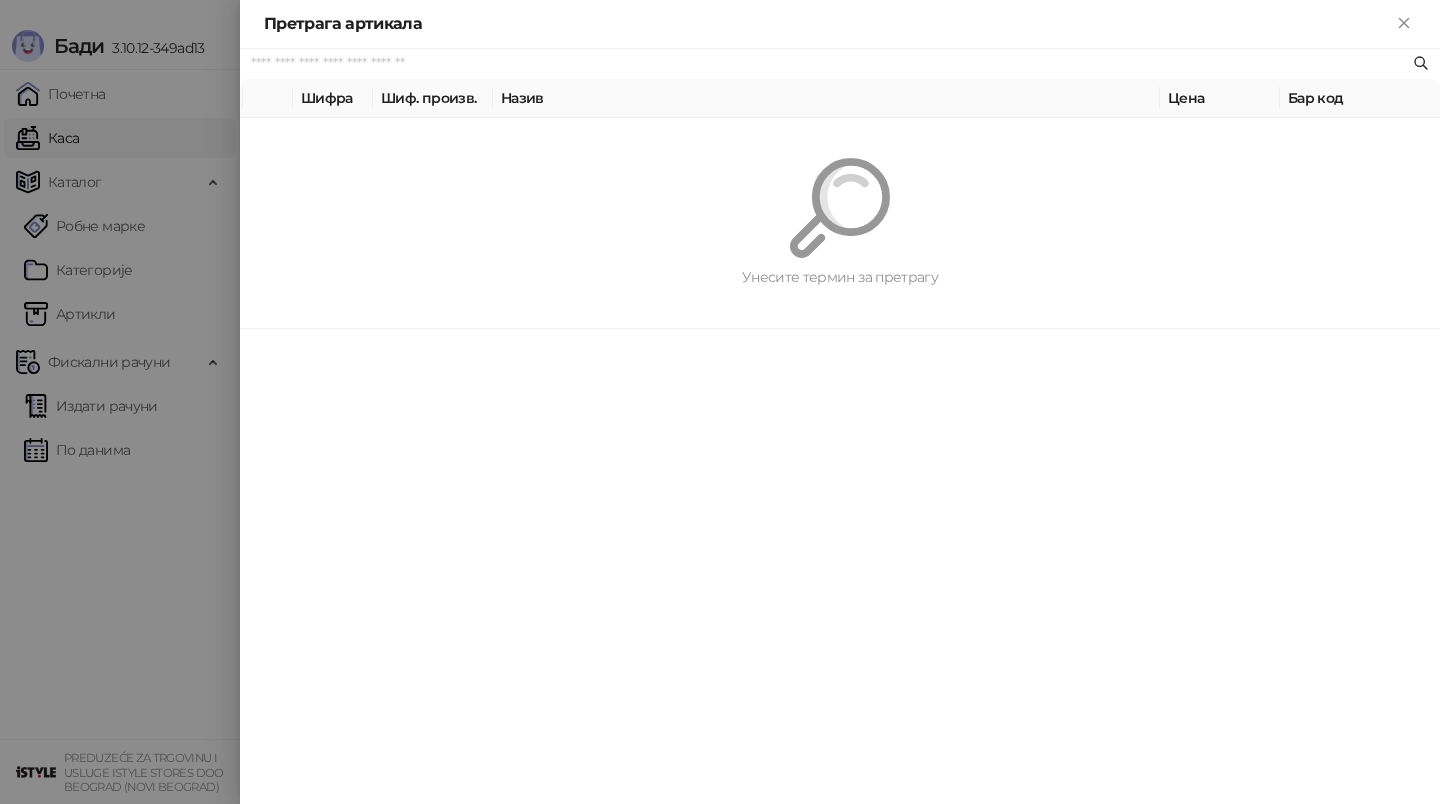 paste on "*********" 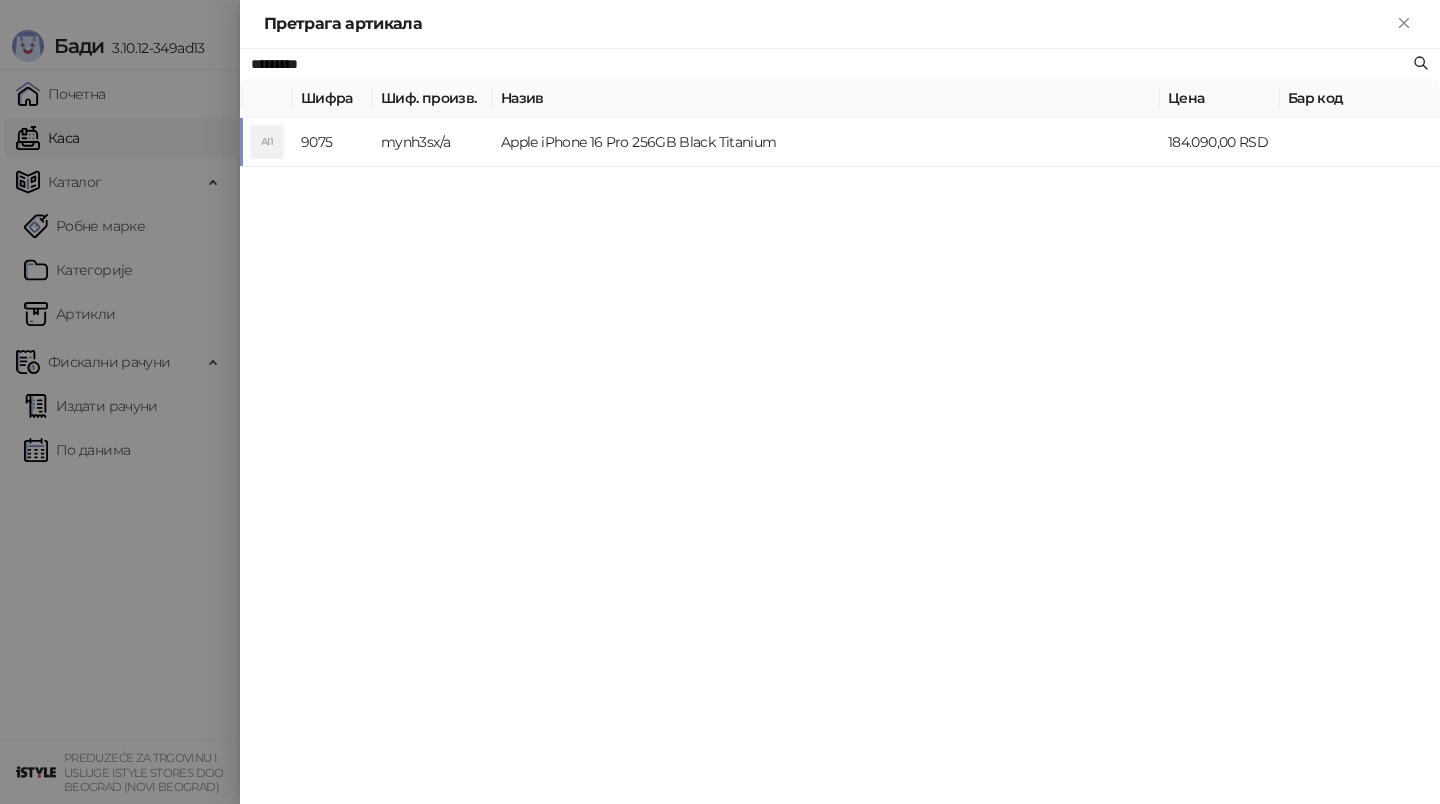 type on "*********" 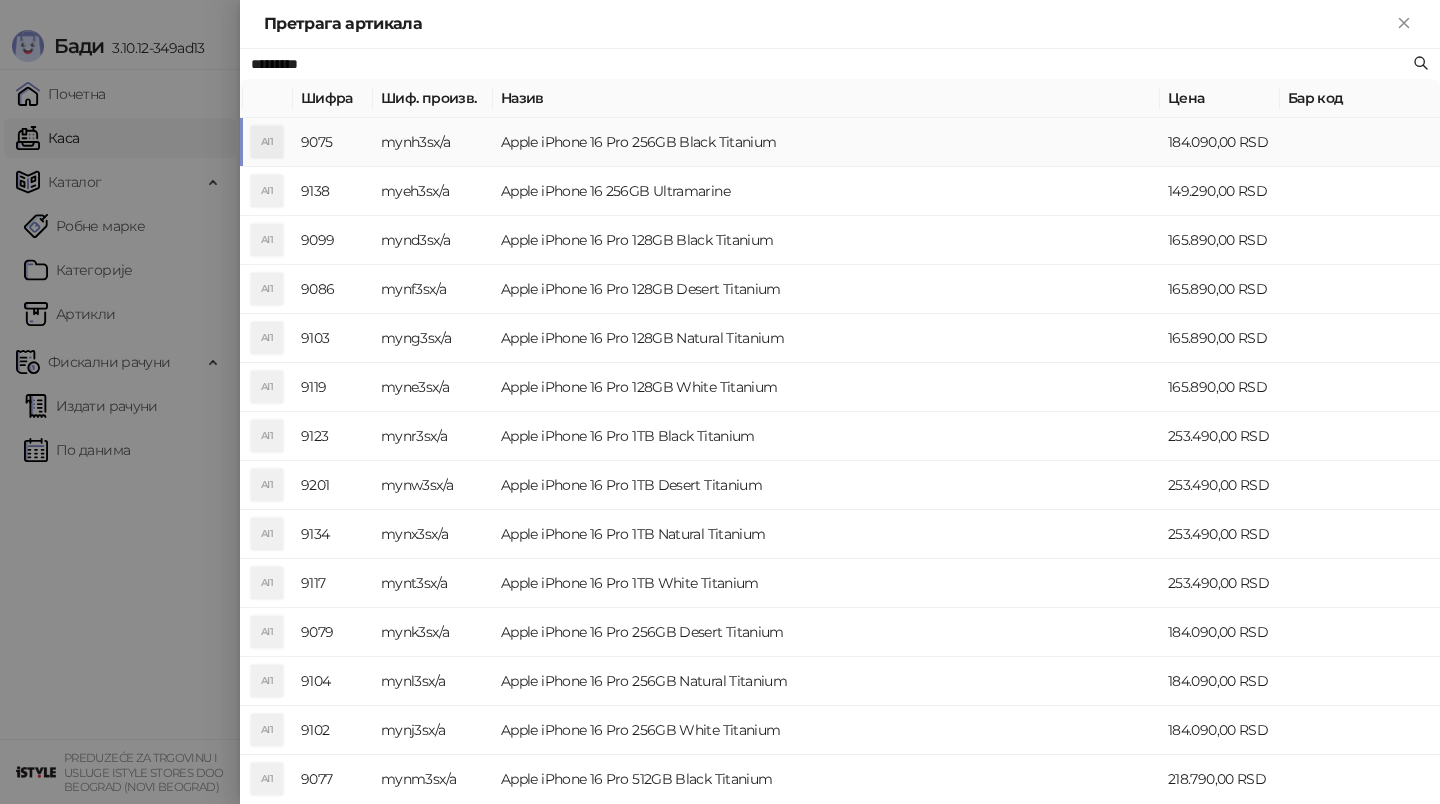 click on "Apple iPhone 16 Pro 256GB Black Titanium" at bounding box center [826, 142] 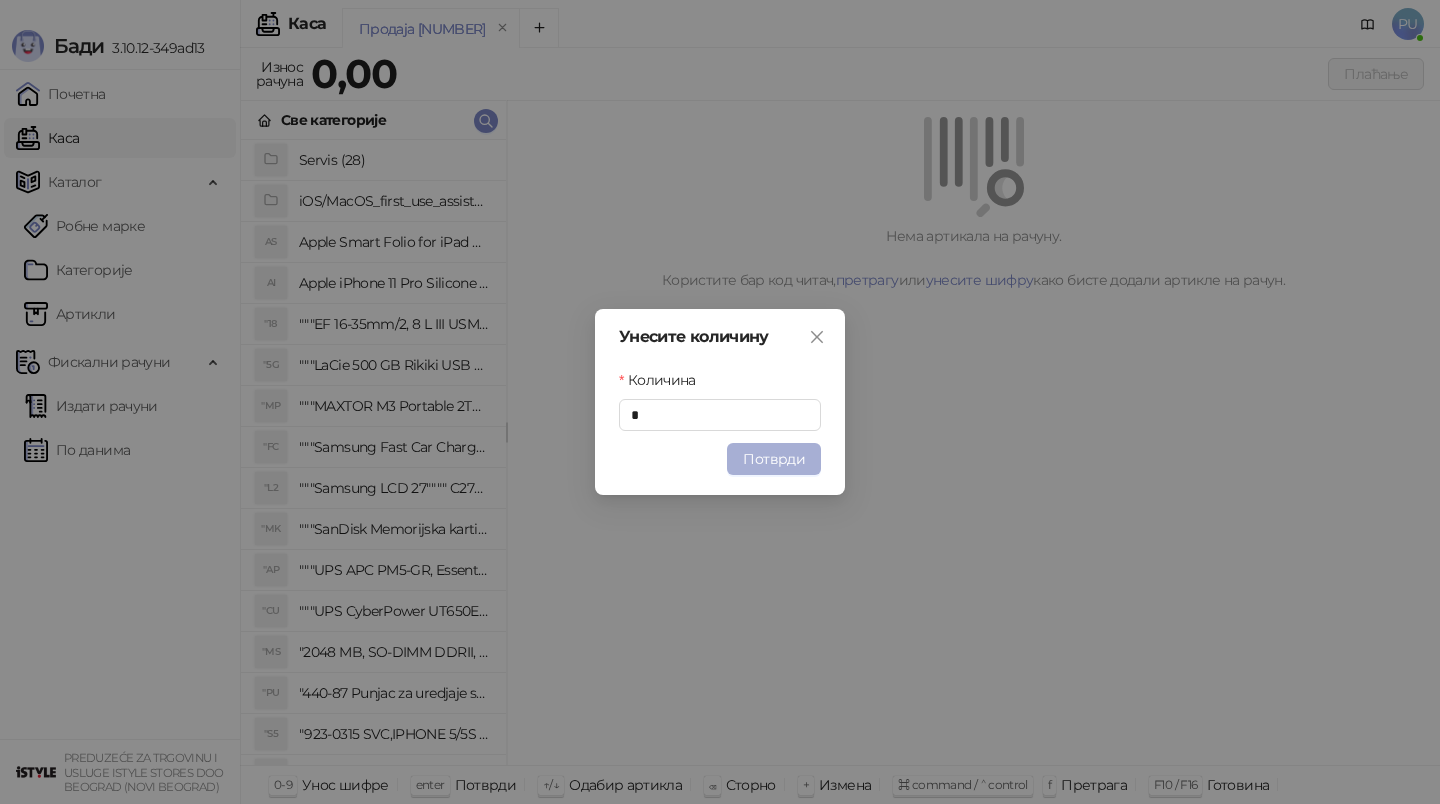 click on "Потврди" at bounding box center (774, 459) 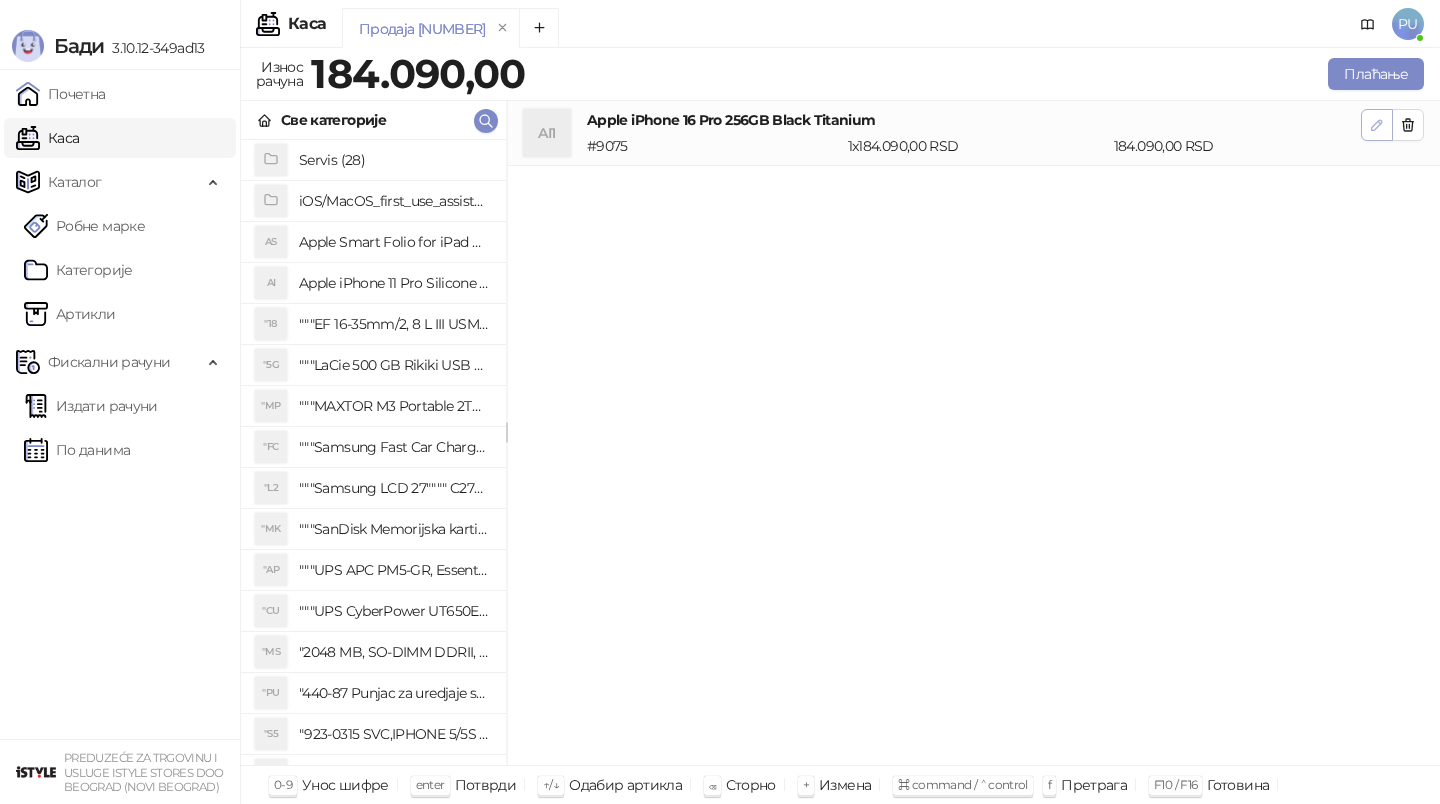 click 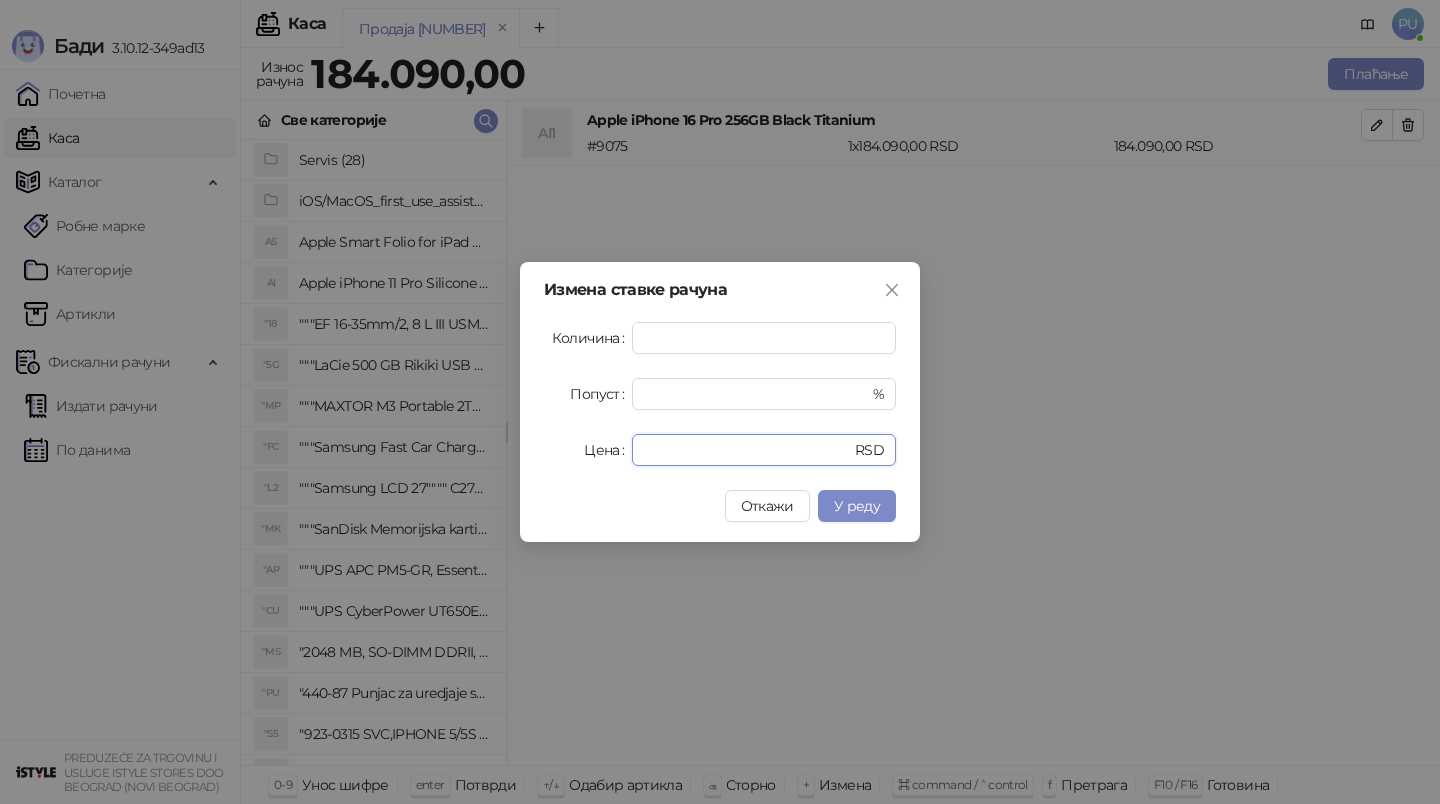 drag, startPoint x: 730, startPoint y: 458, endPoint x: 412, endPoint y: 429, distance: 319.31958 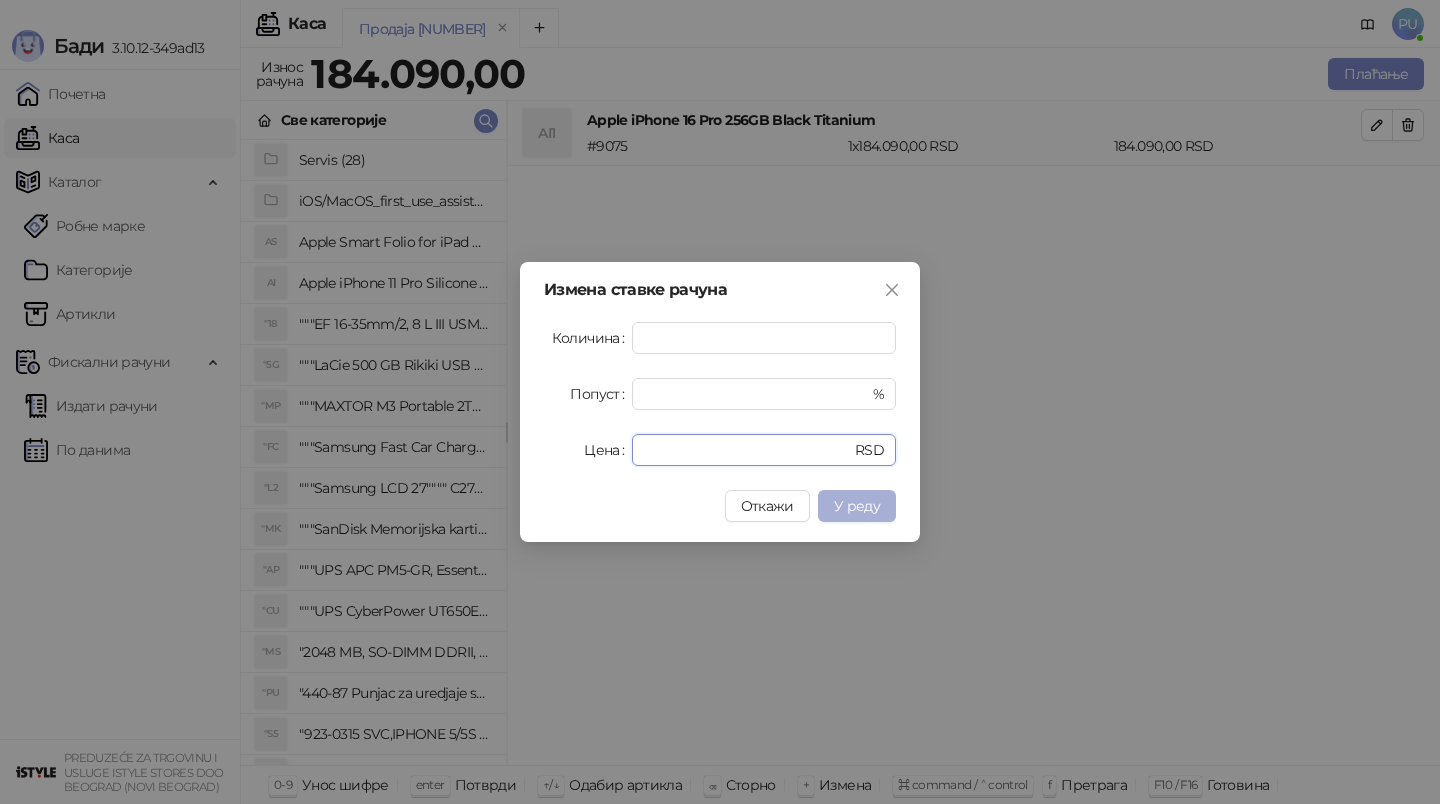 type on "******" 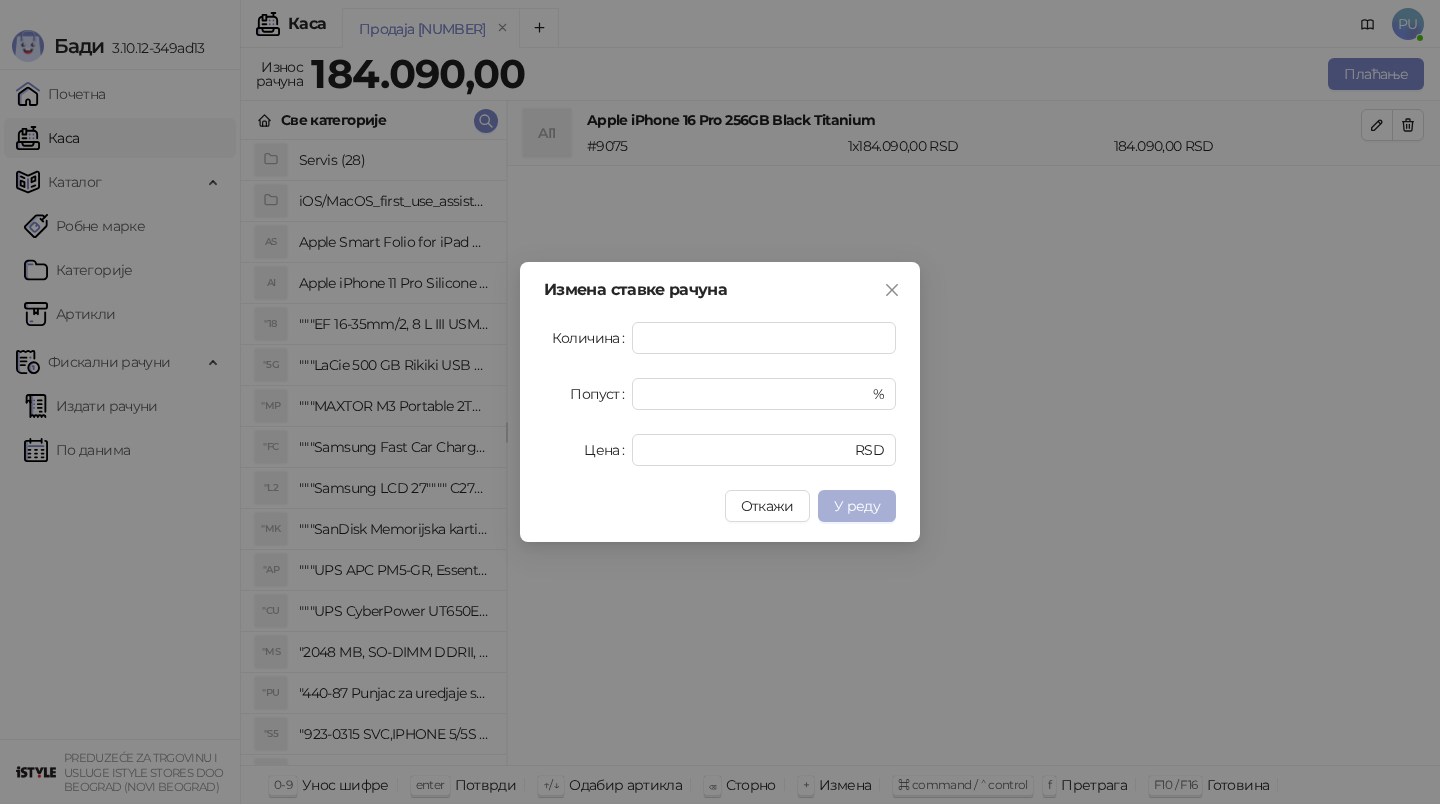 click on "У реду" at bounding box center (857, 506) 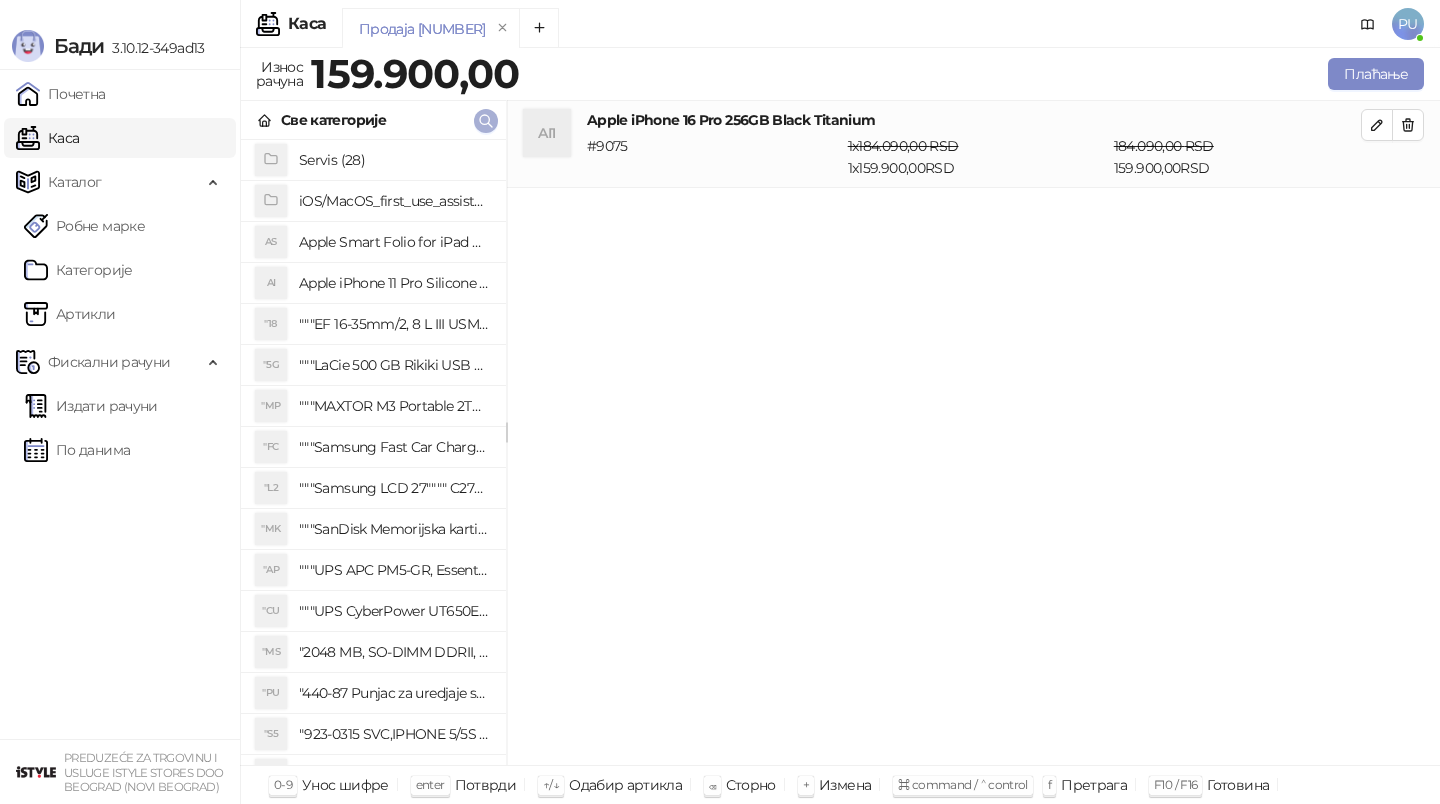 click 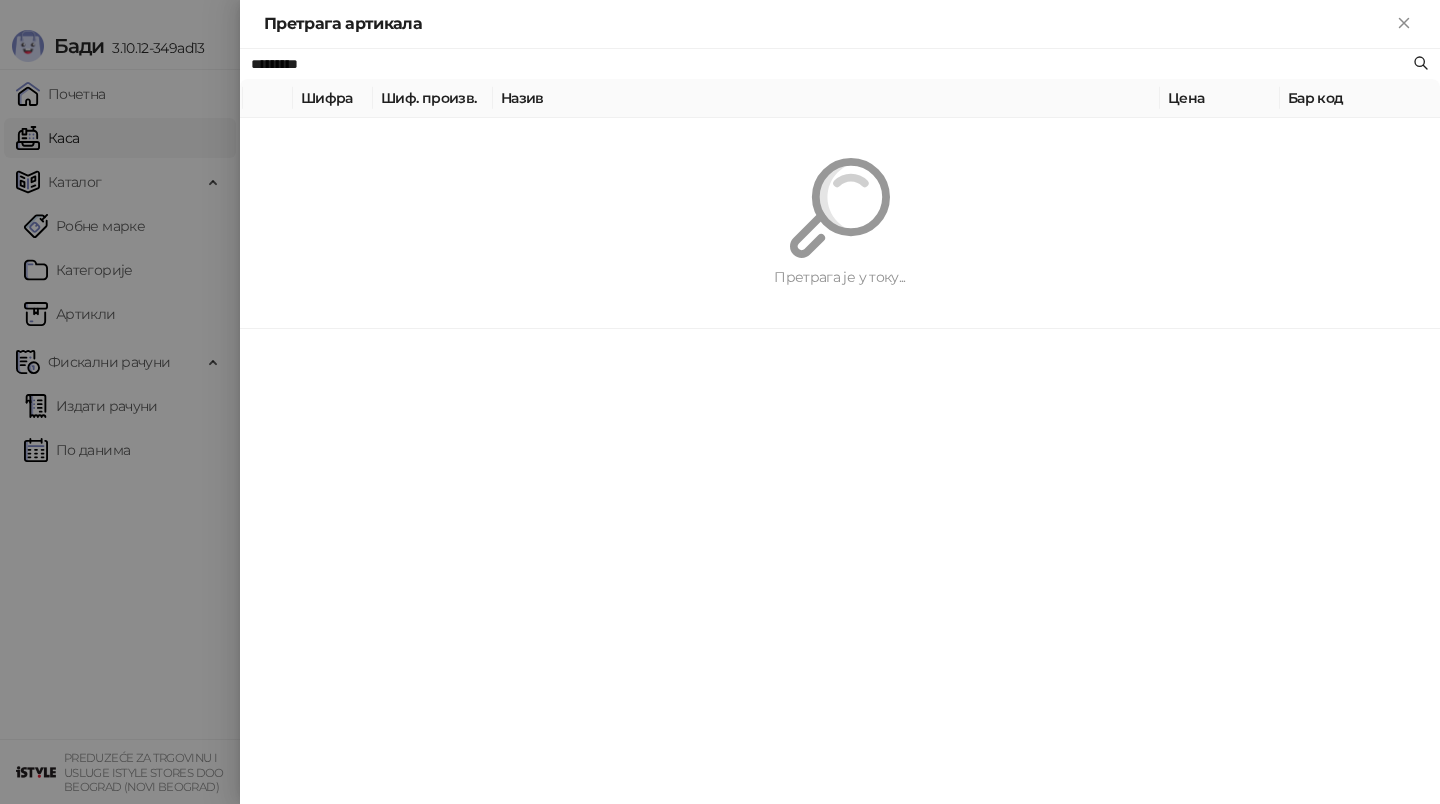 paste on "***" 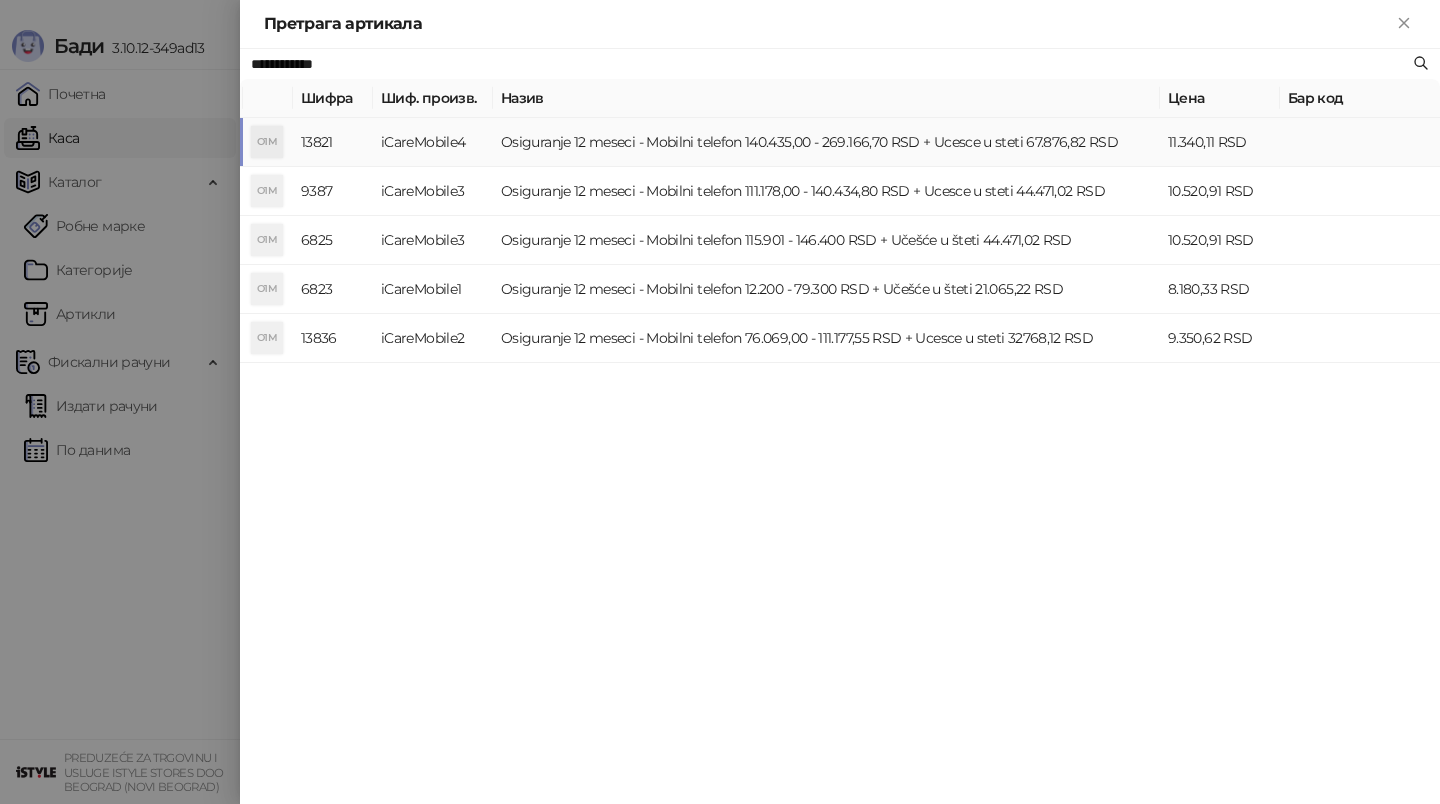 click on "Osiguranje 12 meseci - Mobilni telefon 140.435,00 - 269.166,70 RSD + Ucesce u steti 67.876,82 RSD" at bounding box center (826, 142) 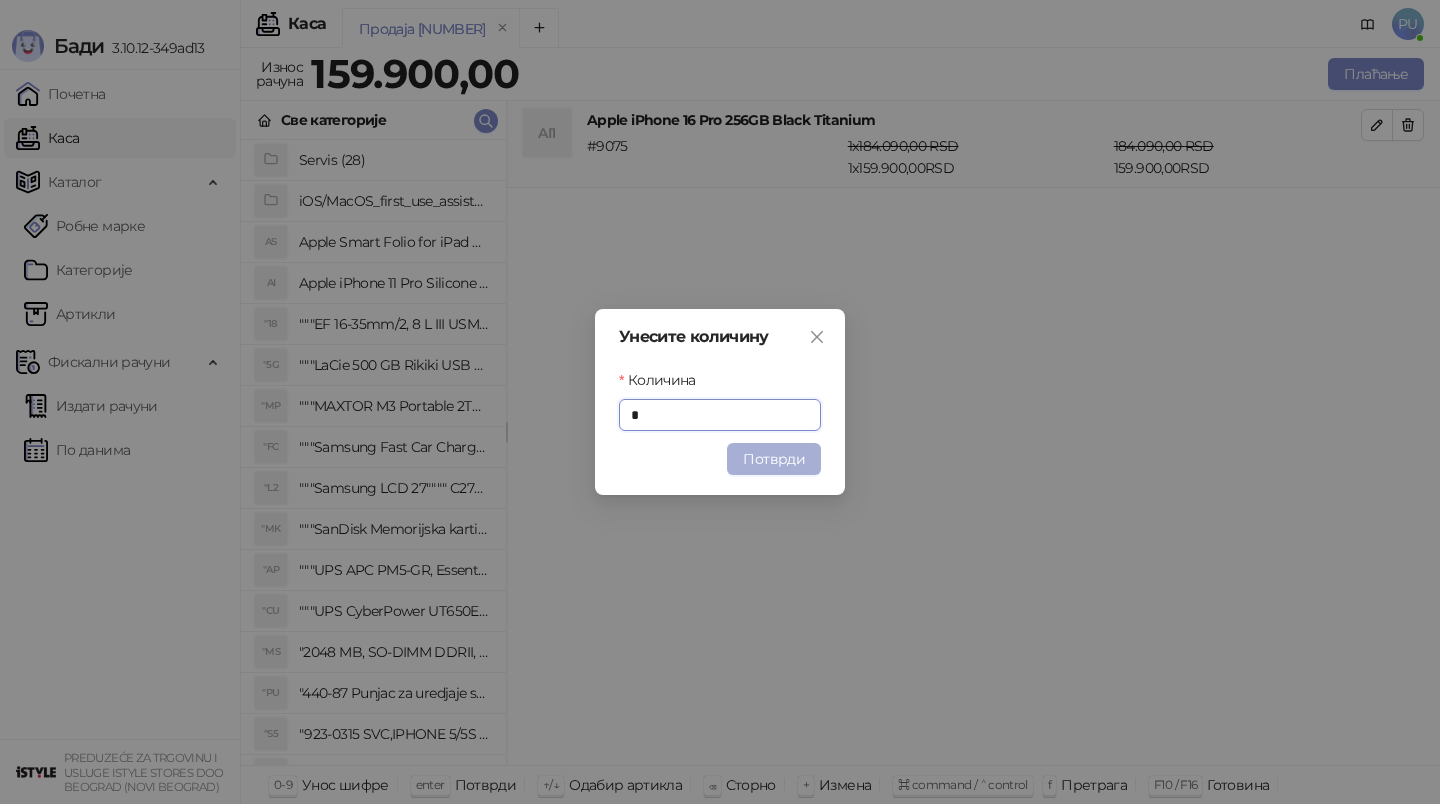 click on "Потврди" at bounding box center (774, 459) 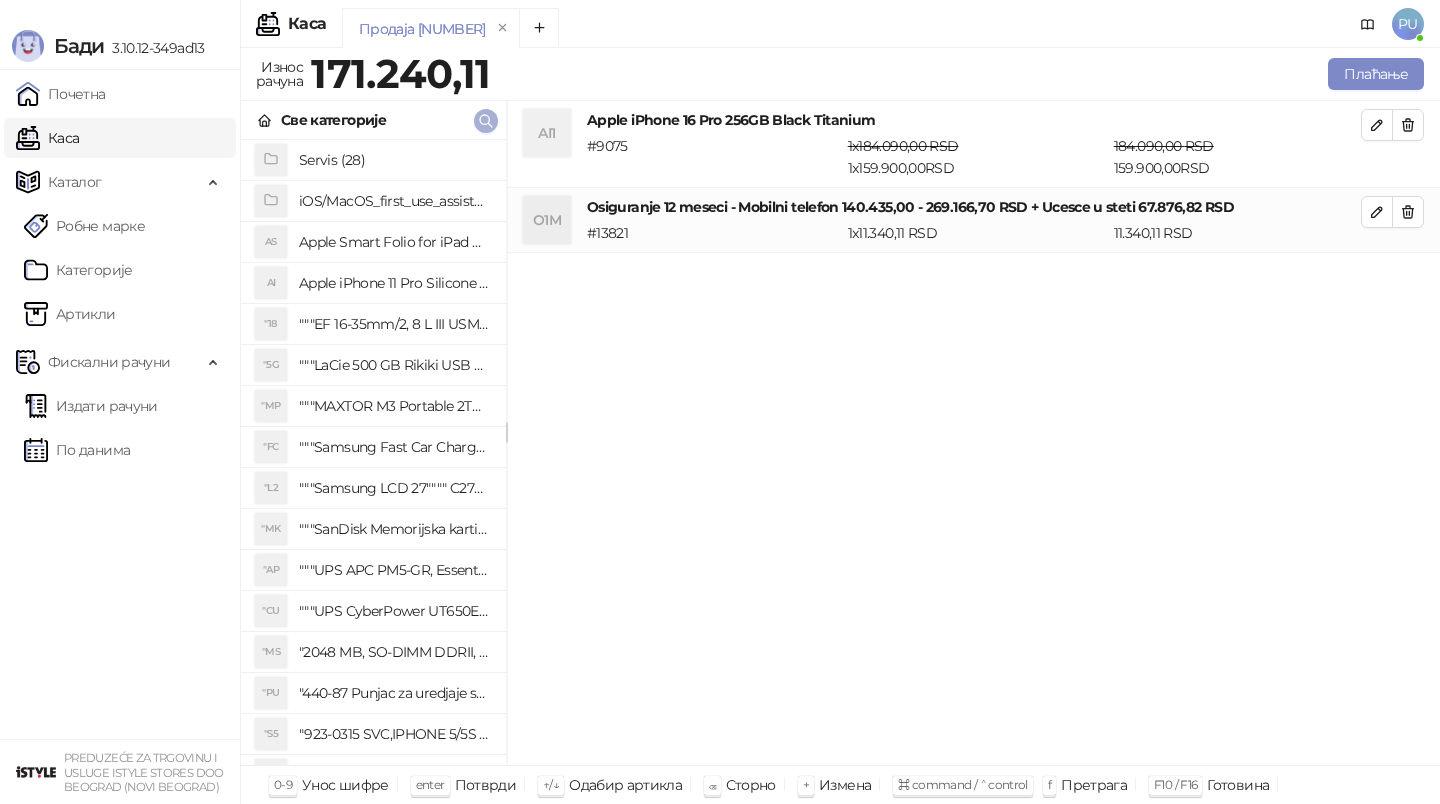 click 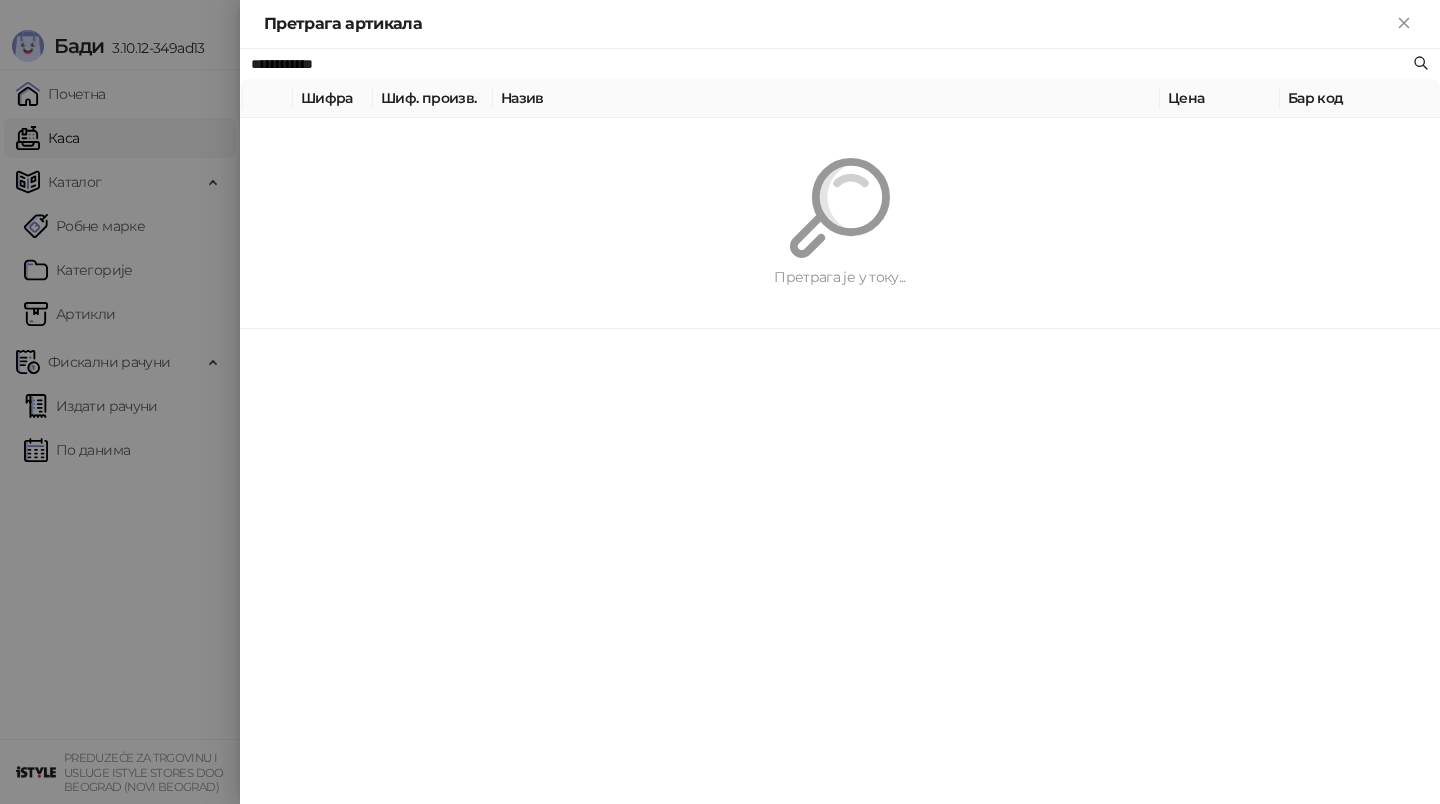 type on "**********" 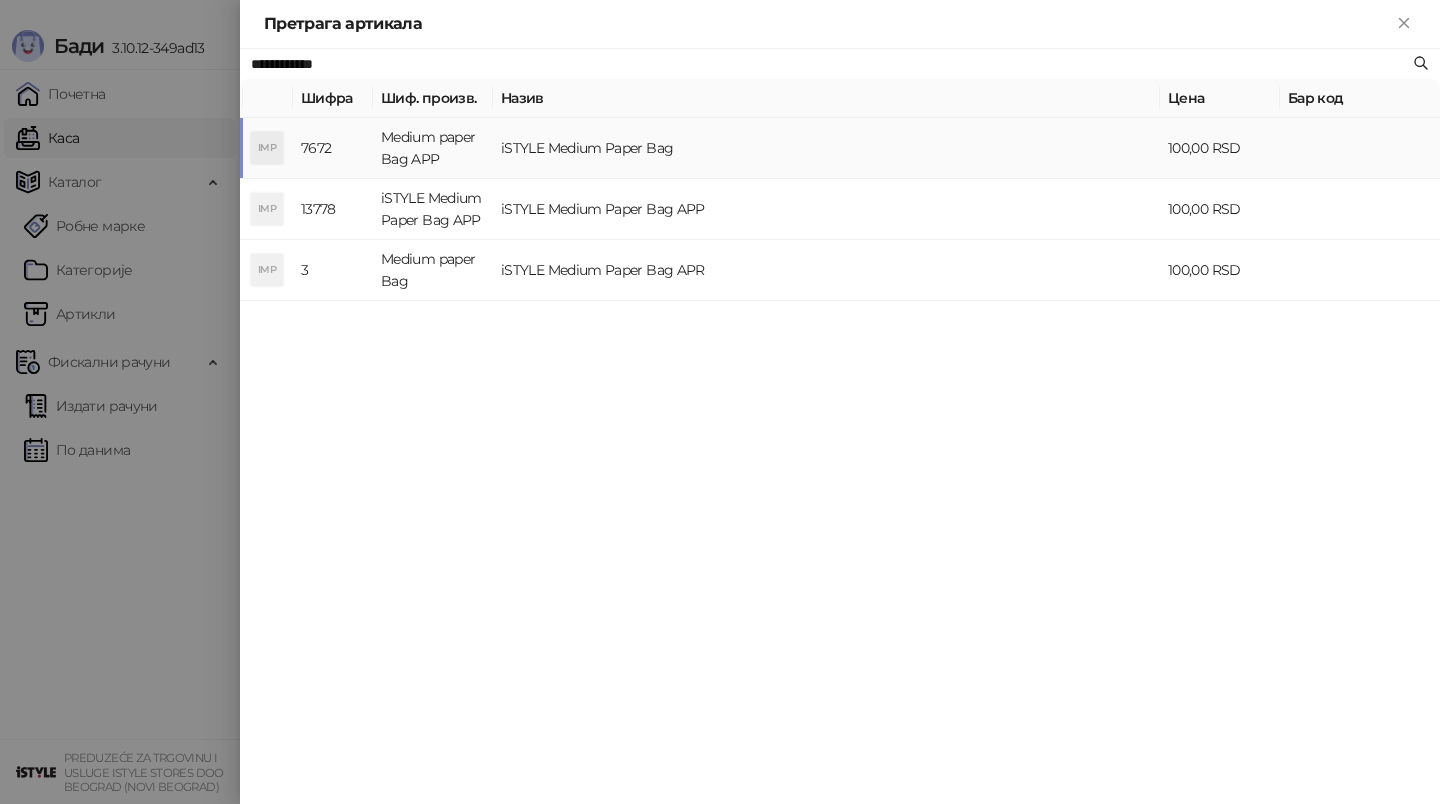 click on "iSTYLE Medium Paper Bag" at bounding box center (826, 148) 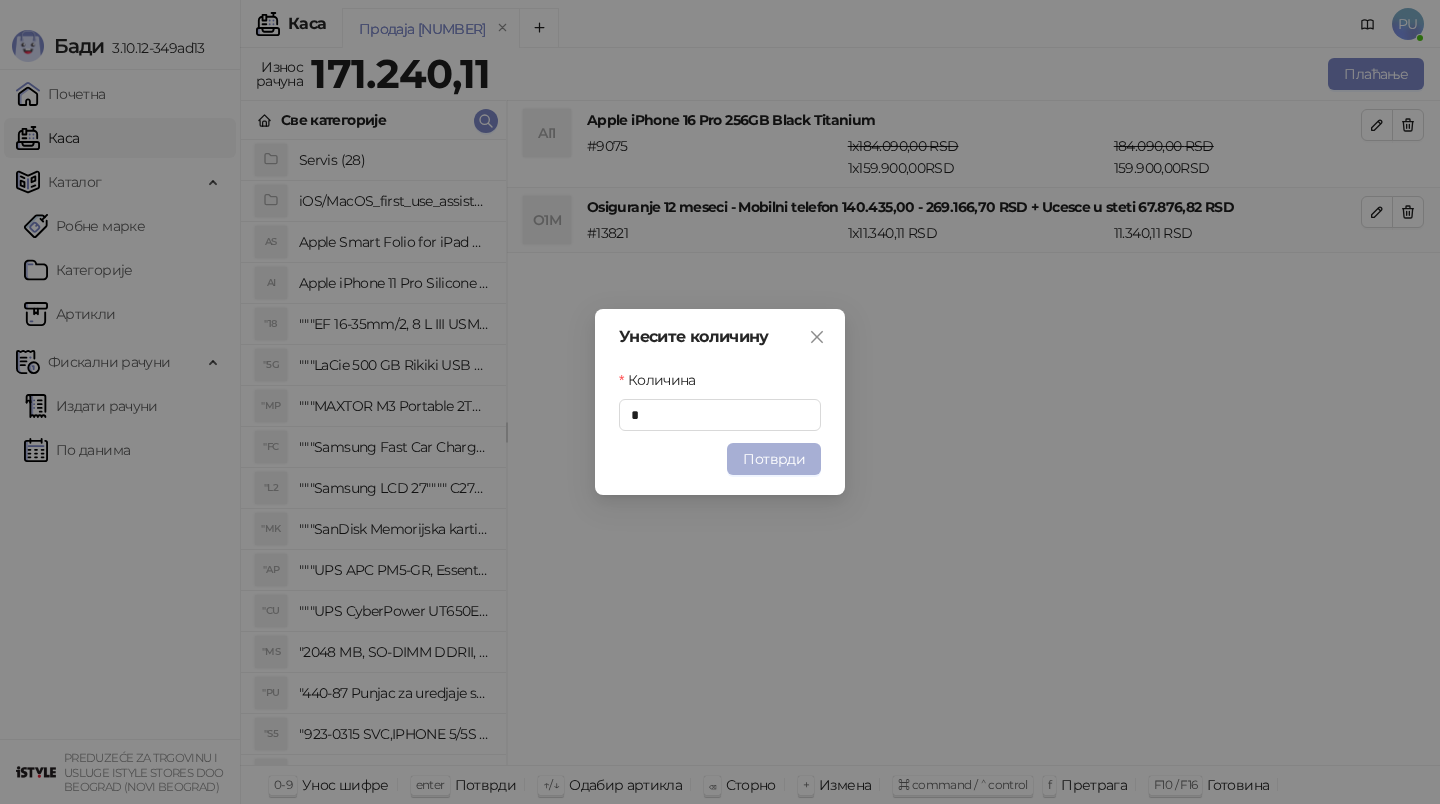 click on "Потврди" at bounding box center [774, 459] 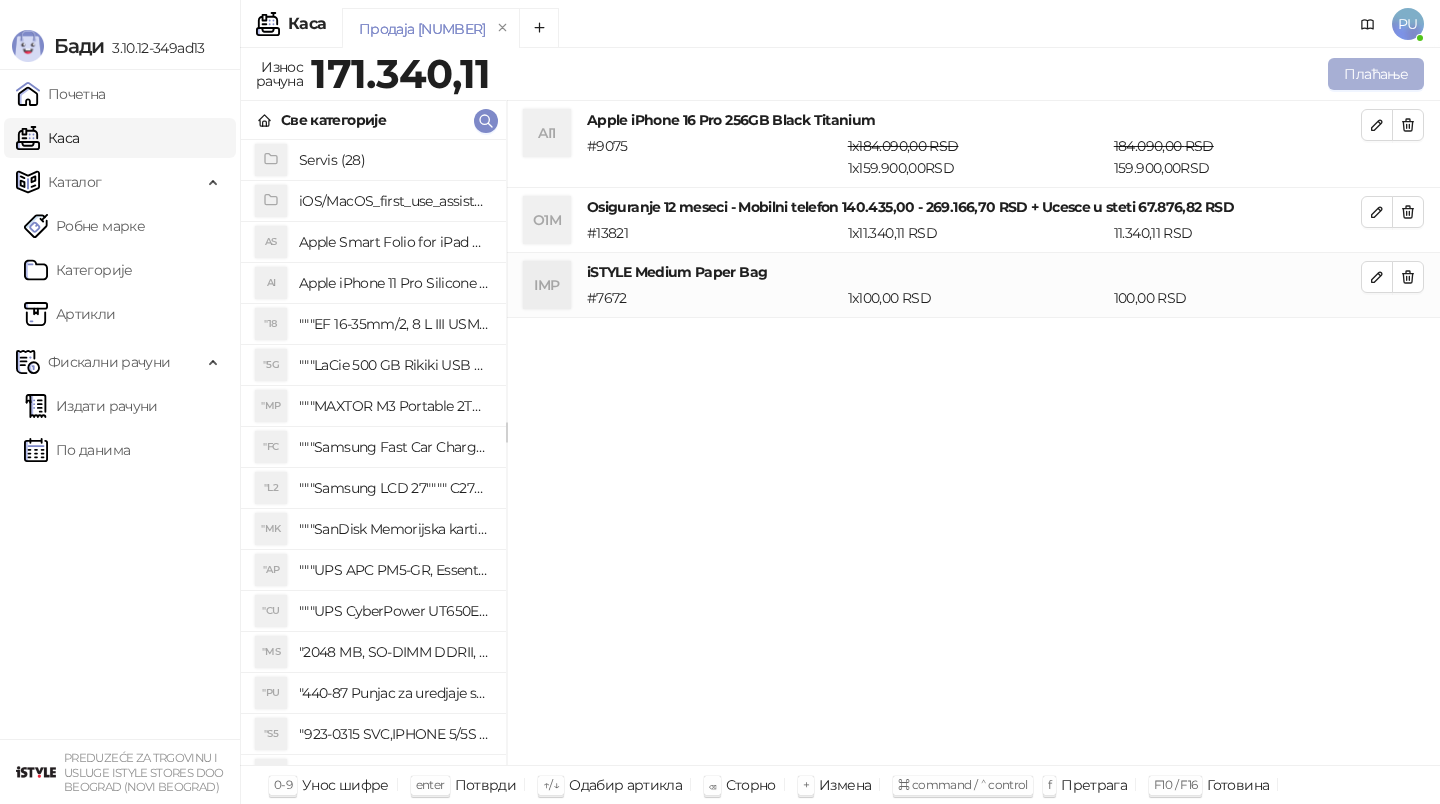 click on "Плаћање" at bounding box center [1376, 74] 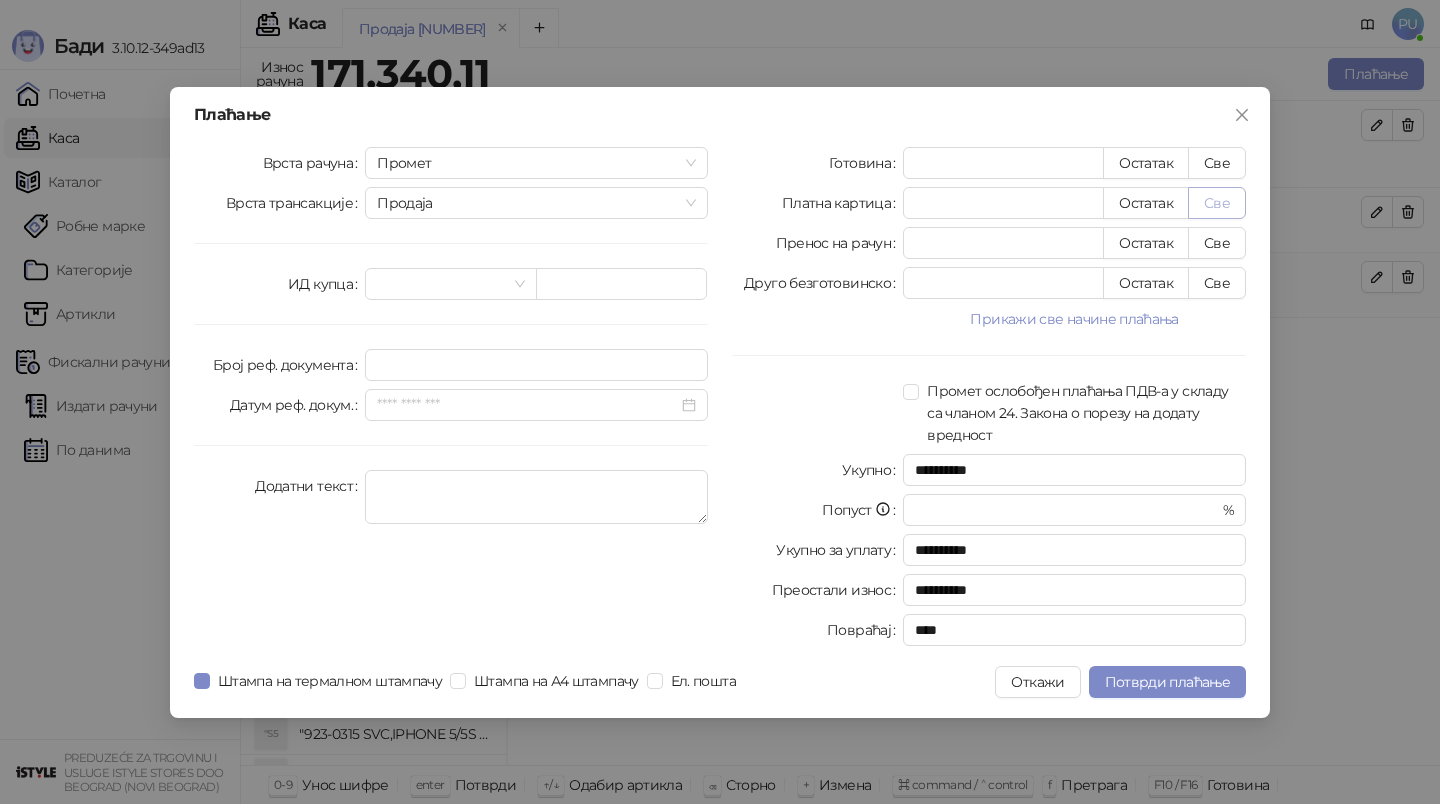 click on "Све" at bounding box center [1217, 203] 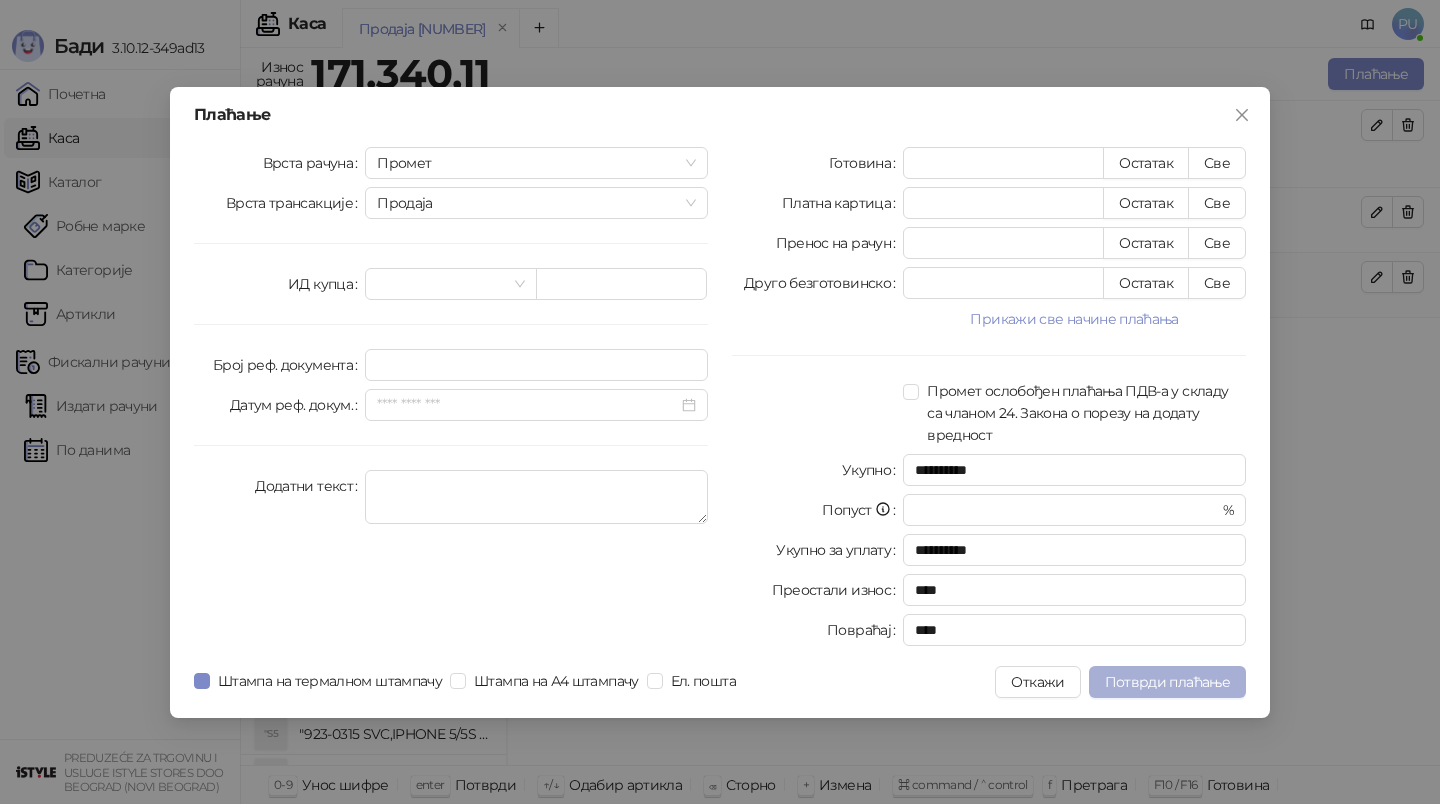 click on "Потврди плаћање" at bounding box center [1167, 682] 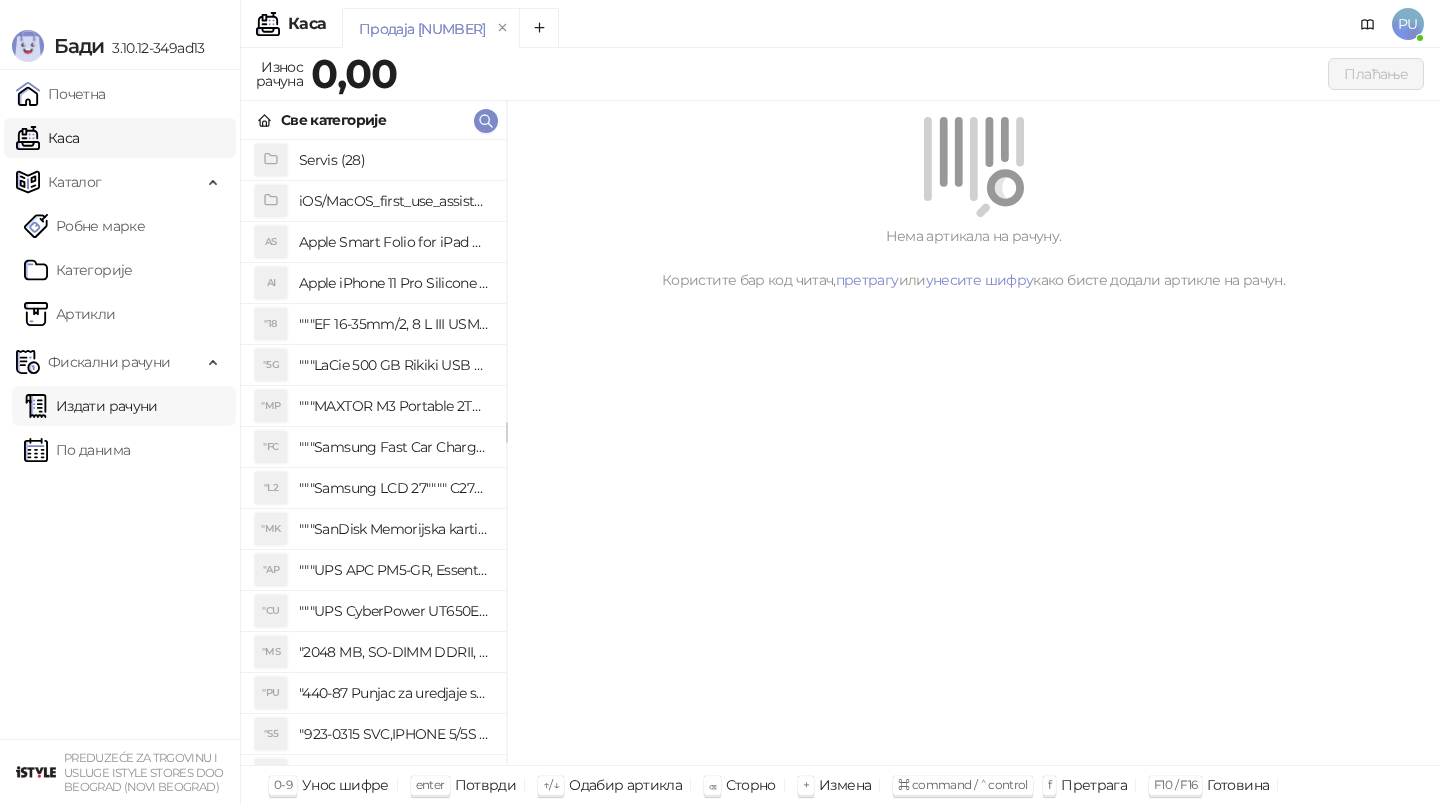 click on "Издати рачуни" at bounding box center [91, 406] 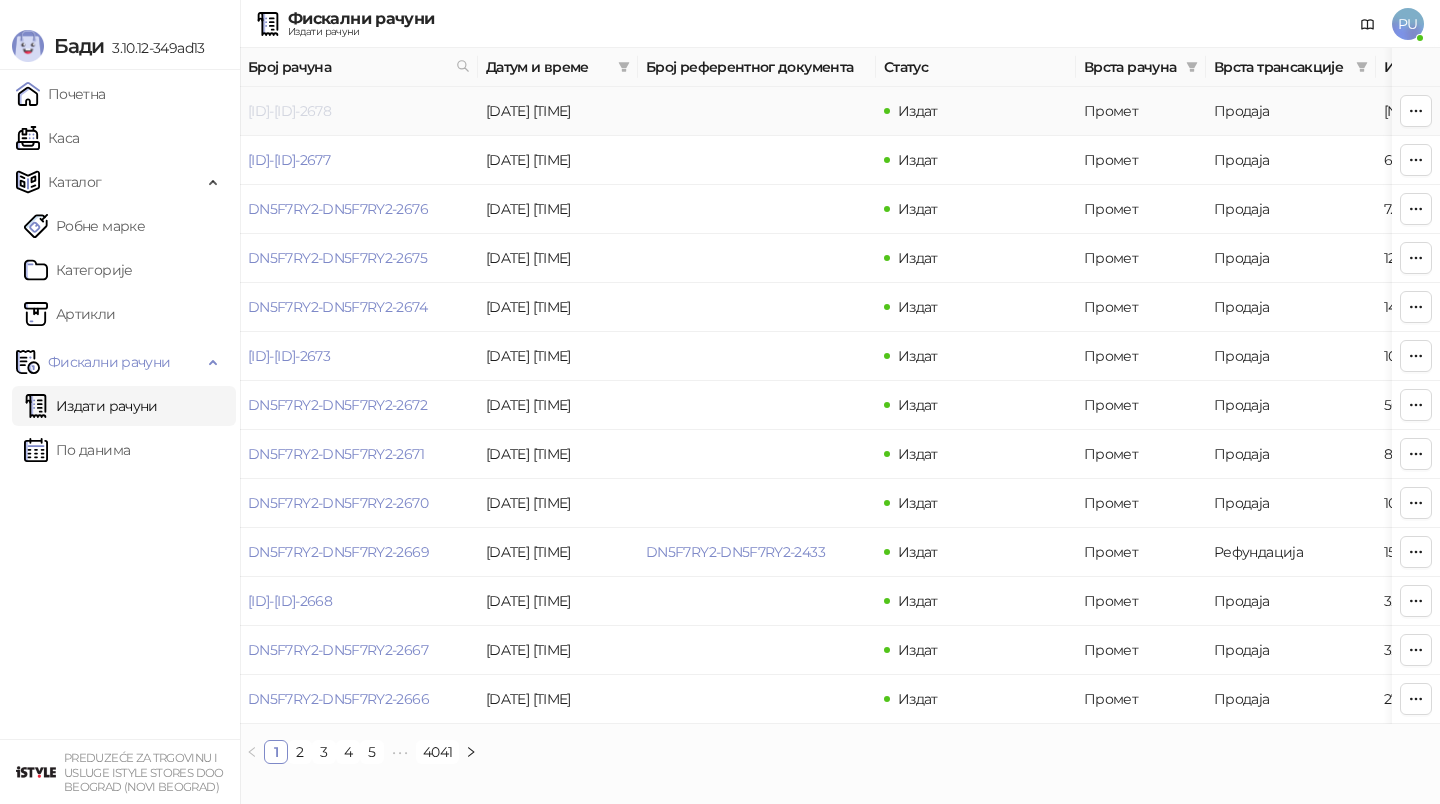 drag, startPoint x: 439, startPoint y: 105, endPoint x: 396, endPoint y: 103, distance: 43.046486 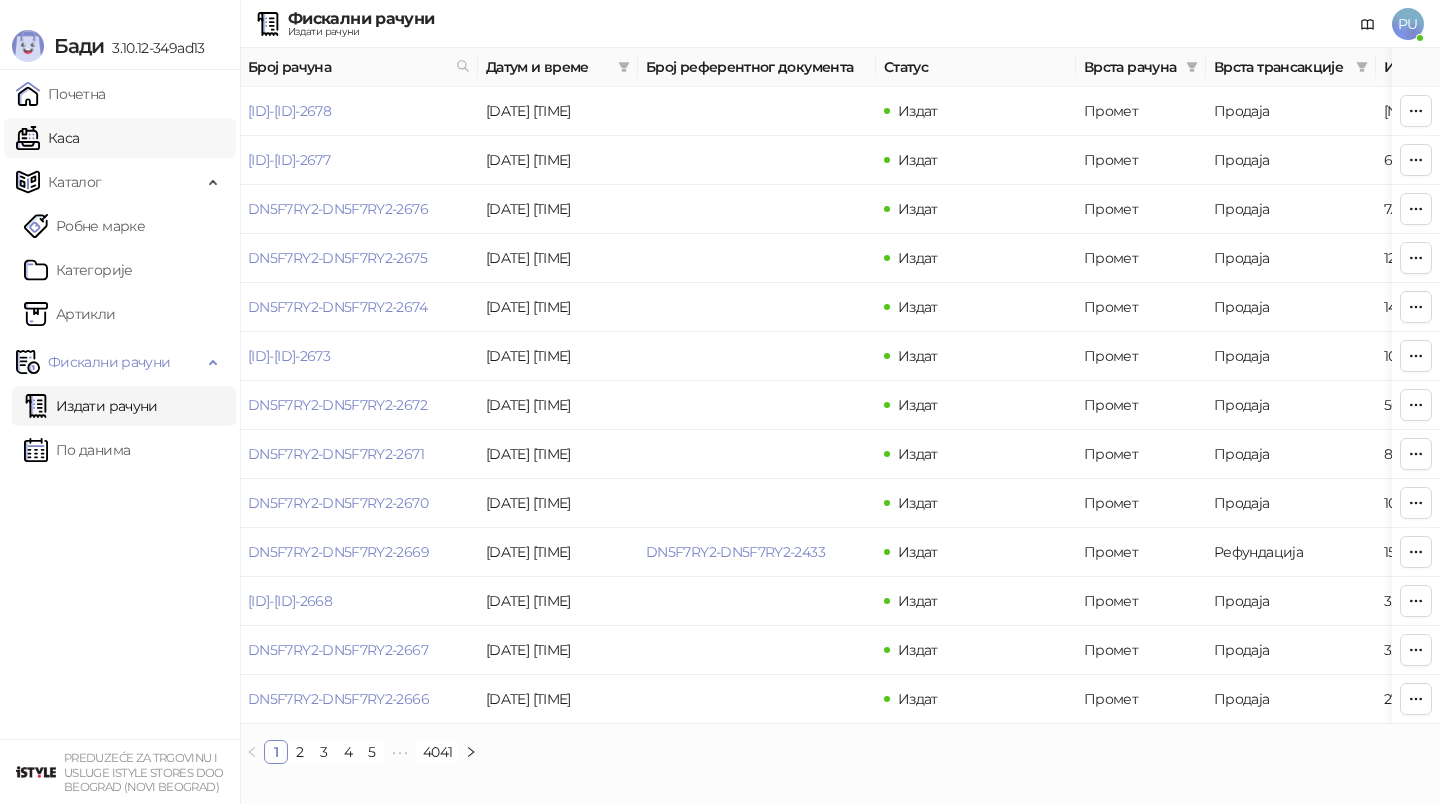 click on "Каса" at bounding box center [47, 138] 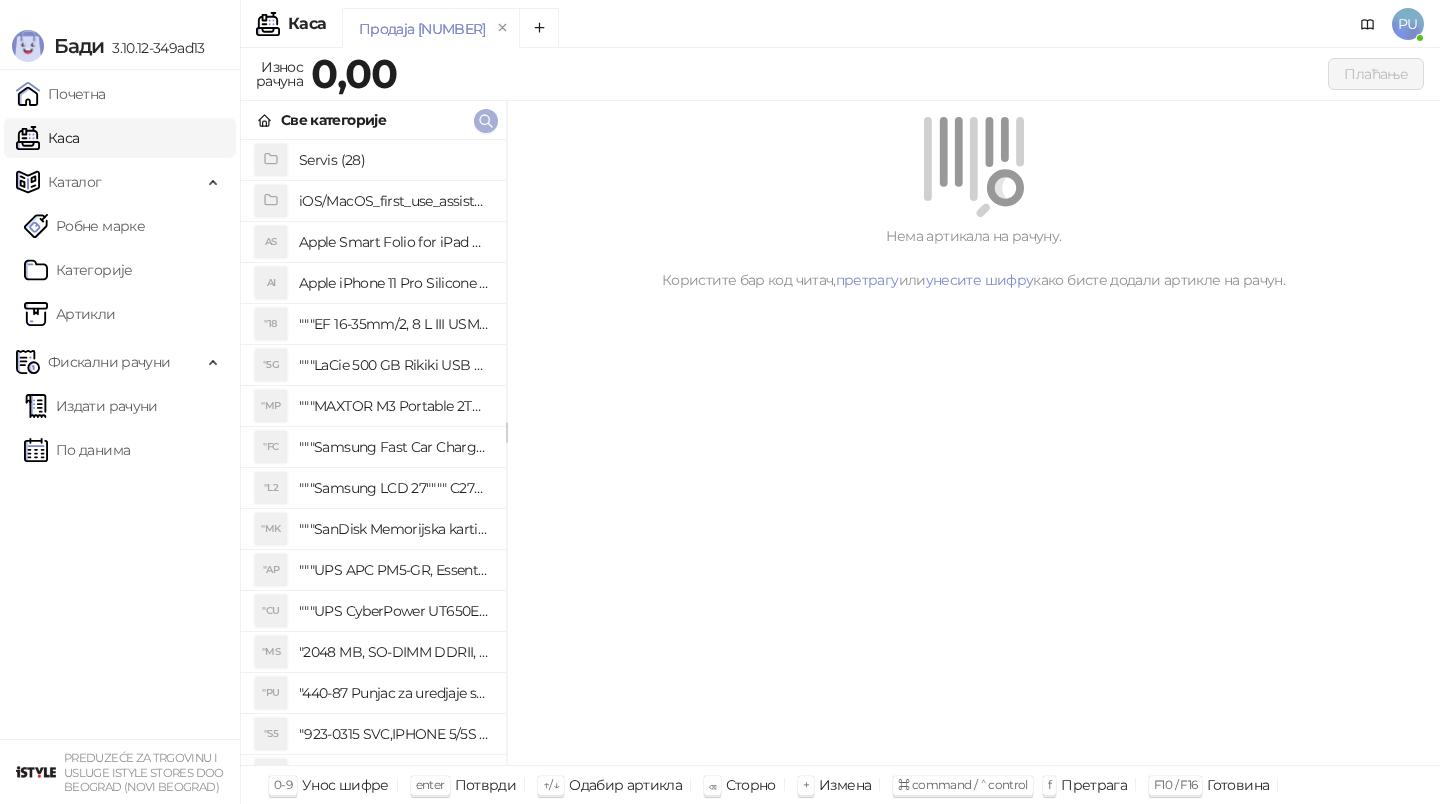 click 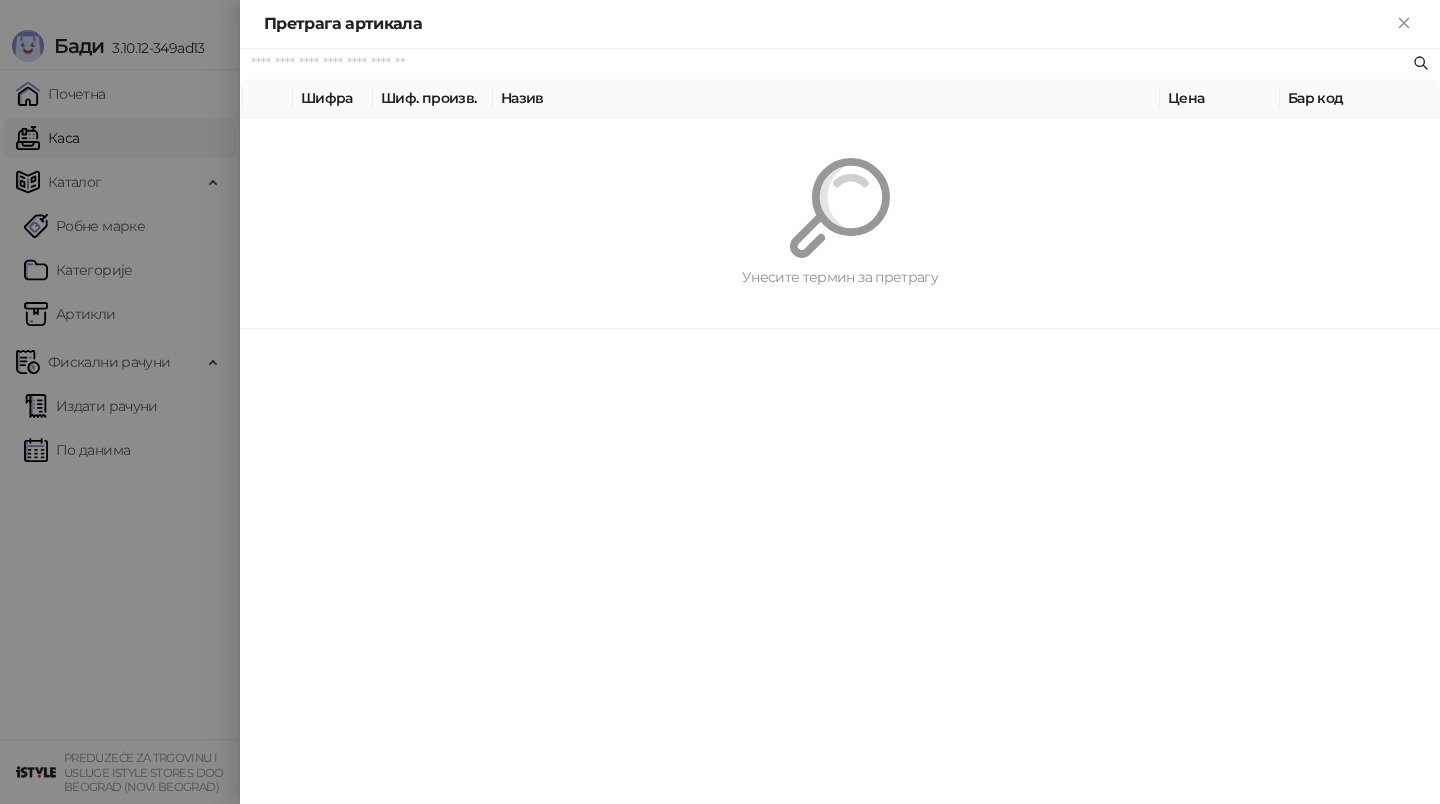 paste on "*********" 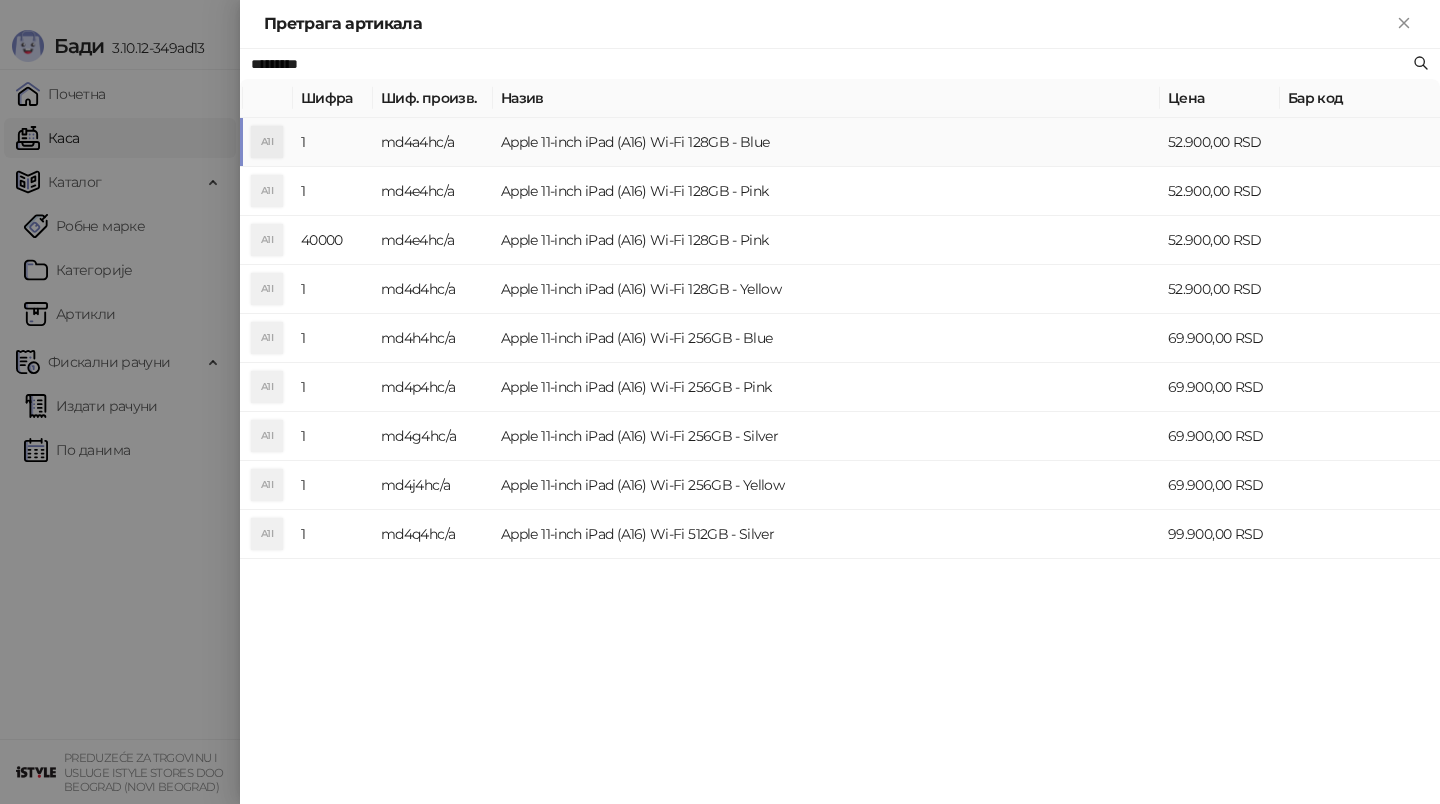 type on "*********" 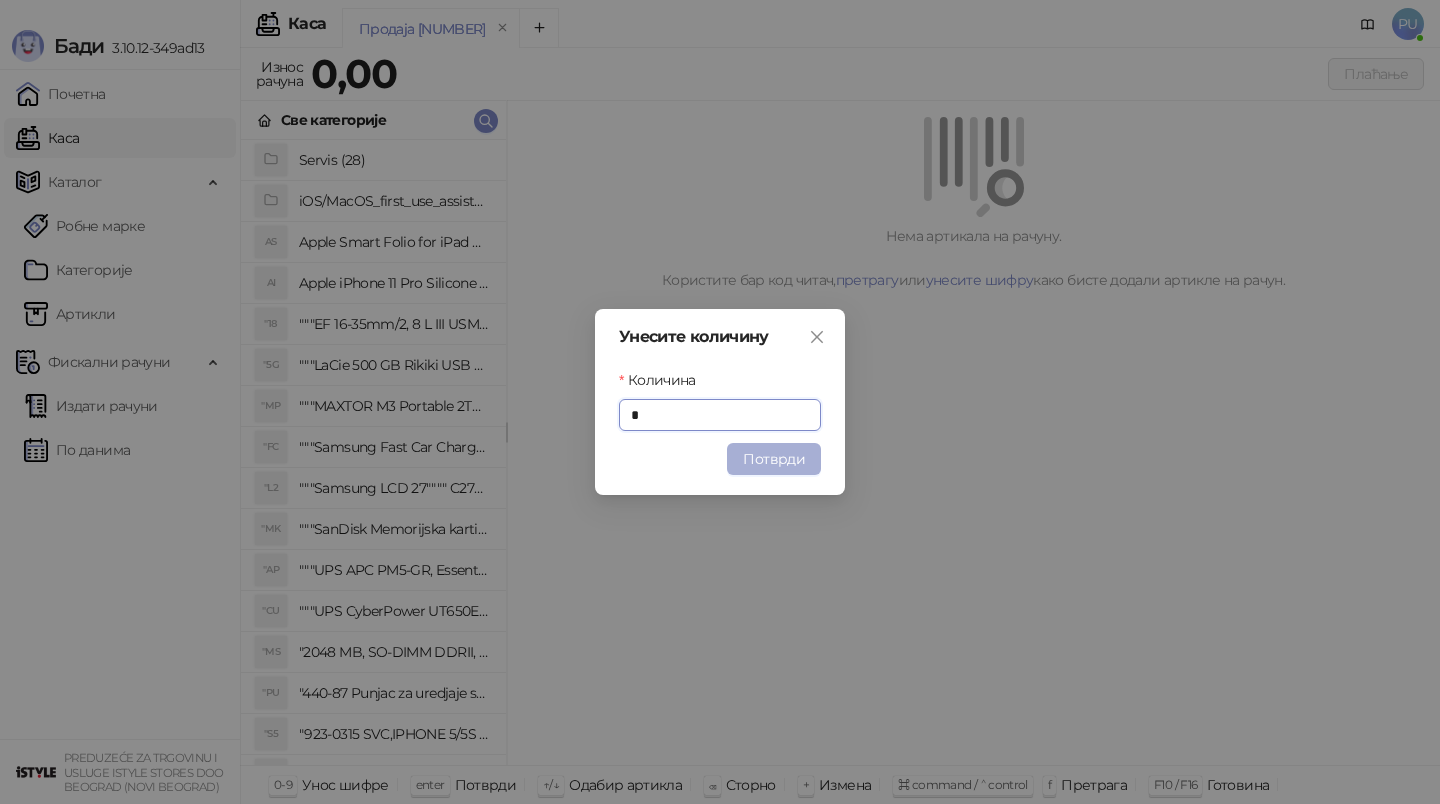 click on "Потврди" at bounding box center [774, 459] 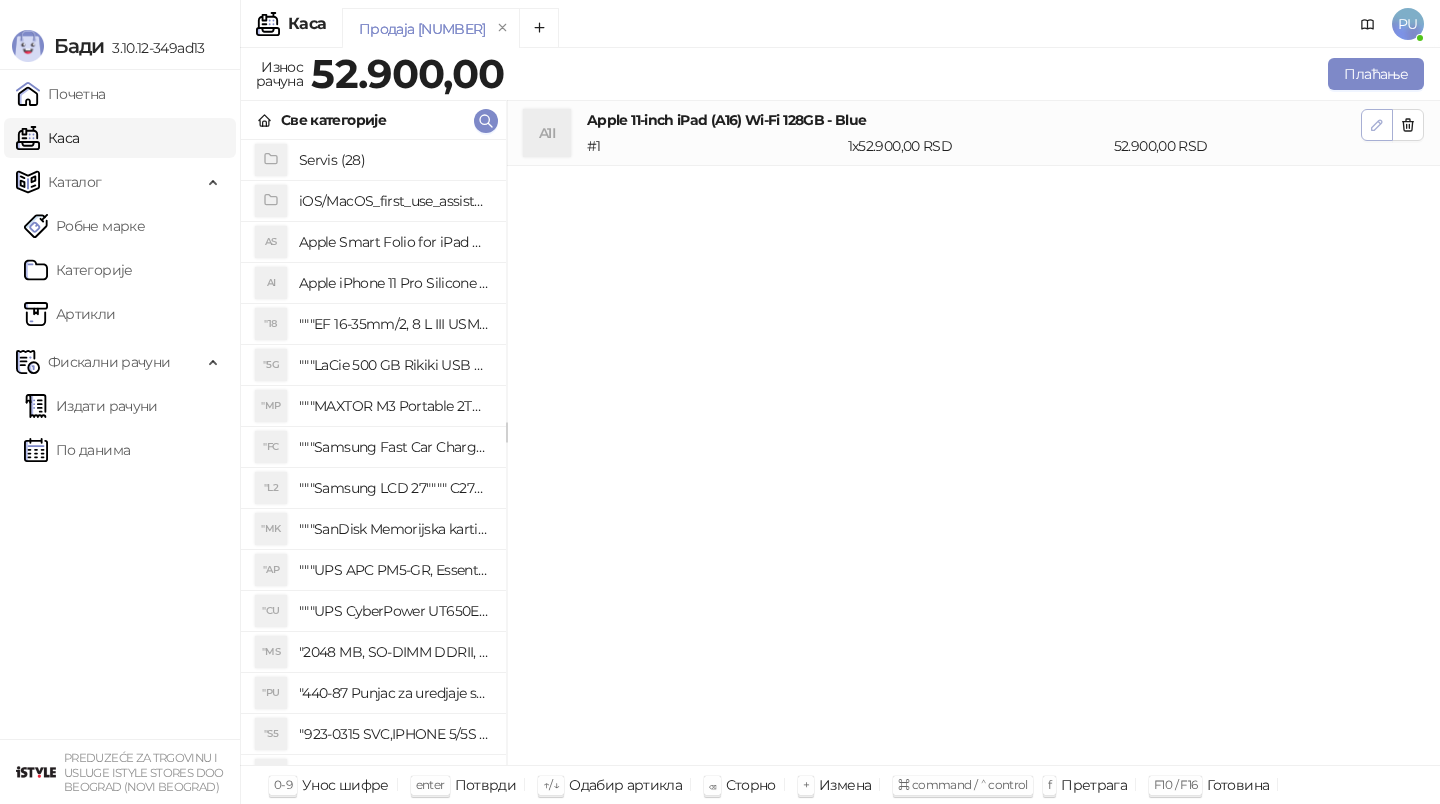 click 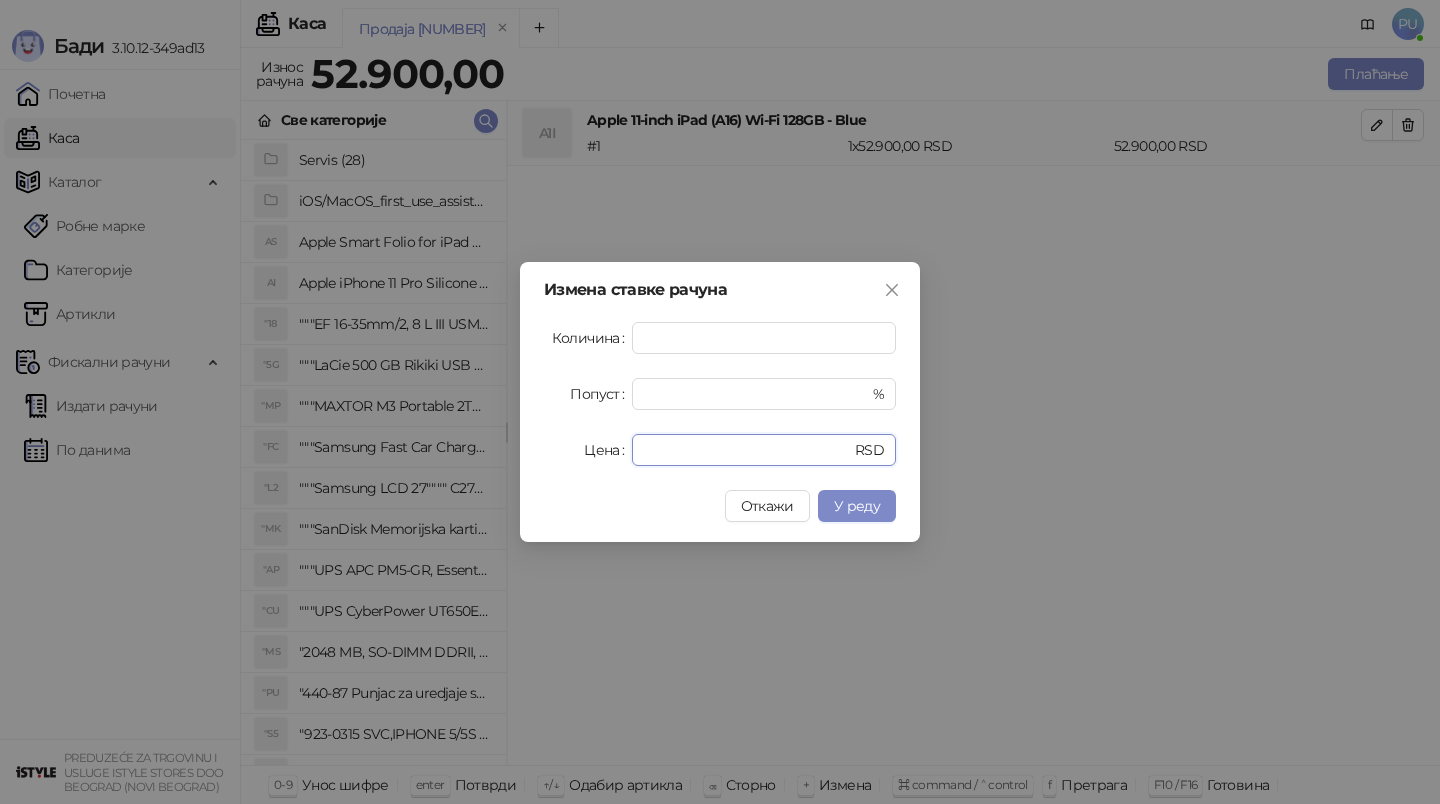 drag, startPoint x: 709, startPoint y: 449, endPoint x: 456, endPoint y: 444, distance: 253.04941 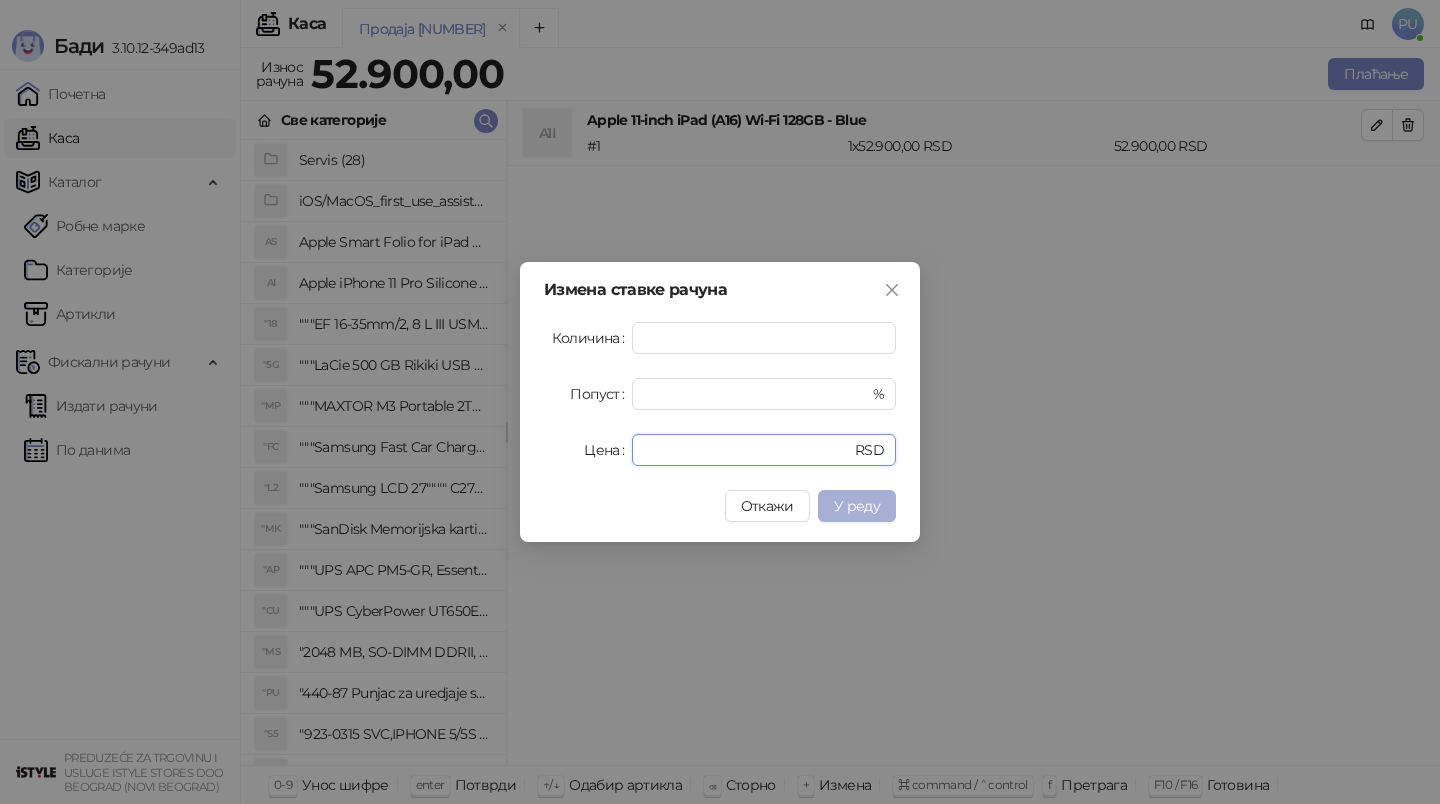 type on "*****" 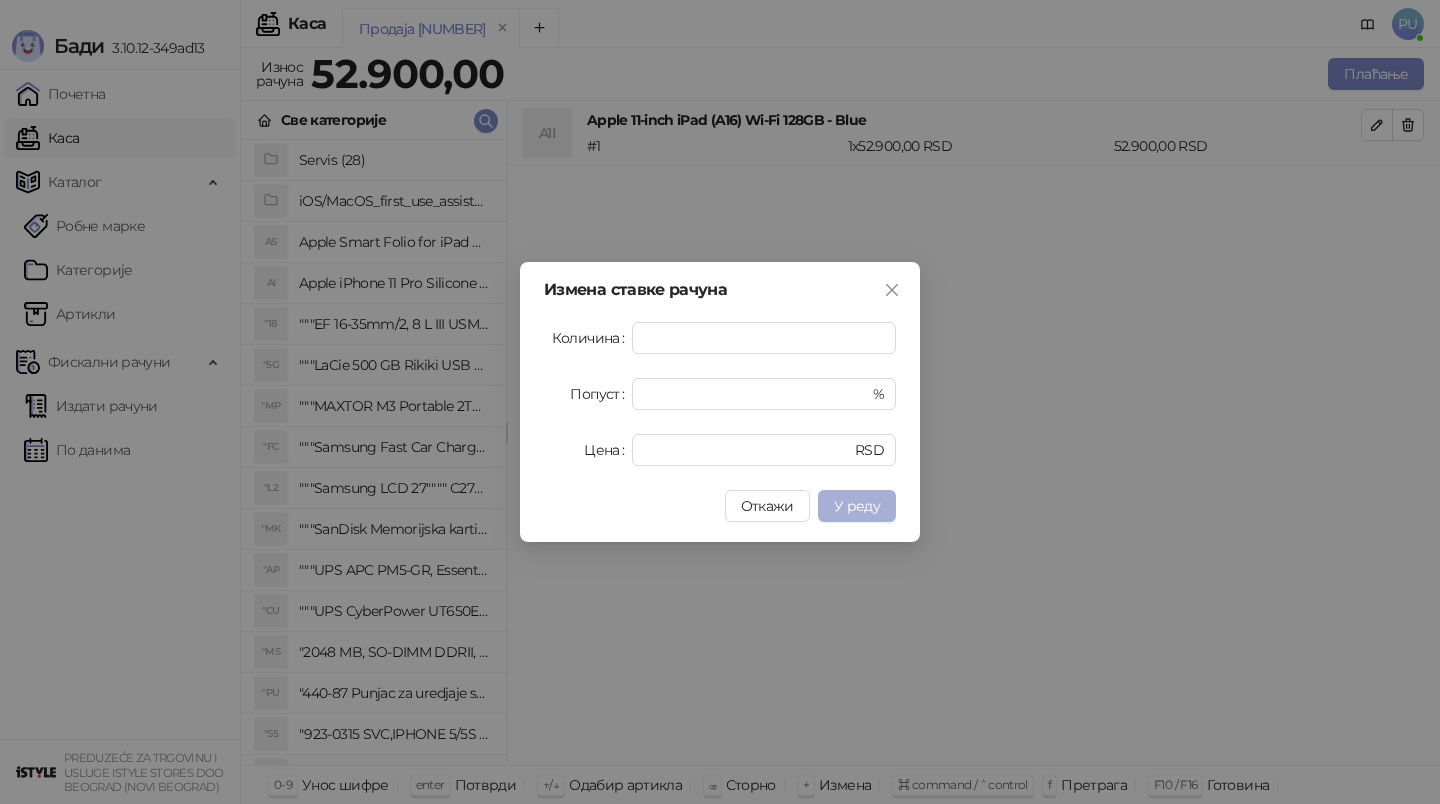 click on "У реду" at bounding box center (857, 506) 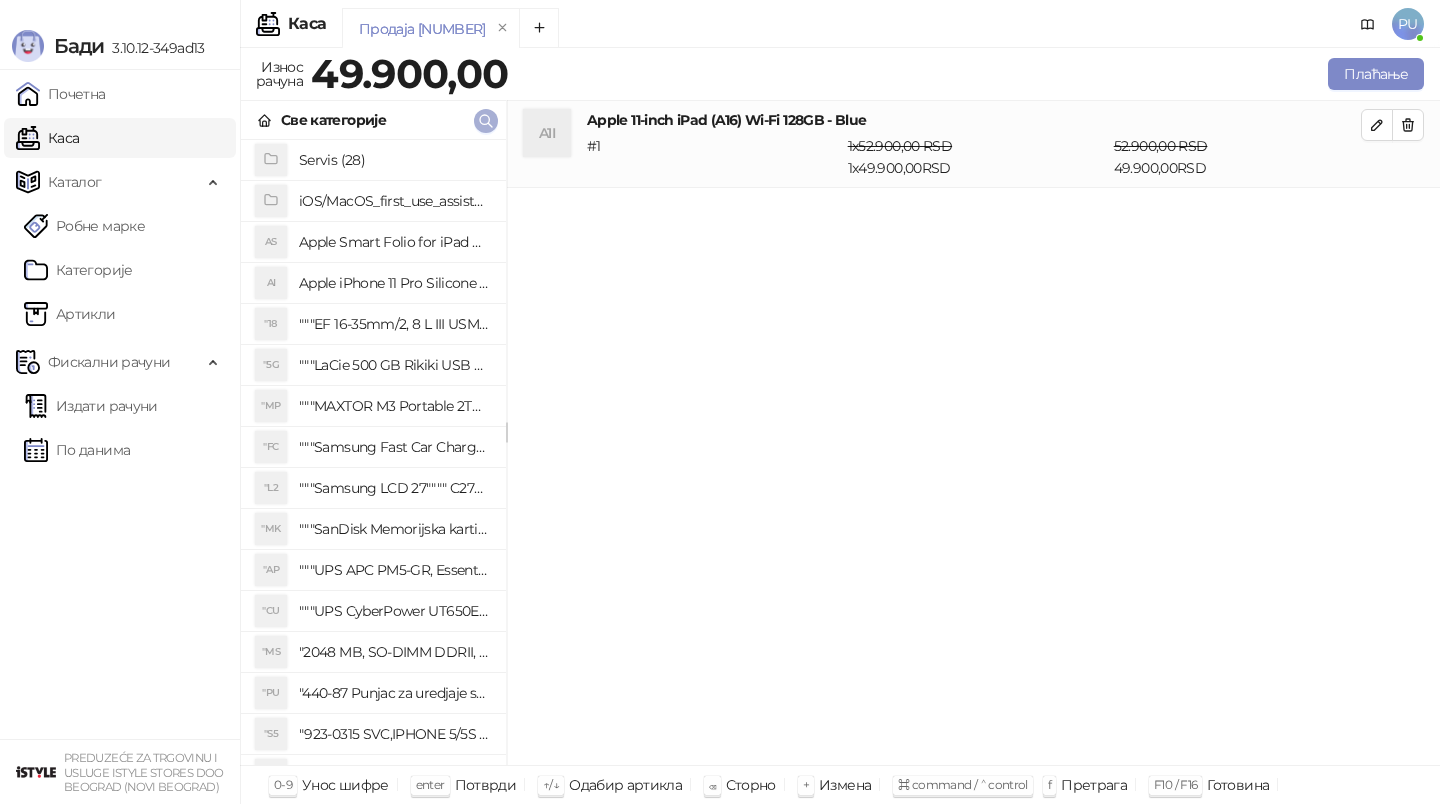 click 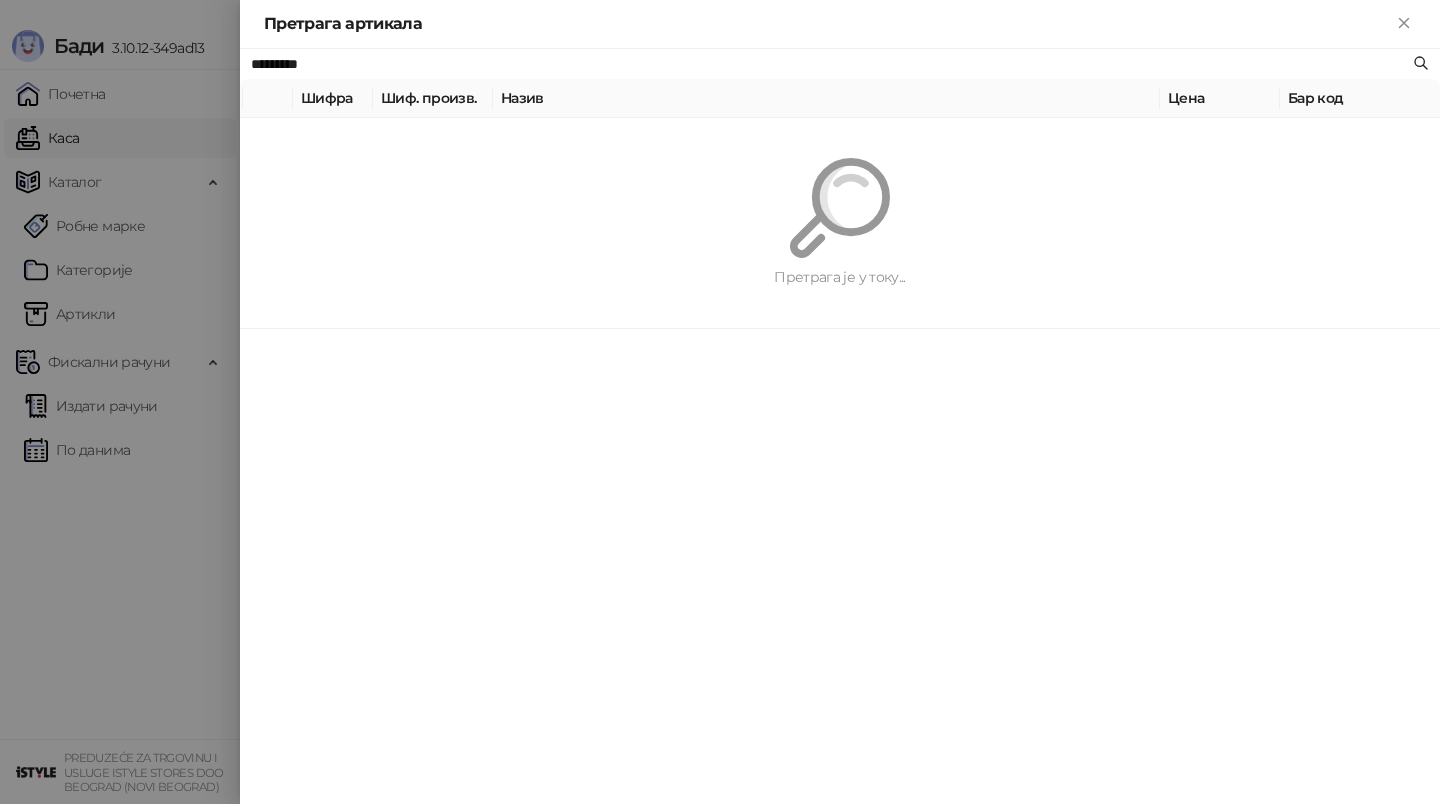 paste on "*********" 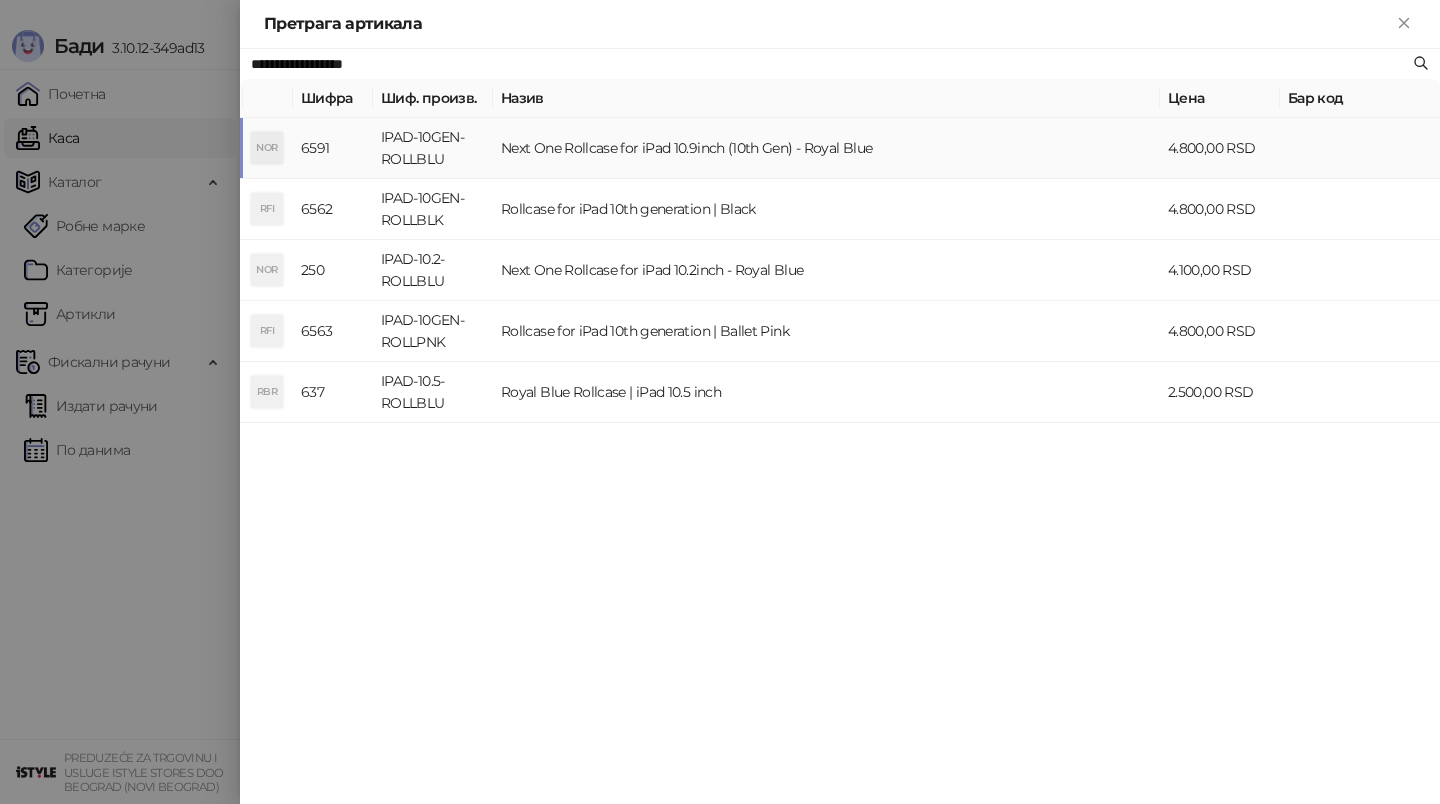 click on "Next One Rollcase for iPad 10.9inch (10th Gen) - Royal Blue" at bounding box center [826, 148] 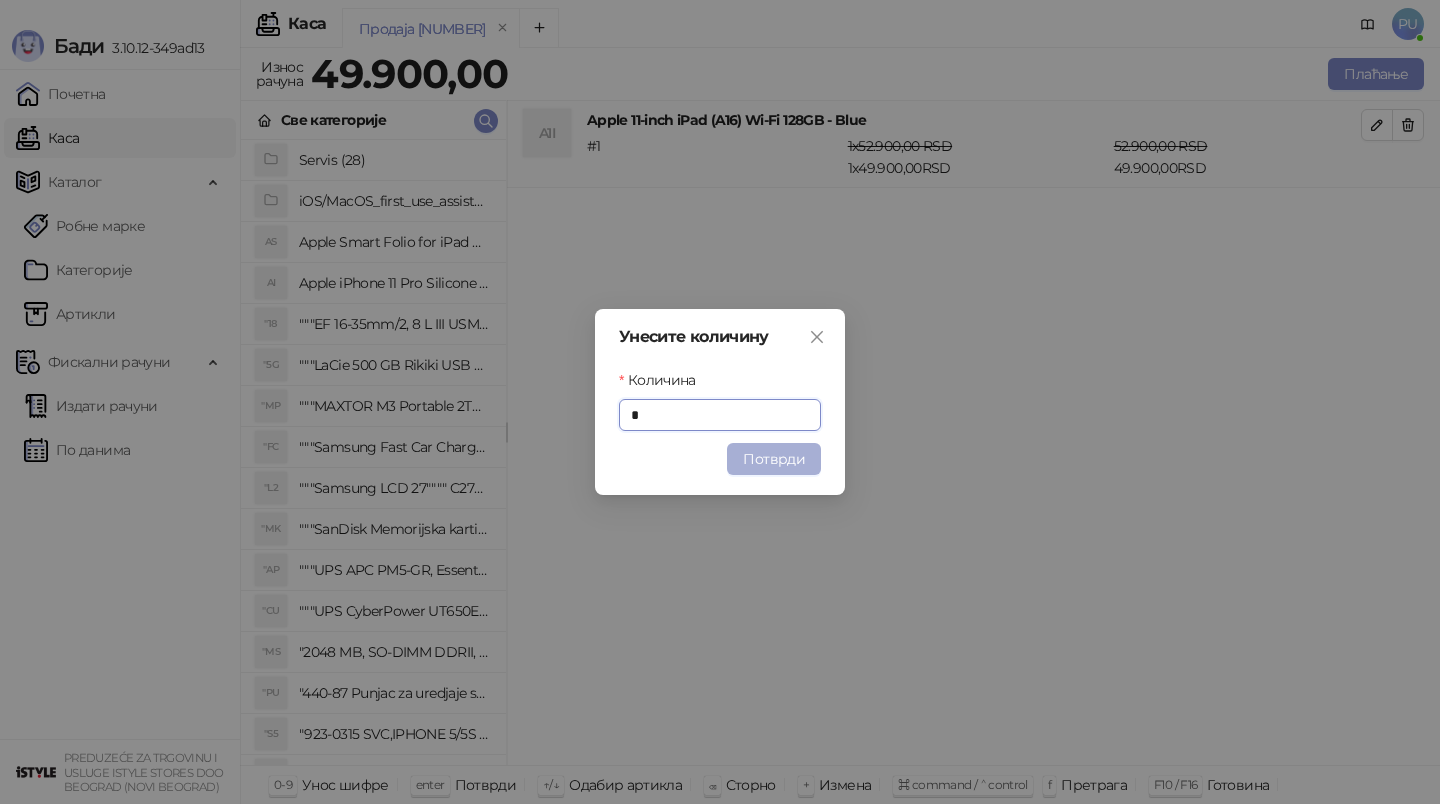 click on "Потврди" at bounding box center (774, 459) 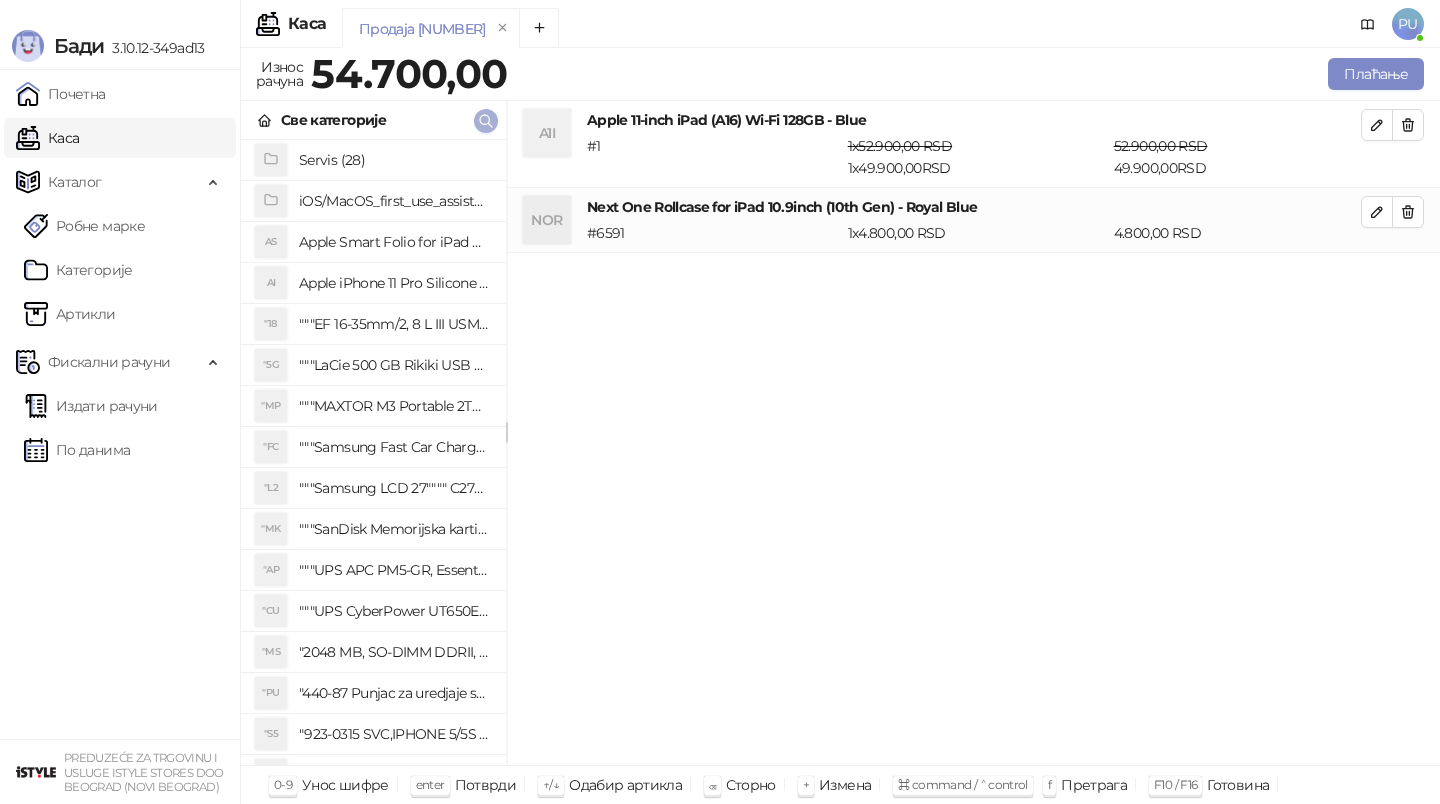 click 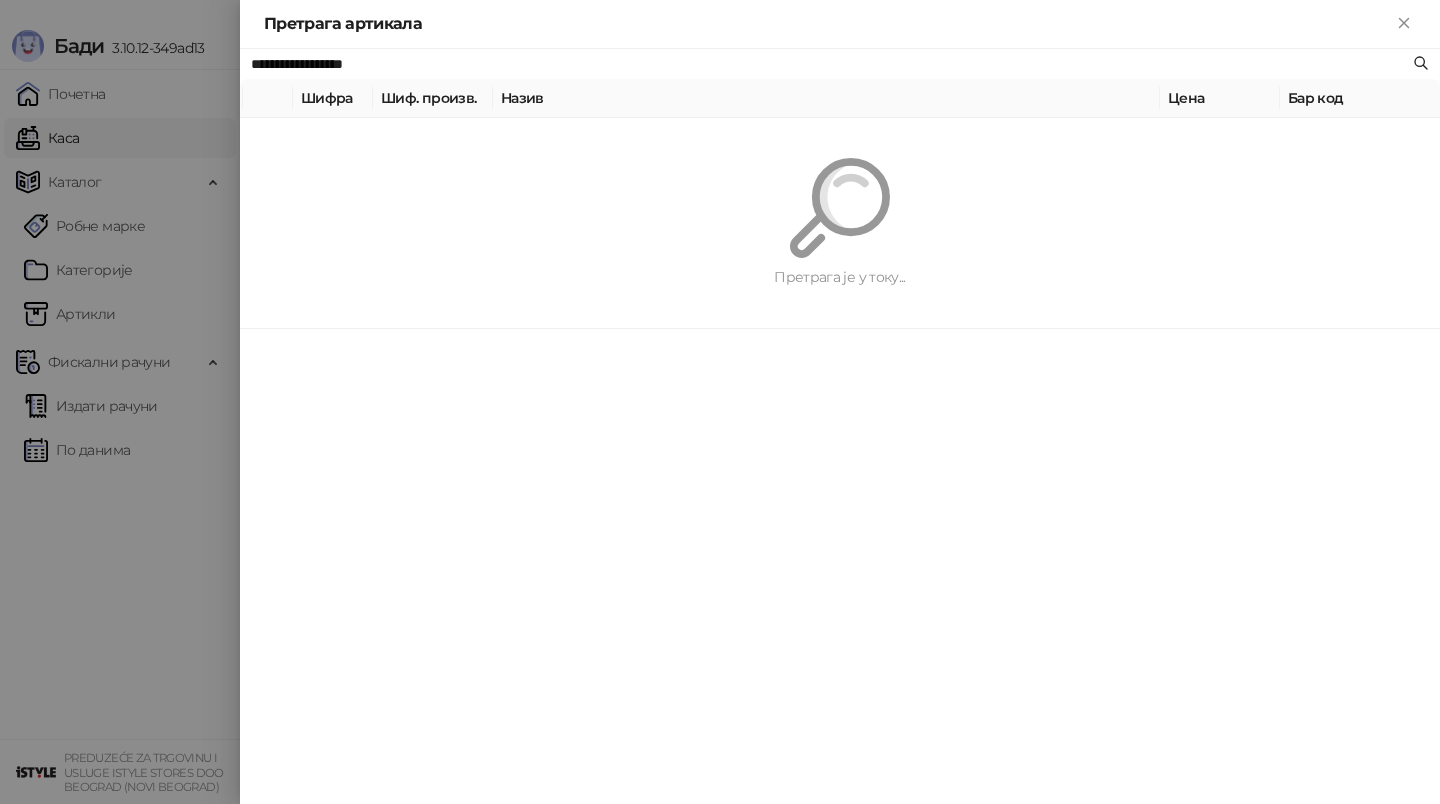 paste on "*****" 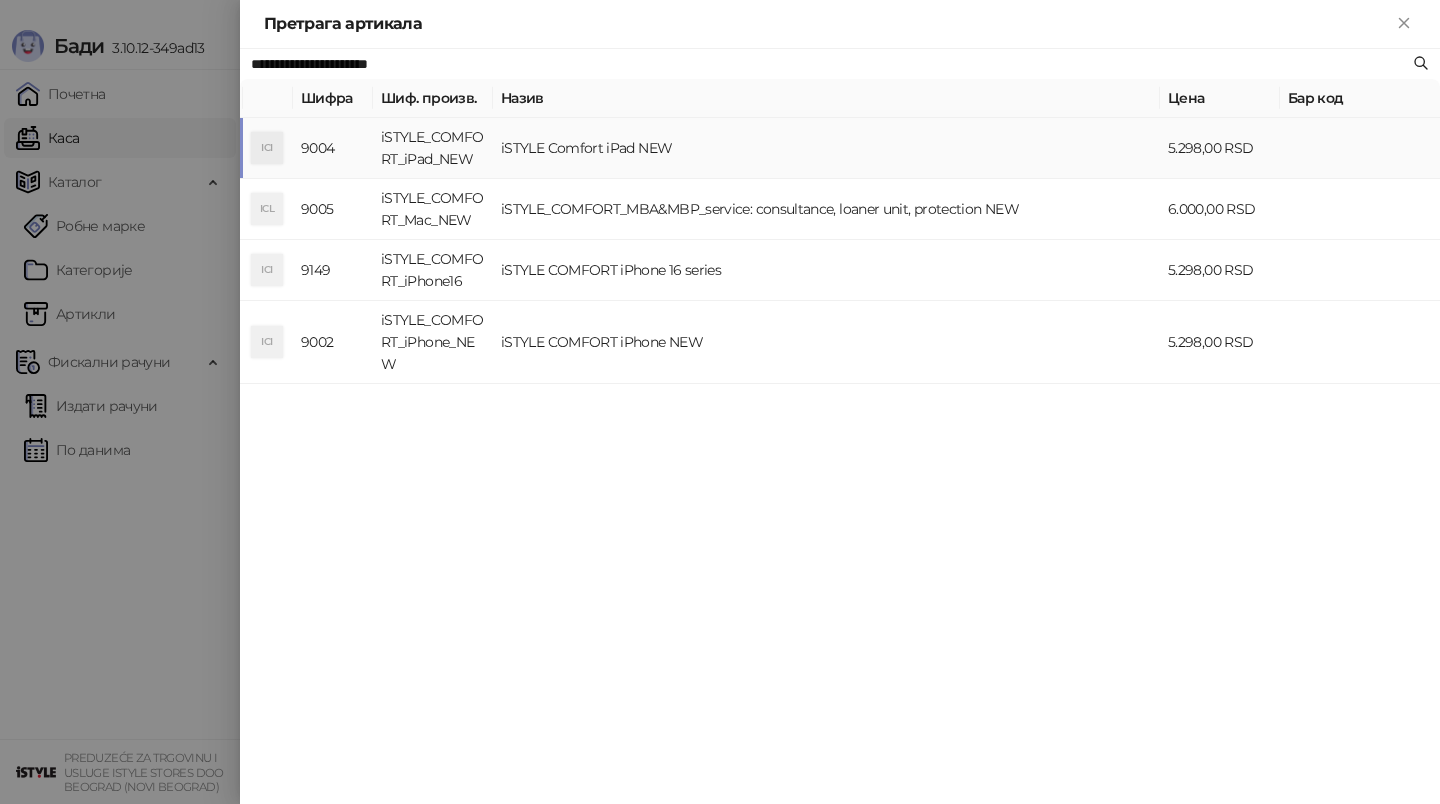 click on "iSTYLE Comfort iPad NEW" at bounding box center (826, 148) 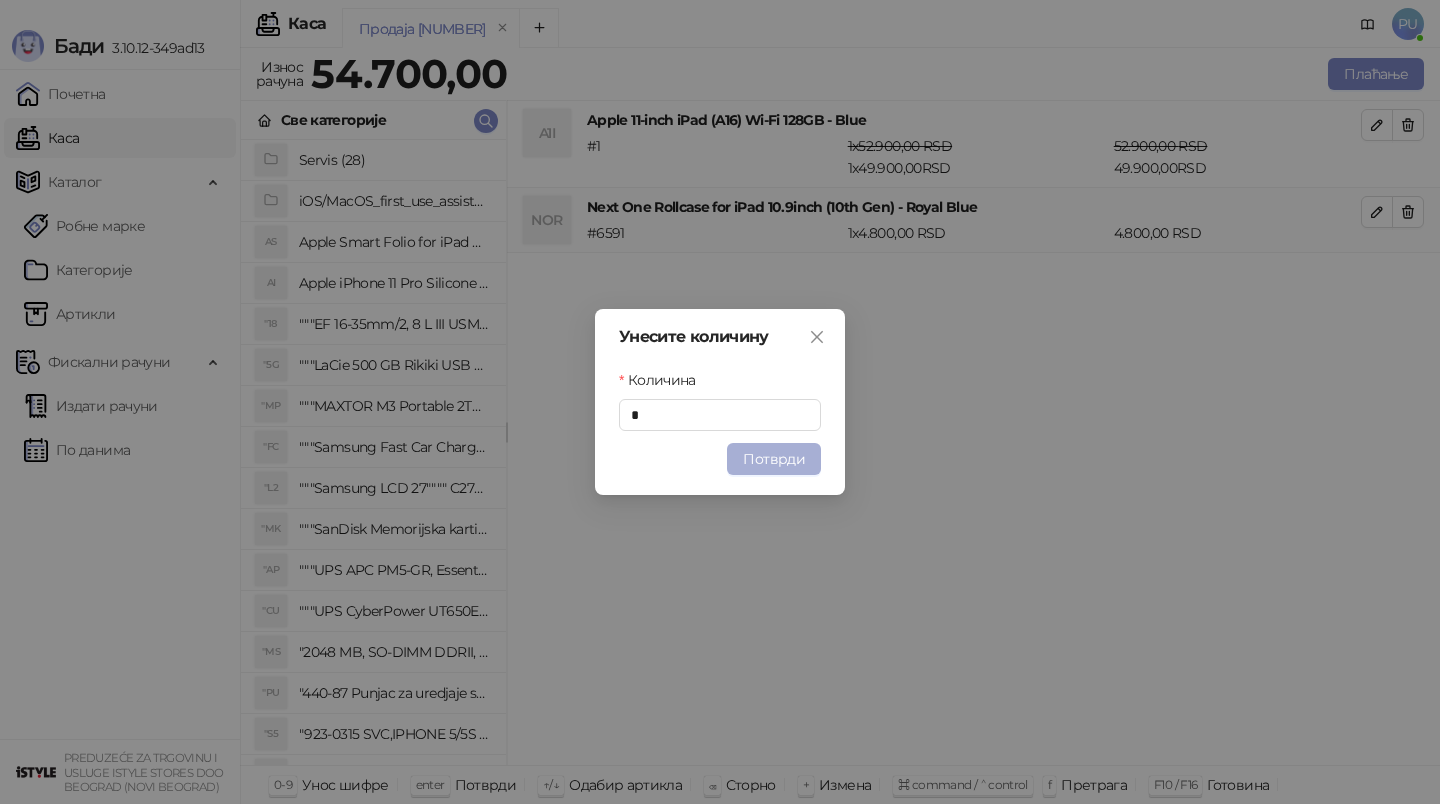 click on "Потврди" at bounding box center [774, 459] 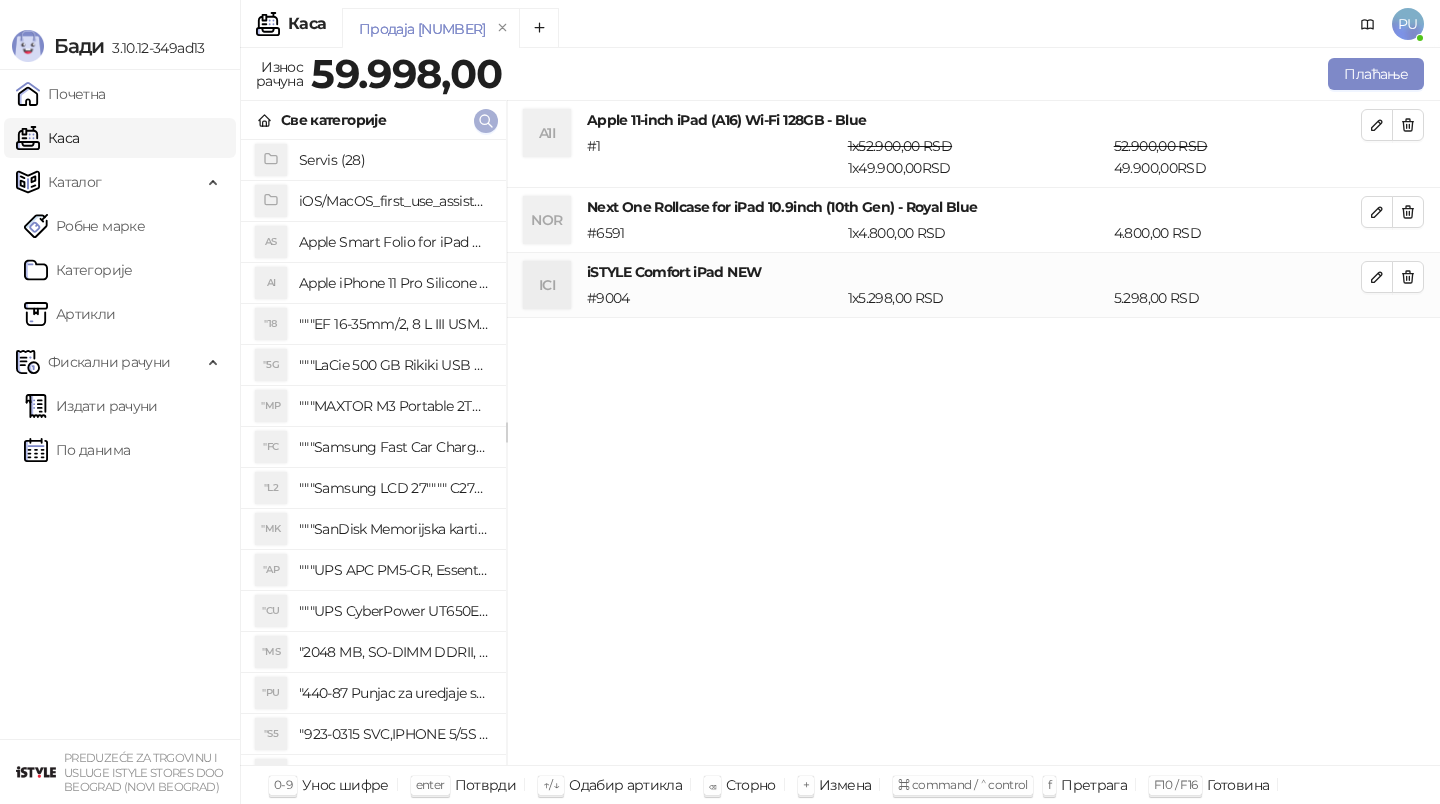 click 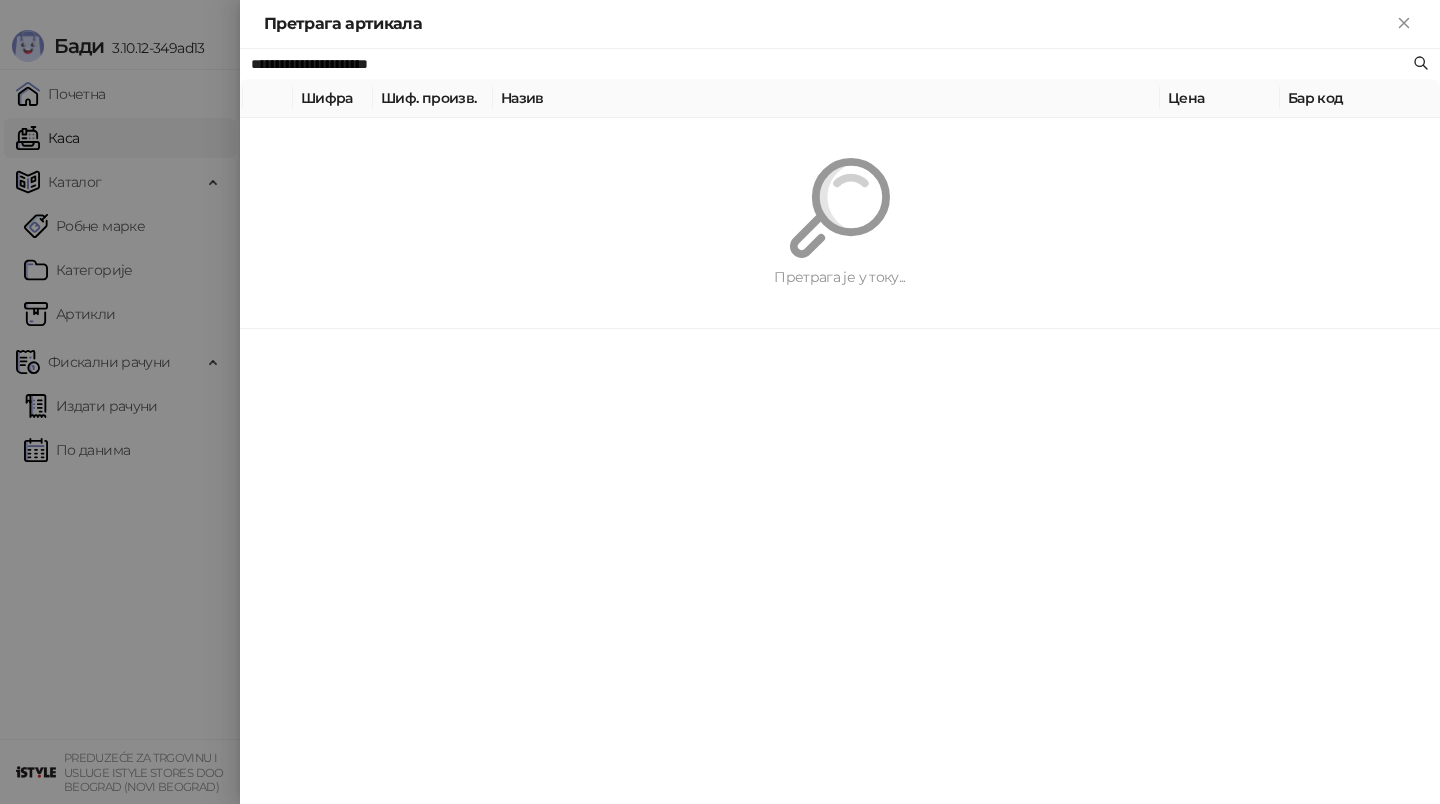 paste 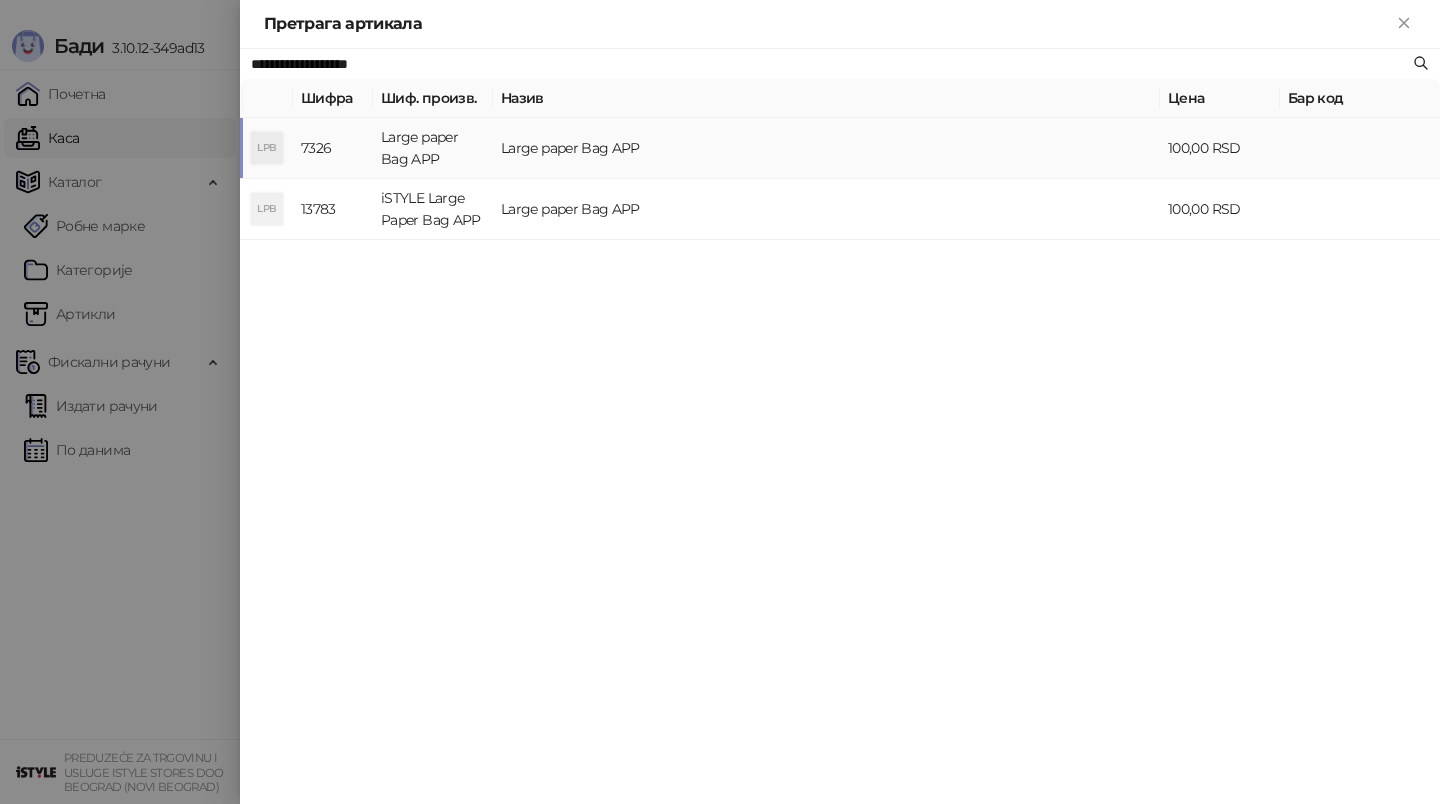 type on "**********" 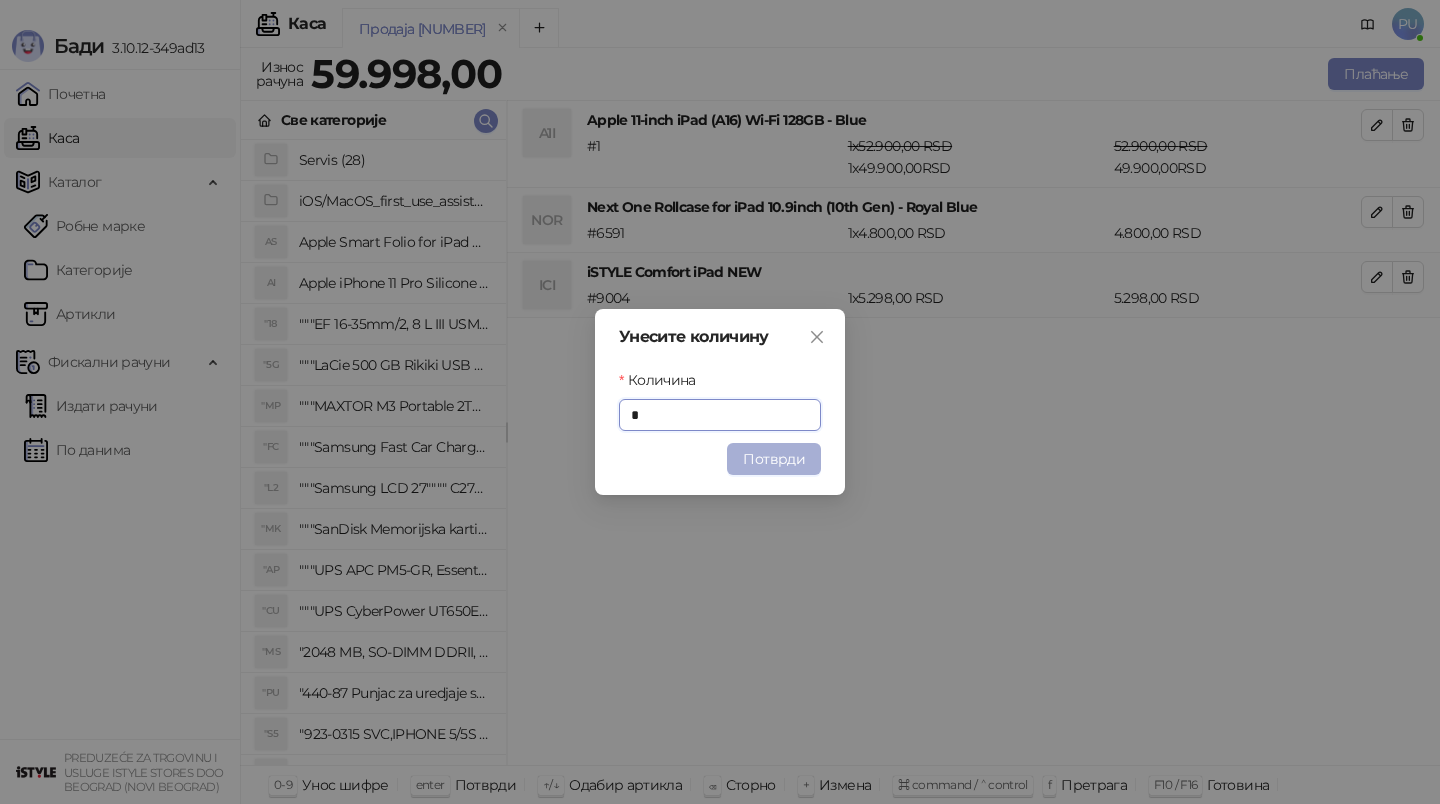 click on "Потврди" at bounding box center (774, 459) 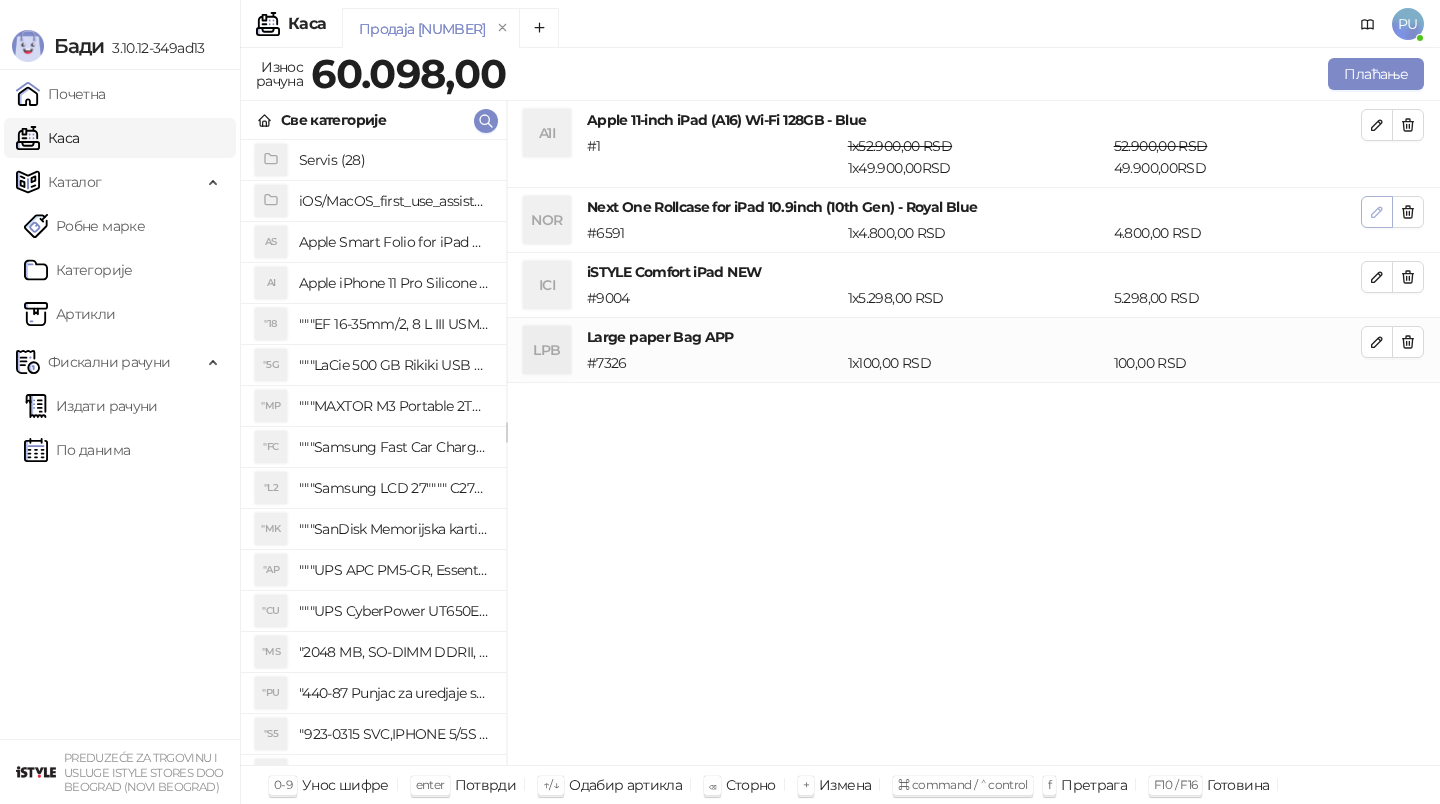 click 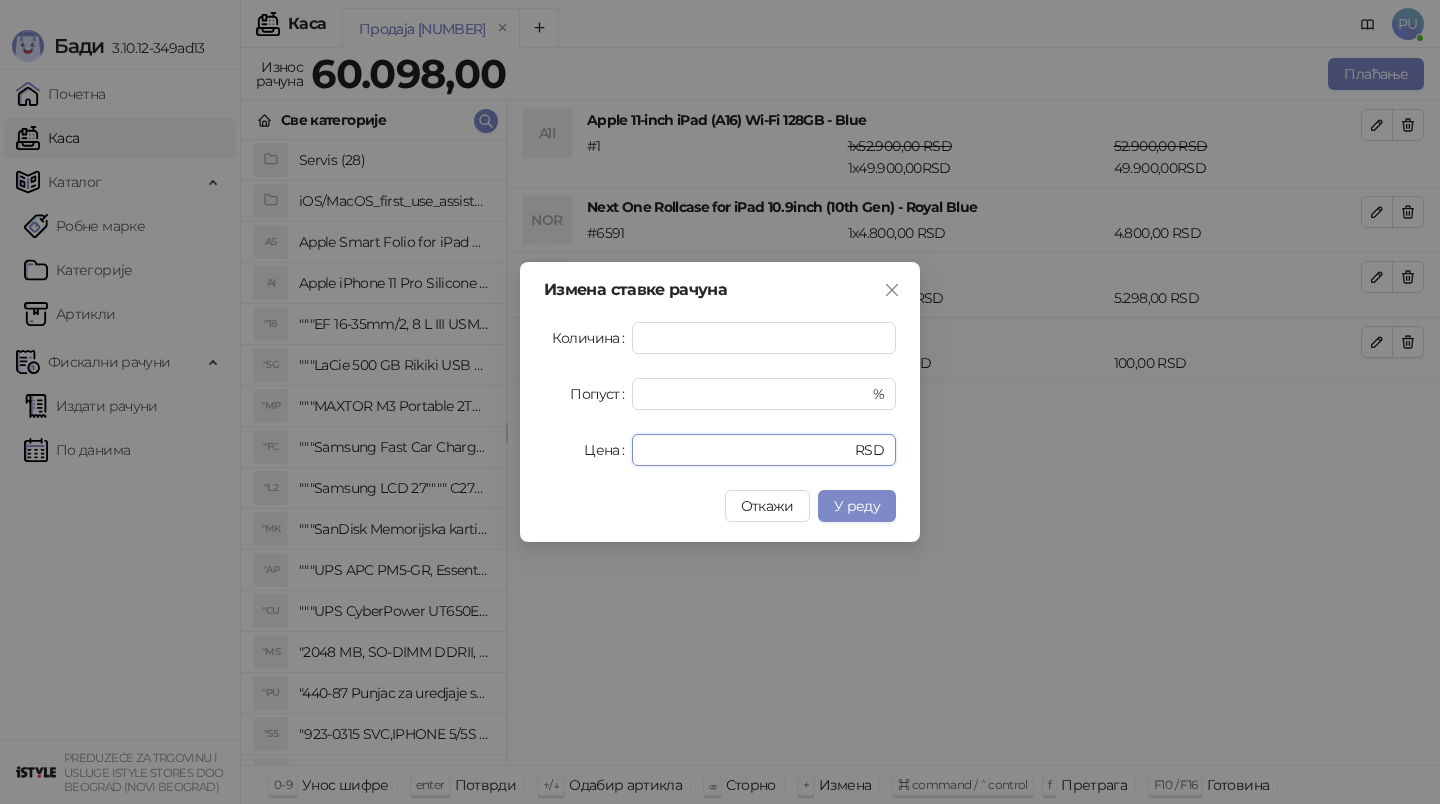 drag, startPoint x: 706, startPoint y: 447, endPoint x: 483, endPoint y: 441, distance: 223.0807 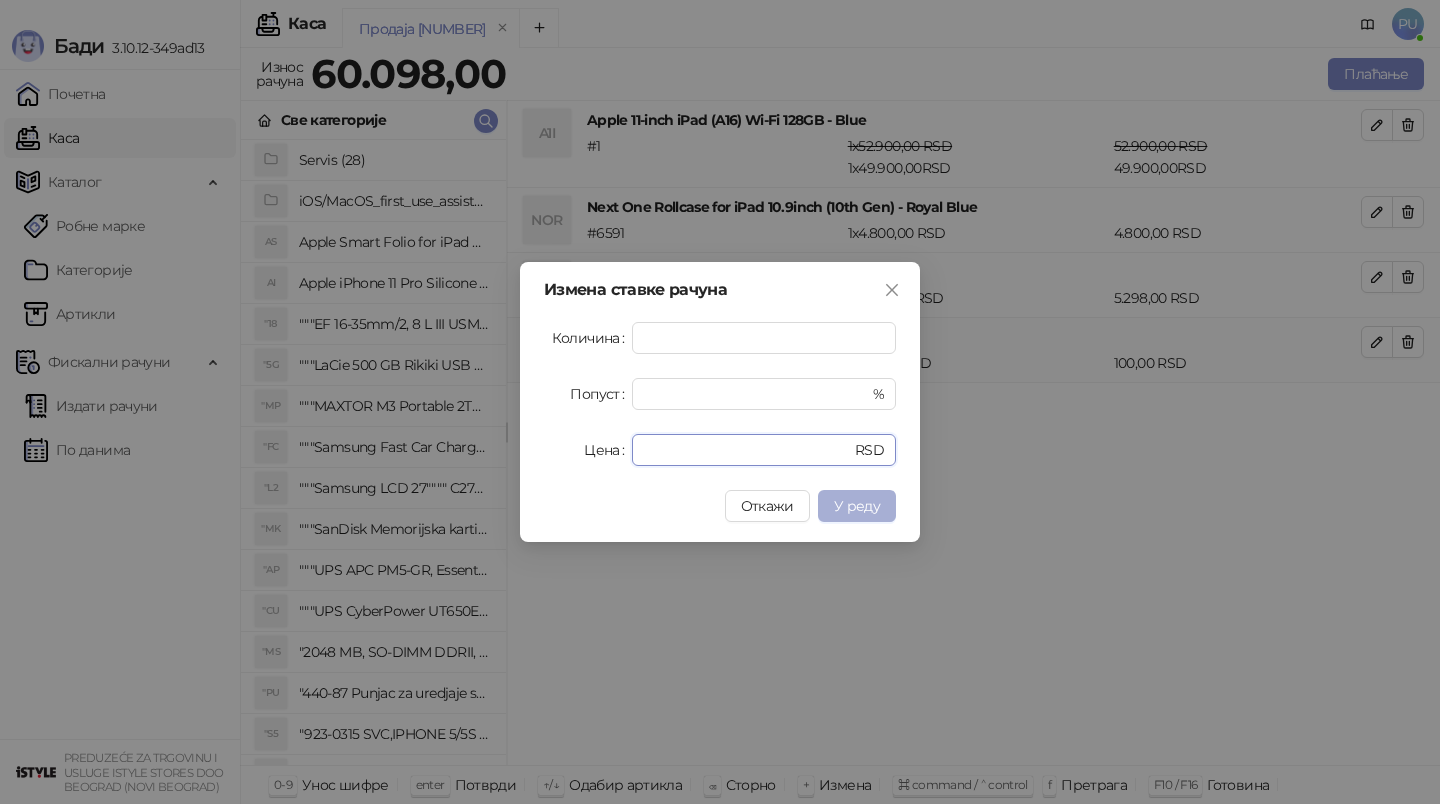 type on "*" 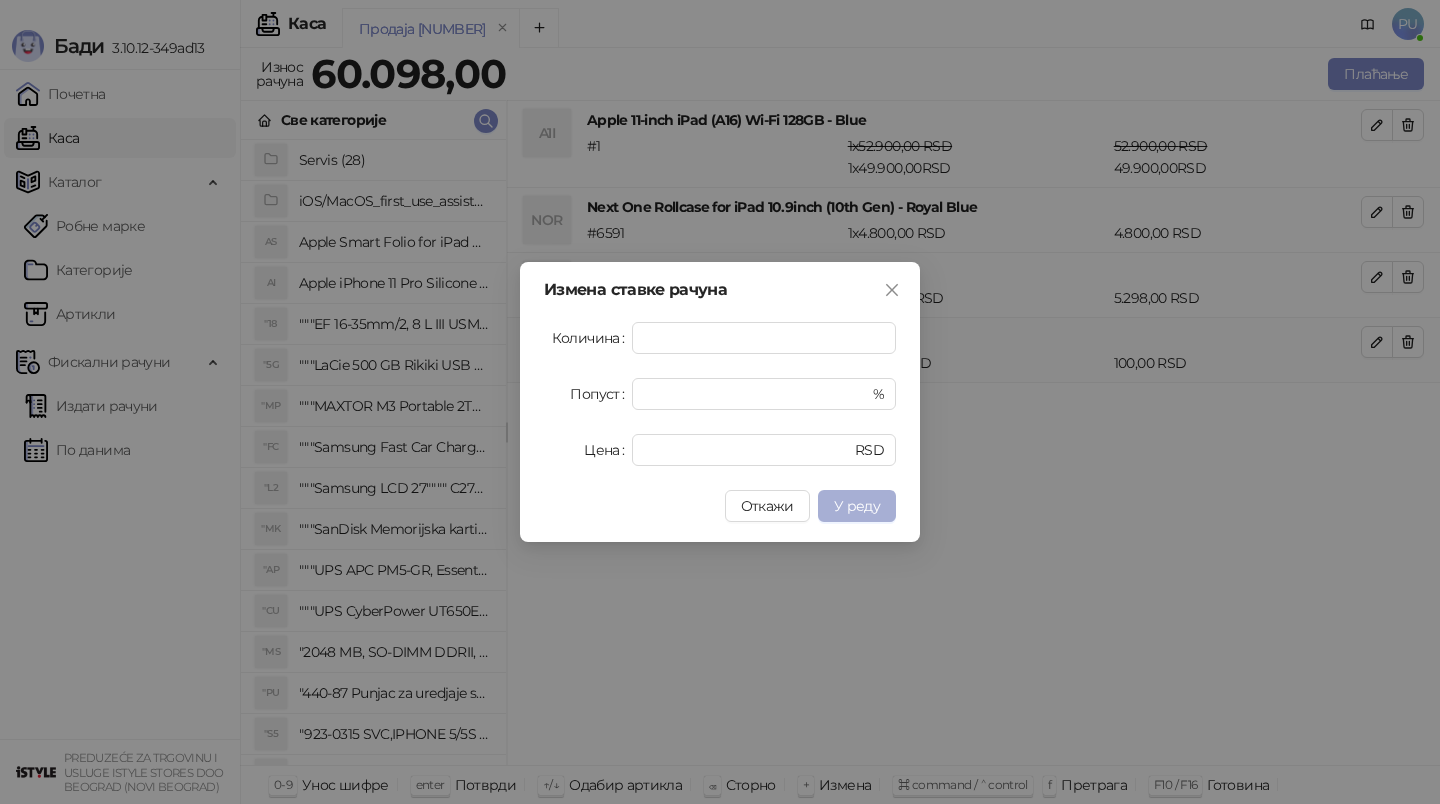 click on "У реду" at bounding box center (857, 506) 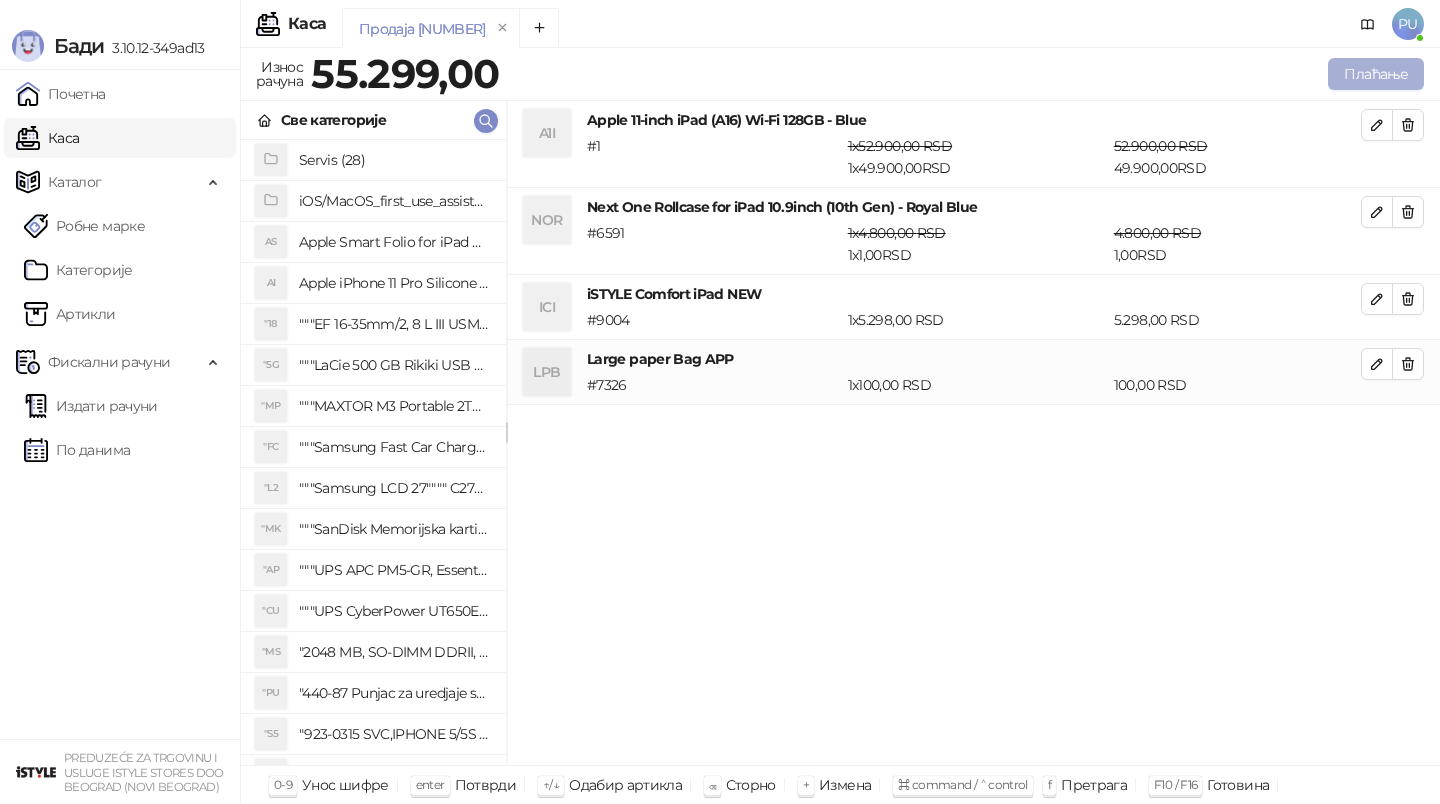 click on "Плаћање" at bounding box center (1376, 74) 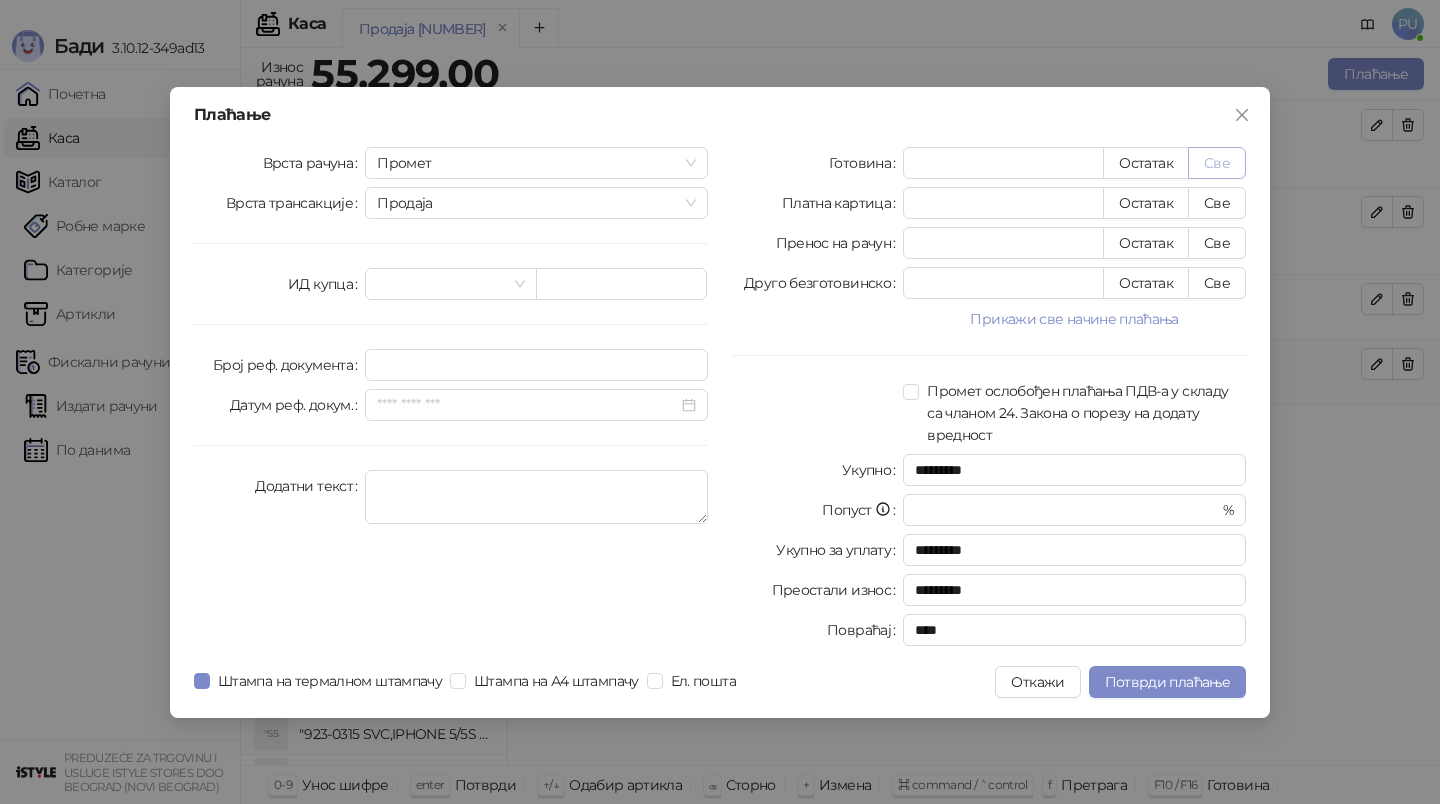 click on "Све" at bounding box center [1217, 163] 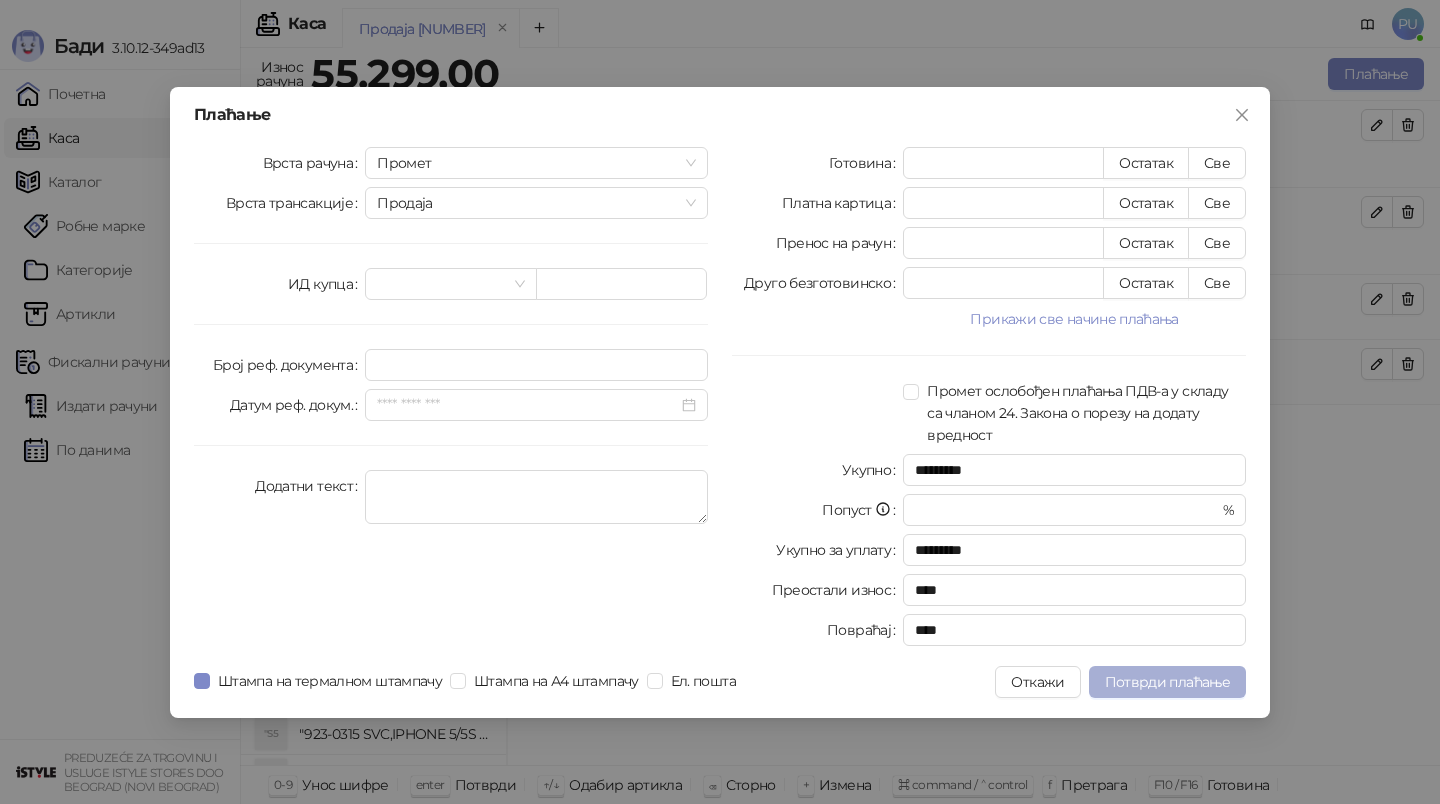 click on "Потврди плаћање" at bounding box center (1167, 682) 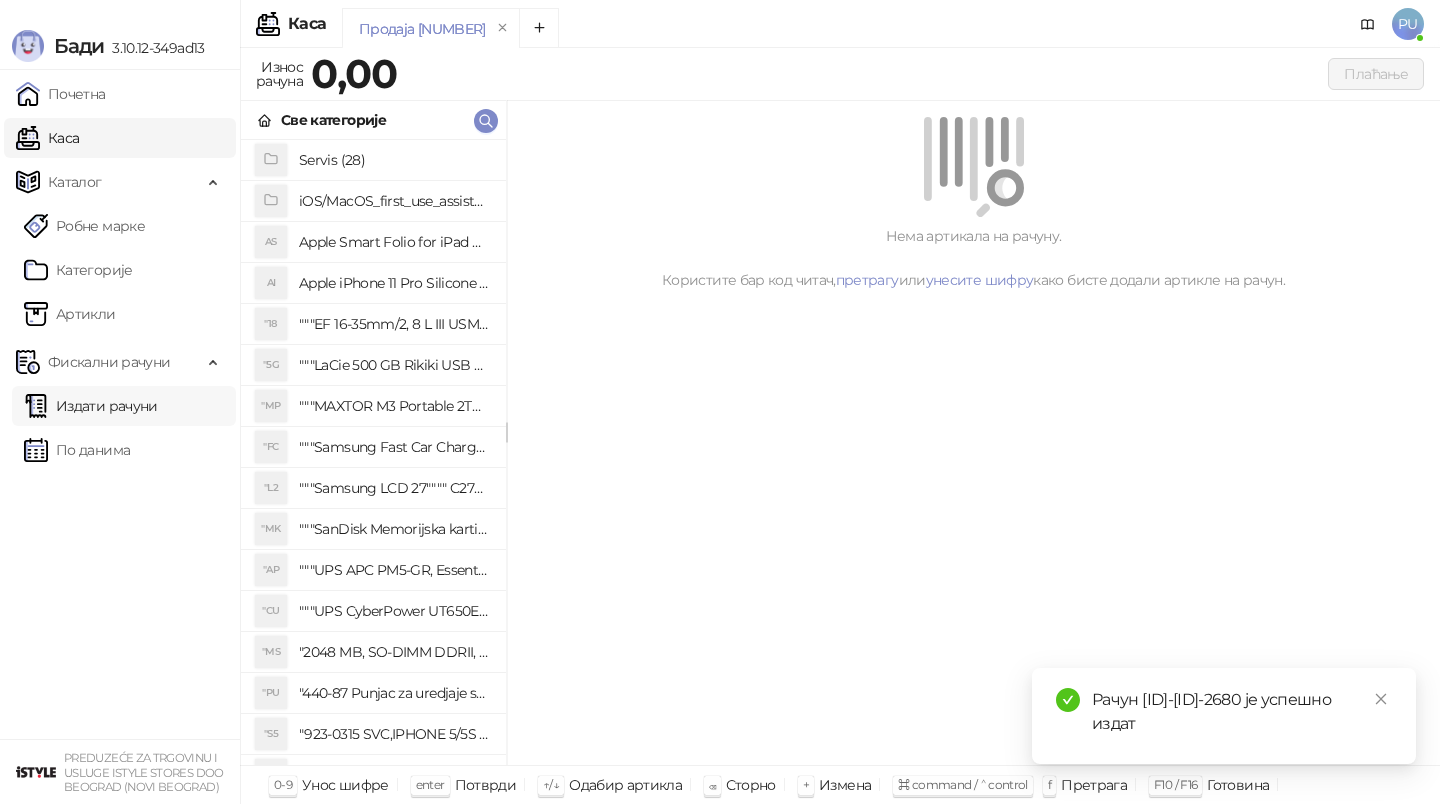 click on "Издати рачуни" at bounding box center (91, 406) 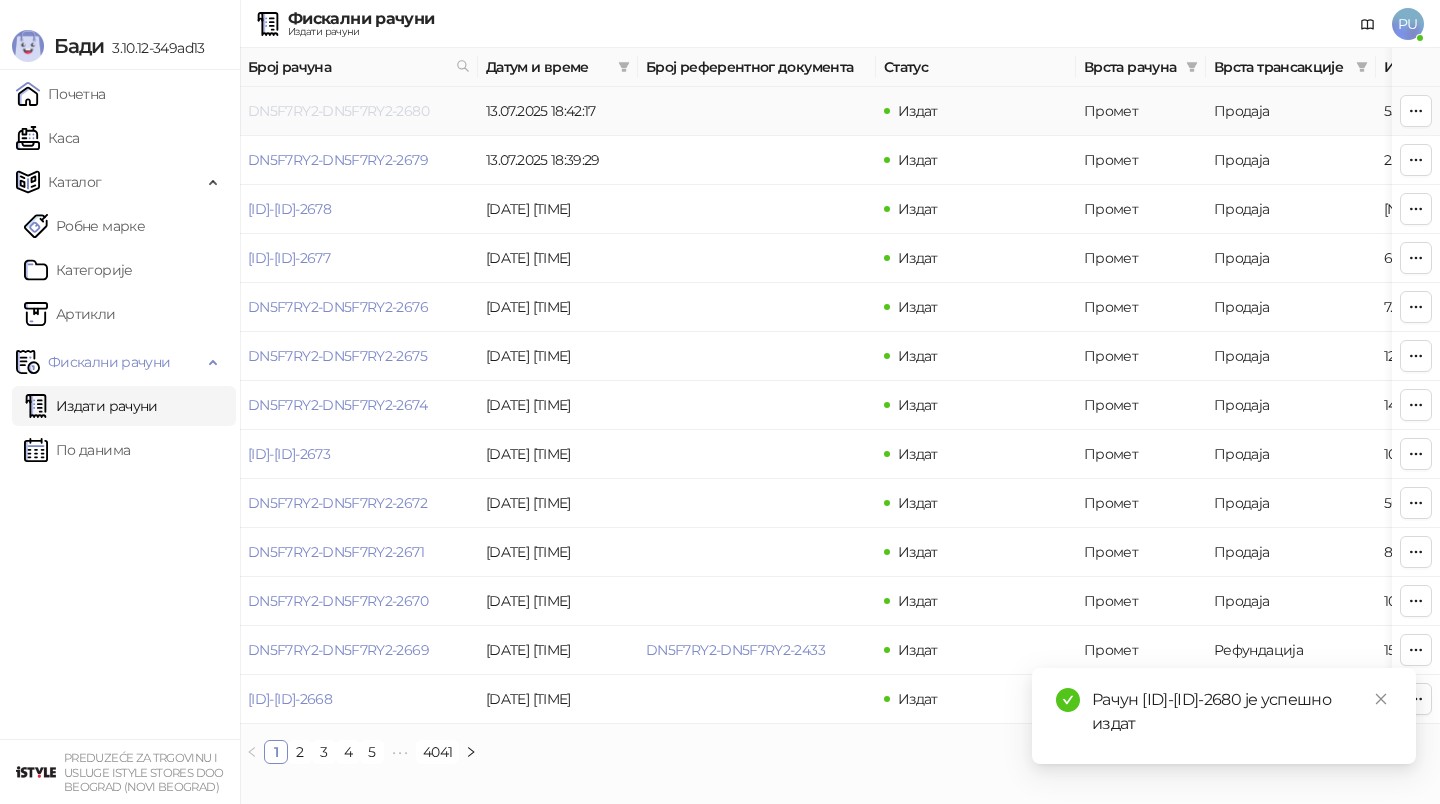 click on "DN5F7RY2-DN5F7RY2-2680" at bounding box center [338, 111] 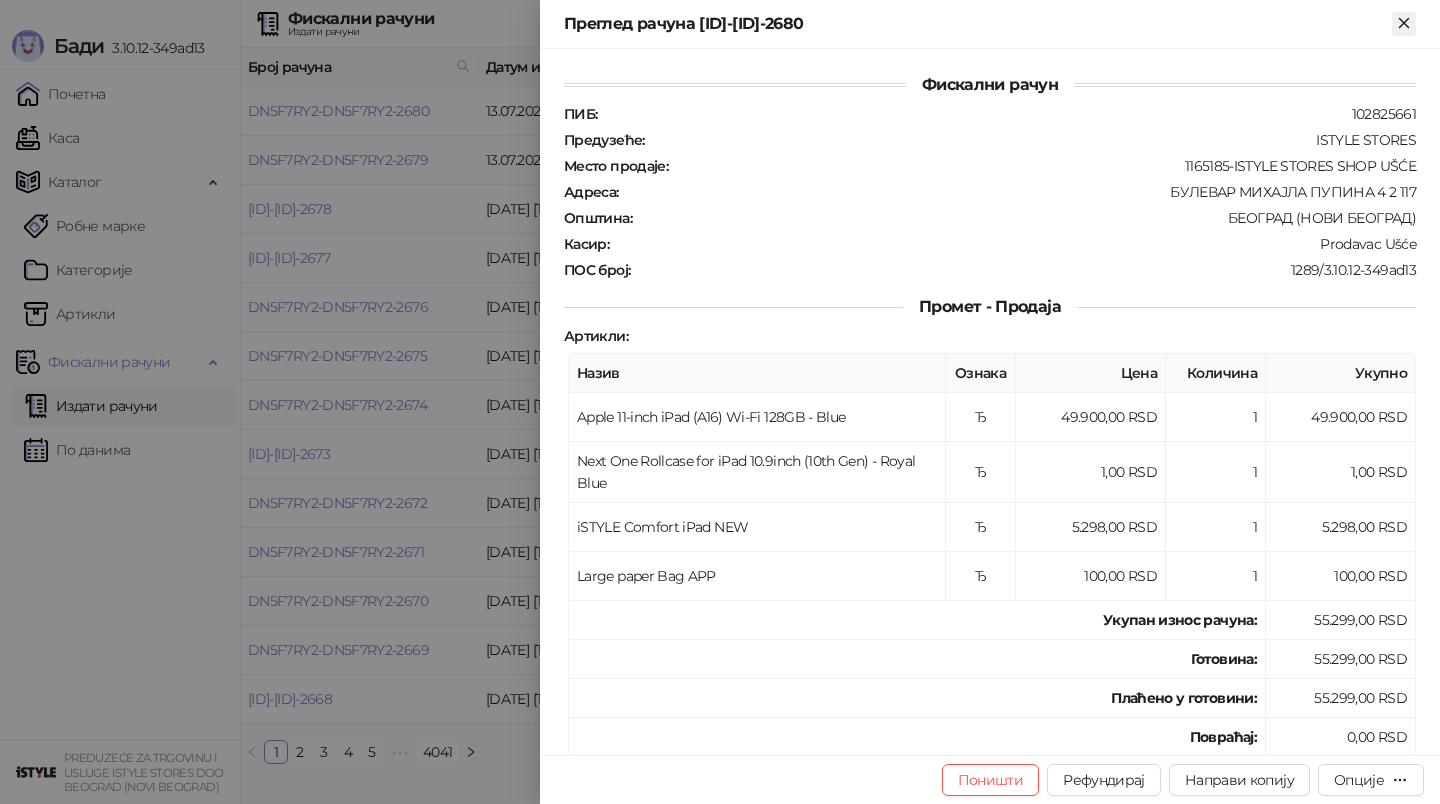 click 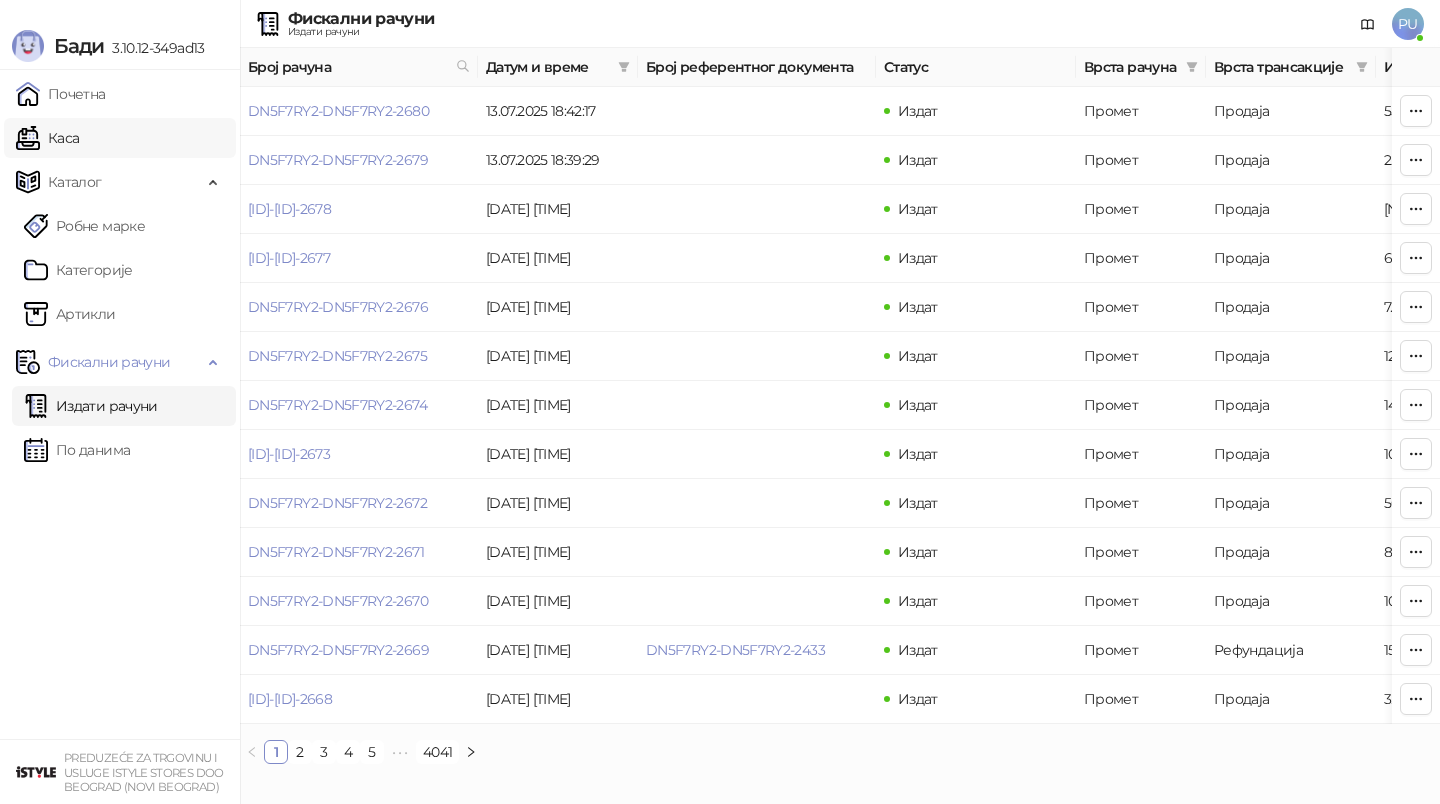 click on "Каса" at bounding box center [47, 138] 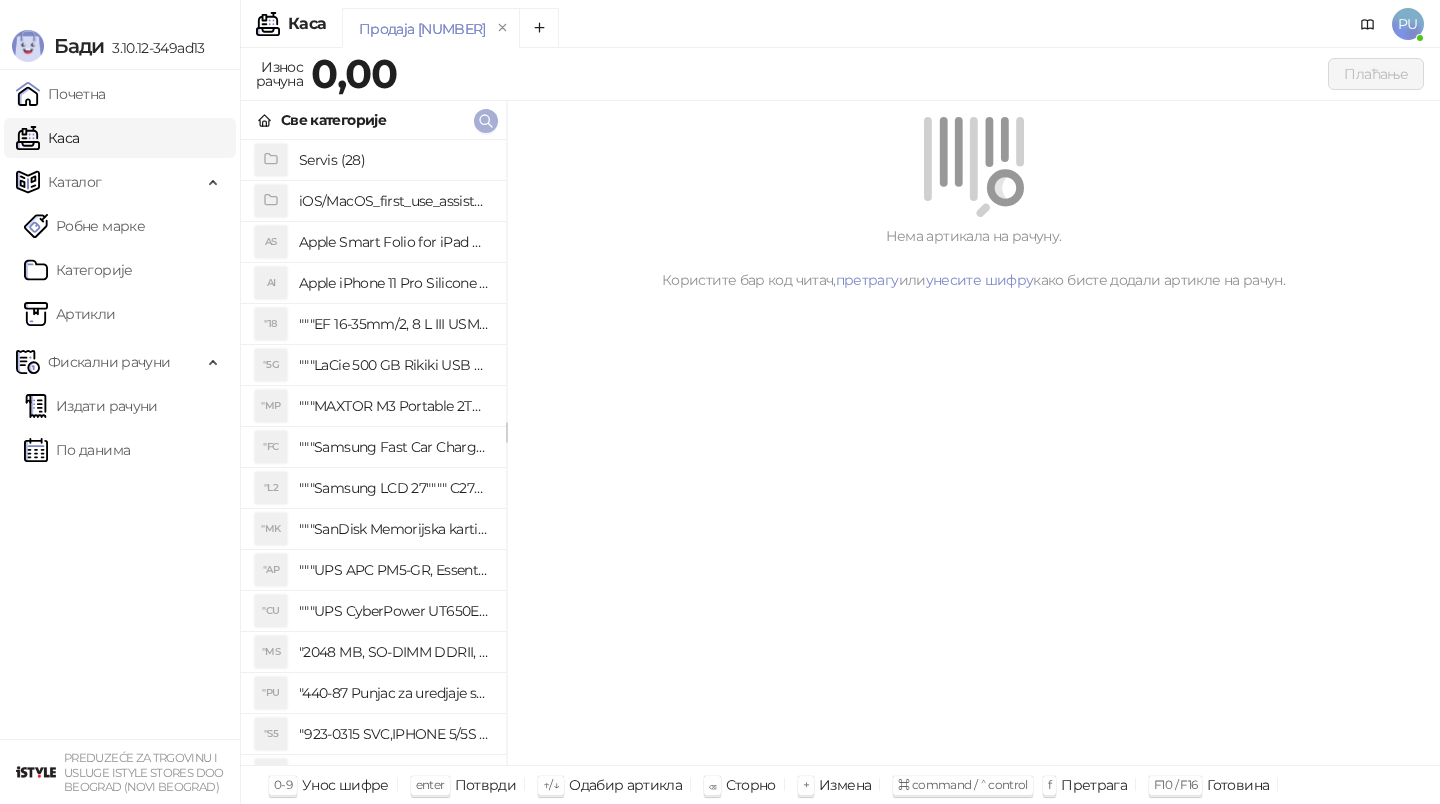 click 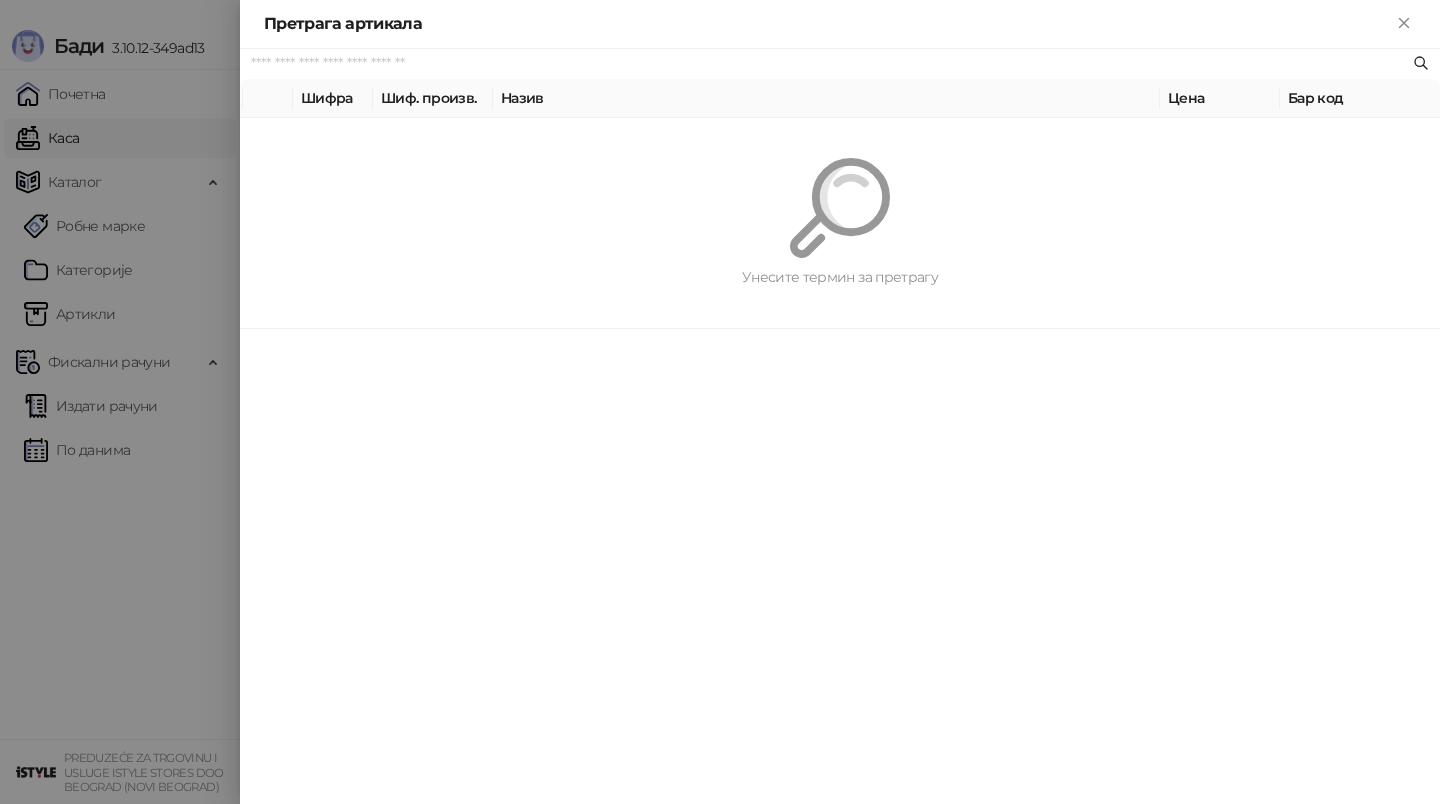 paste on "*********" 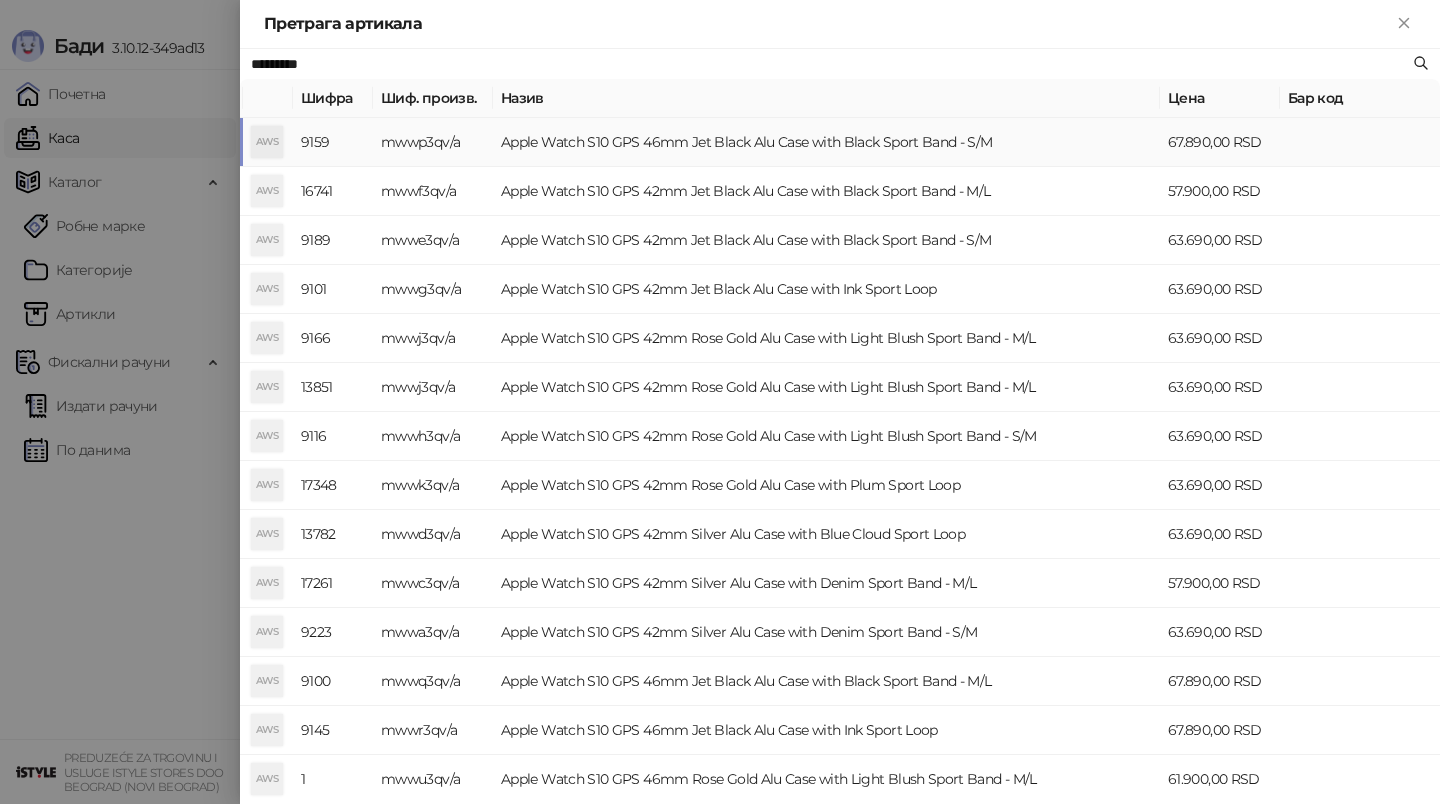 type on "*********" 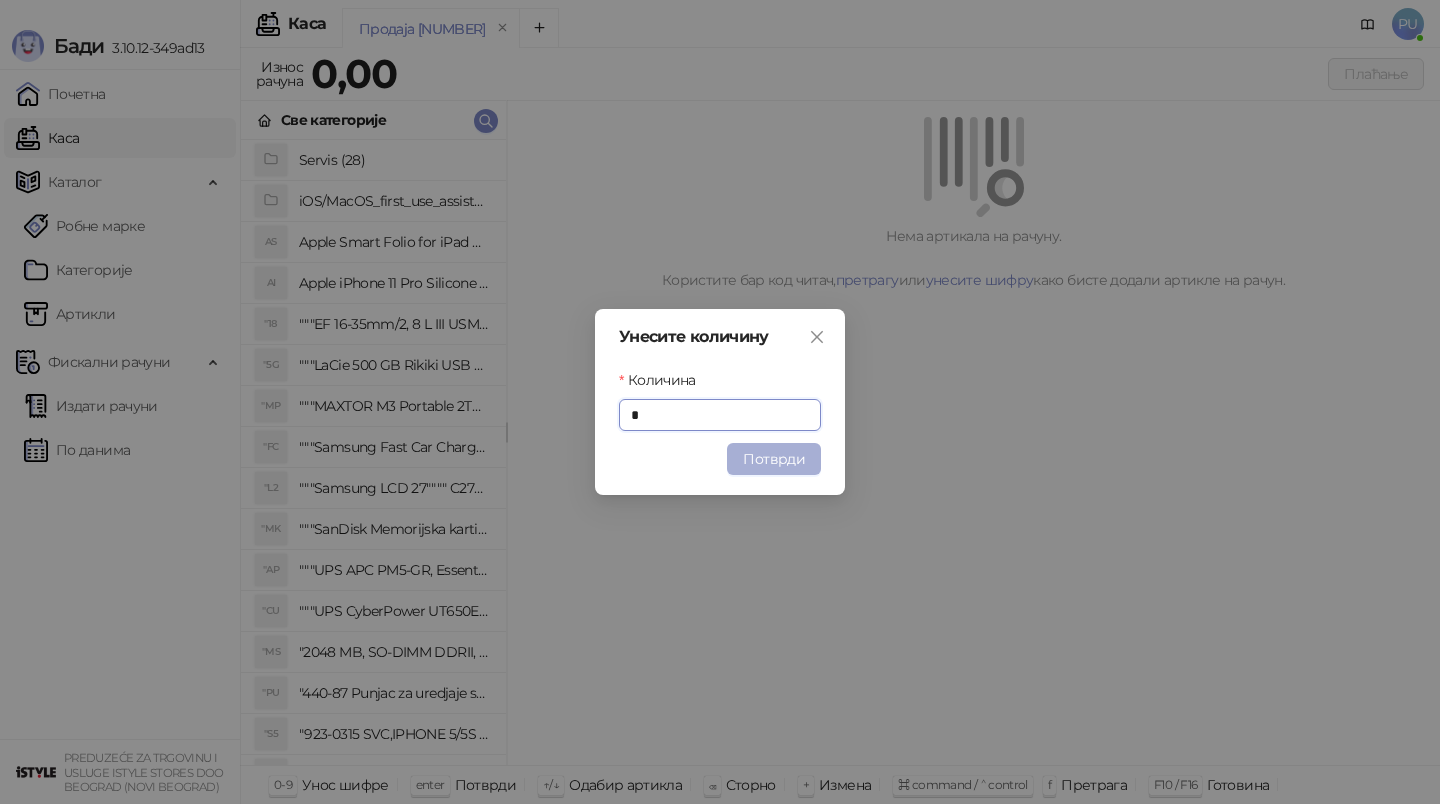 click on "Потврди" at bounding box center (774, 459) 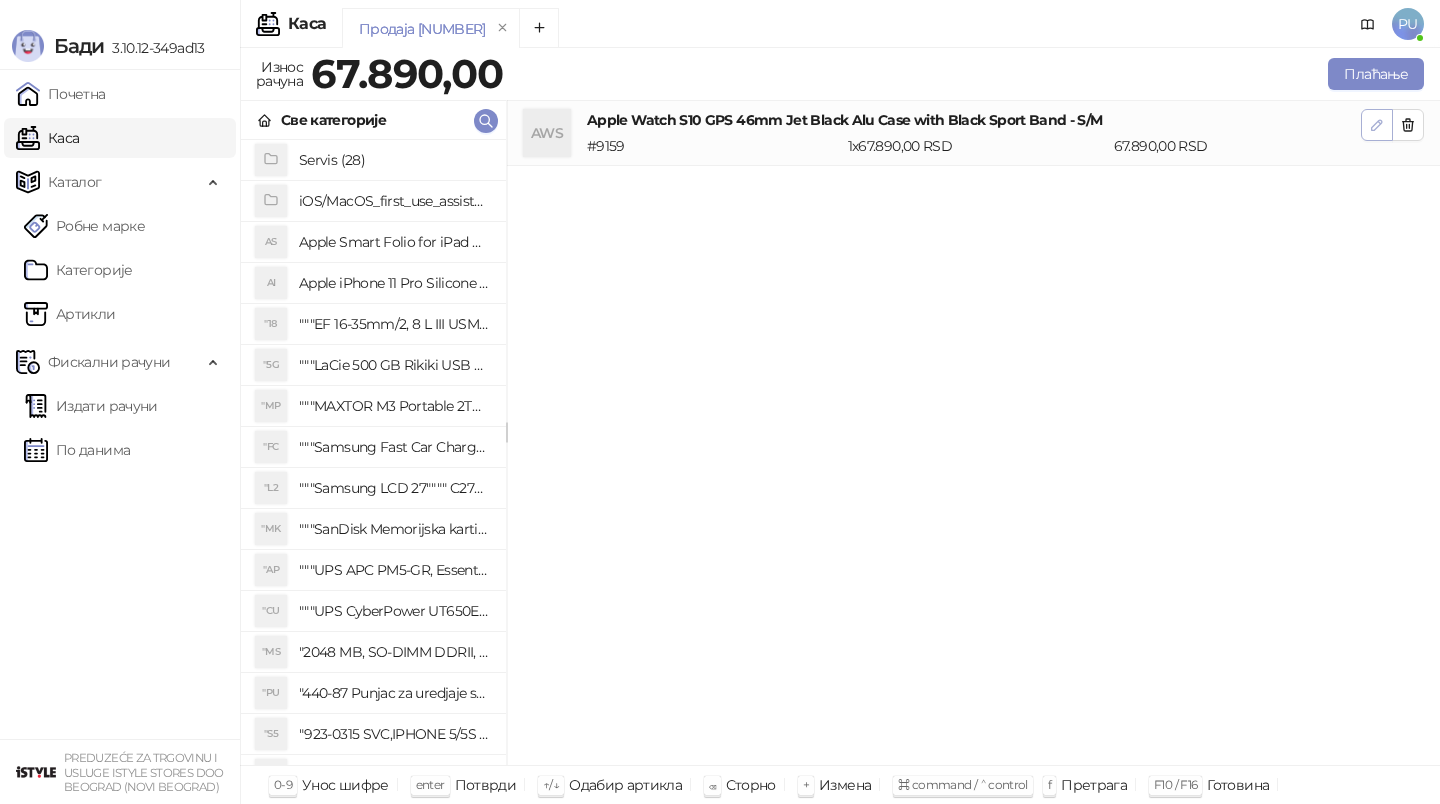 click 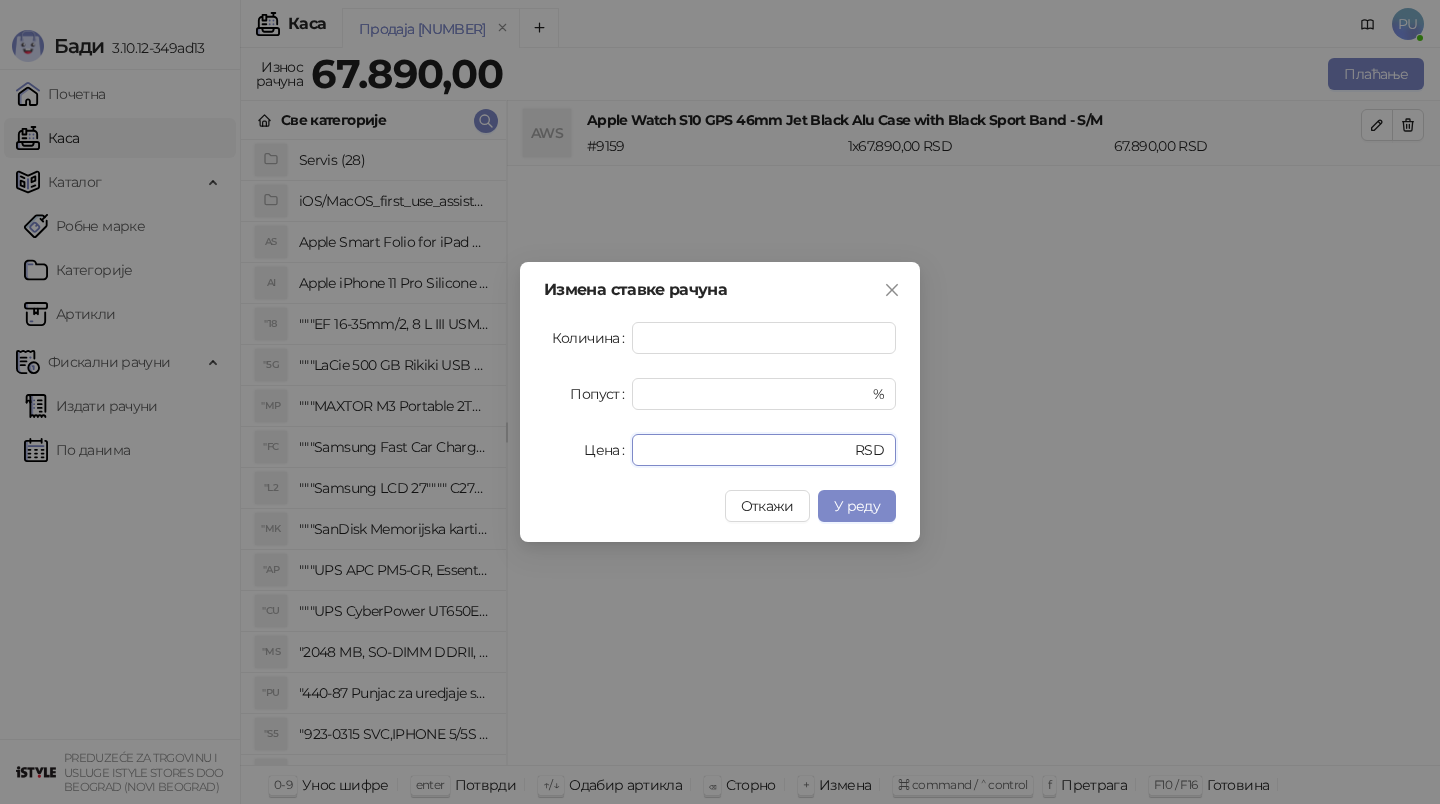 drag, startPoint x: 722, startPoint y: 449, endPoint x: 329, endPoint y: 443, distance: 393.0458 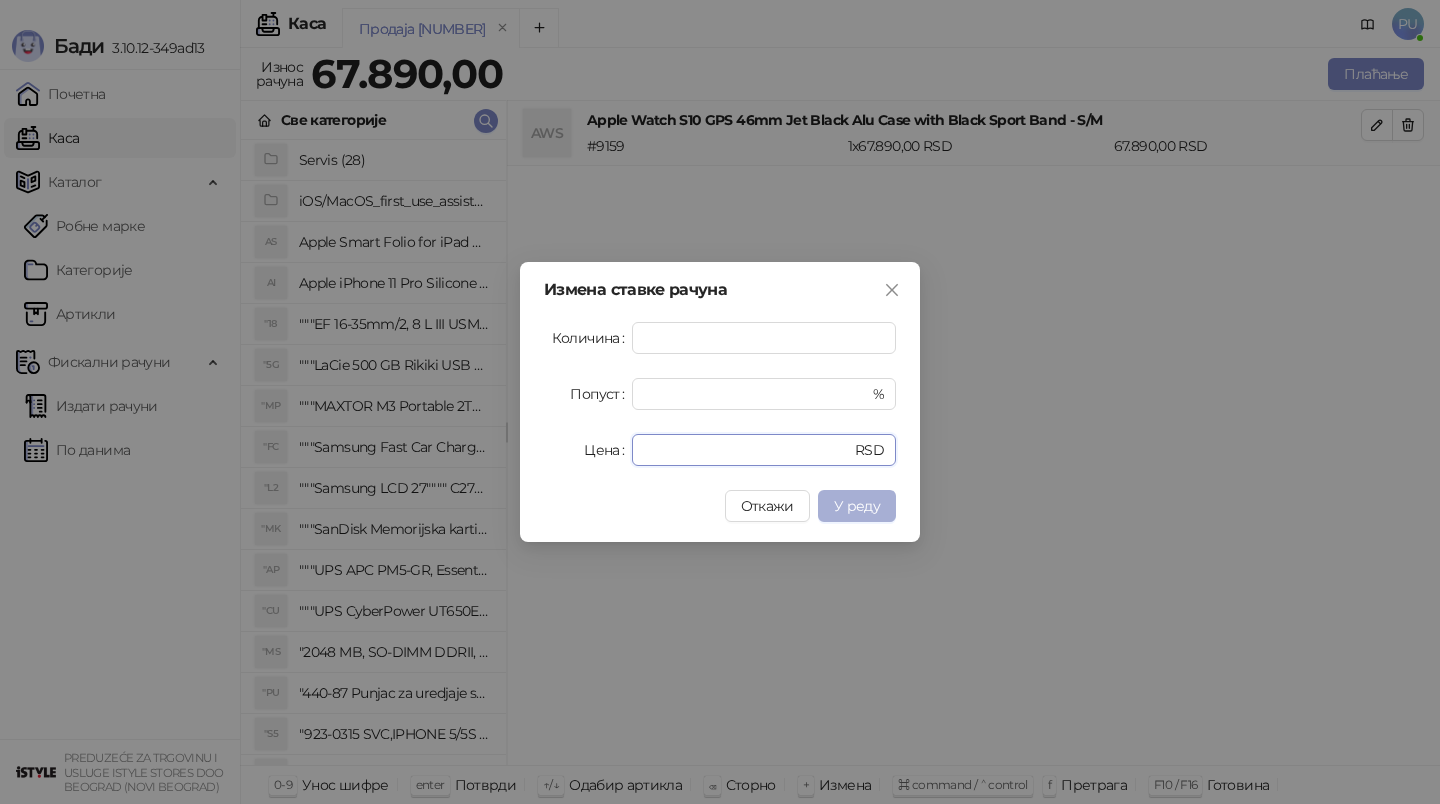 type on "*****" 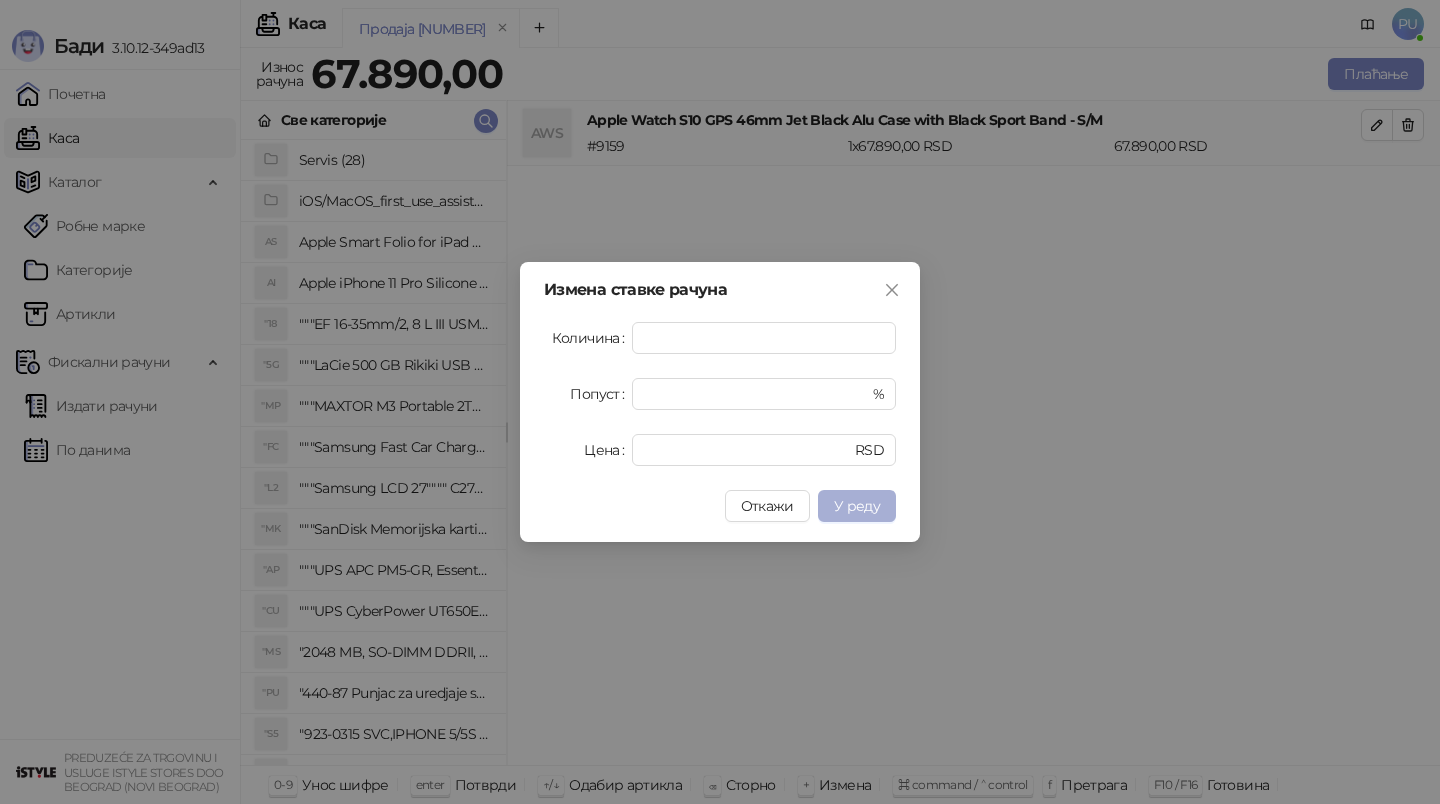 click on "У реду" at bounding box center (857, 506) 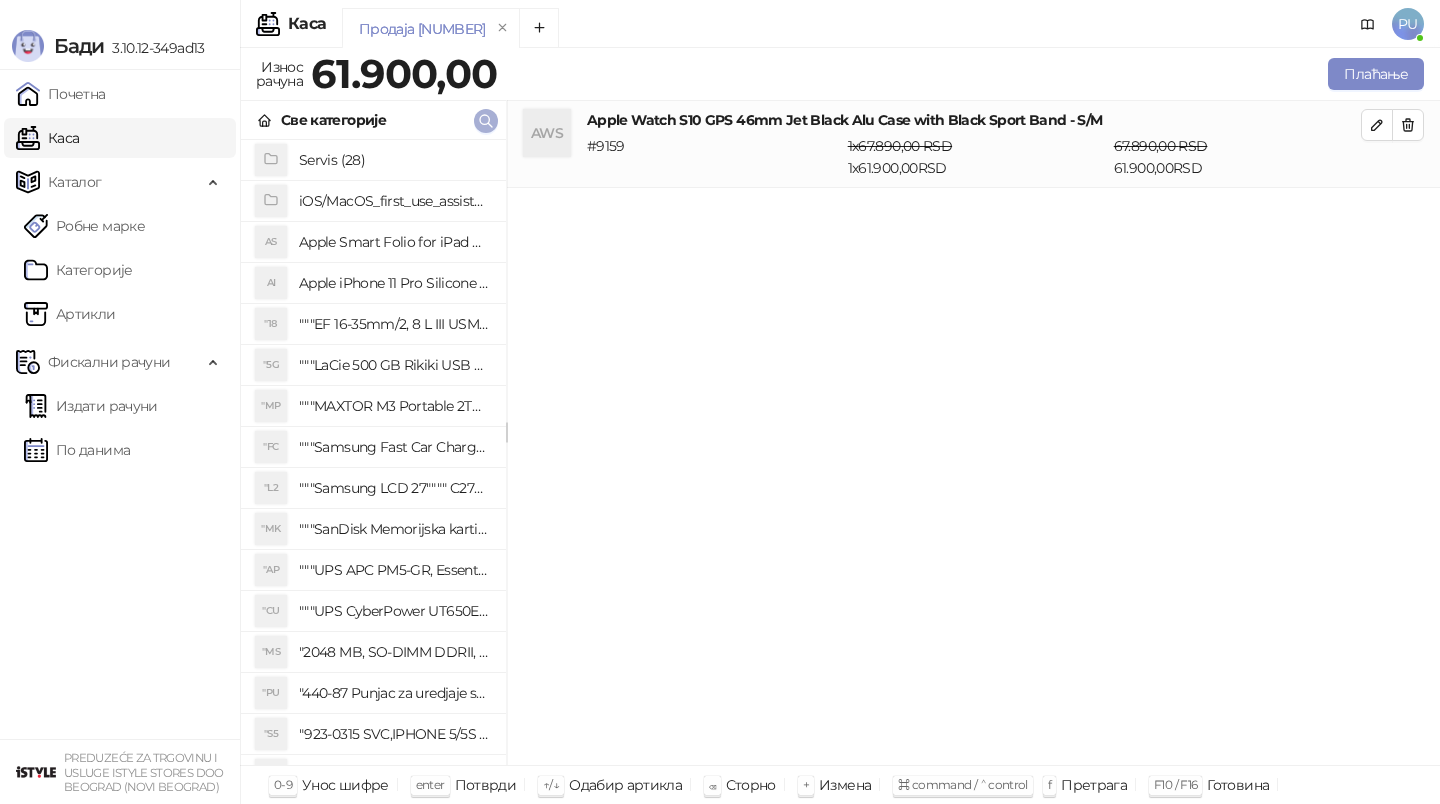 click 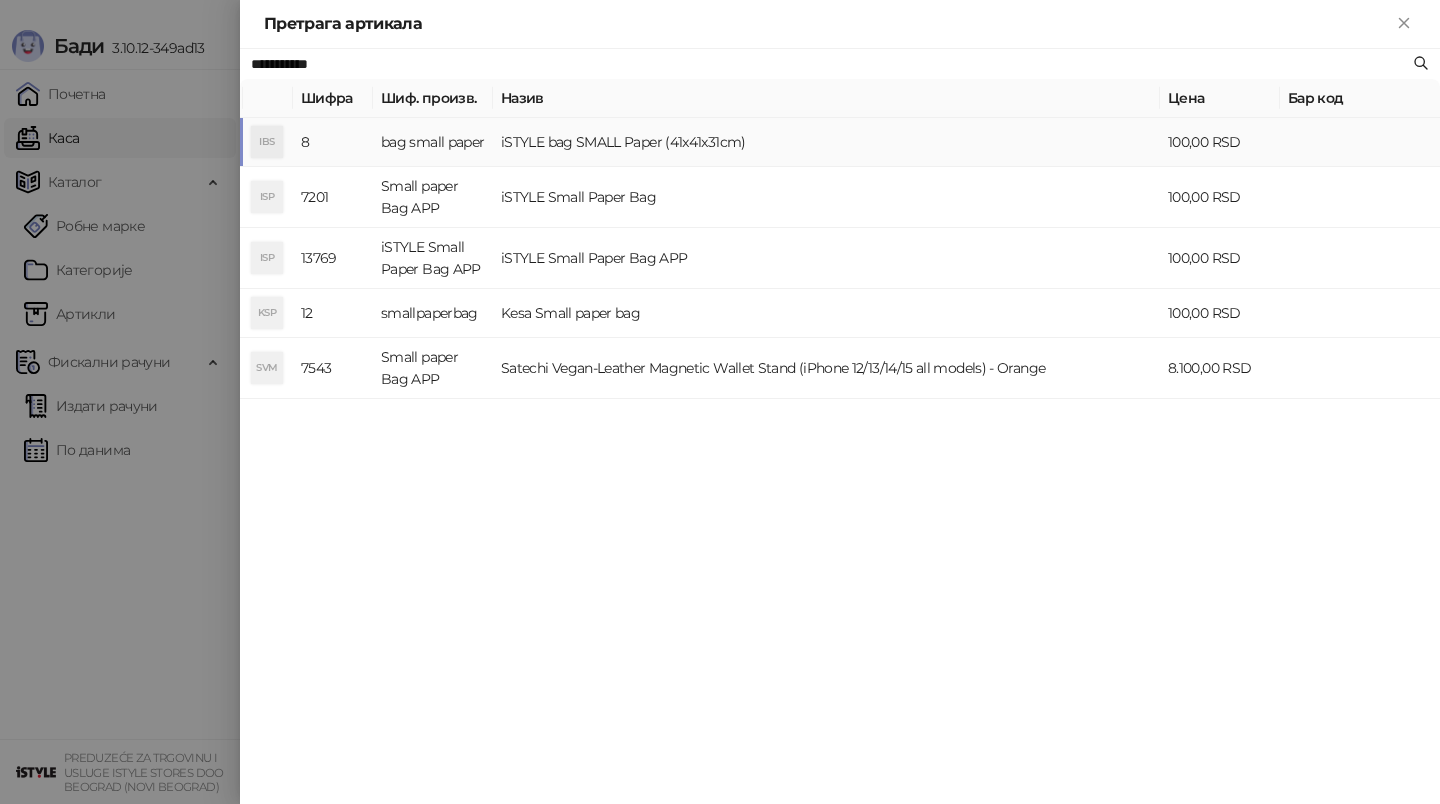 type on "**********" 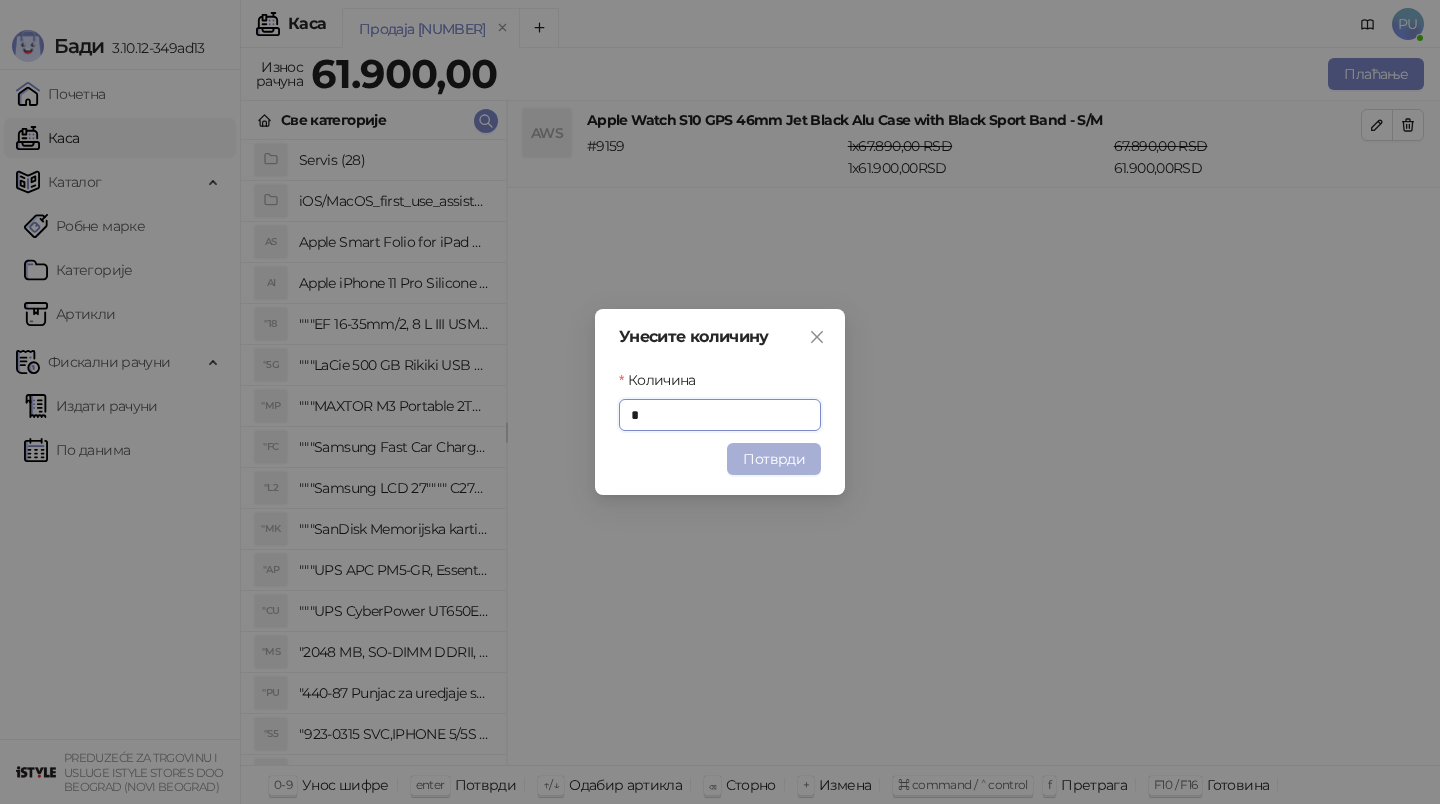 click on "Потврди" at bounding box center (774, 459) 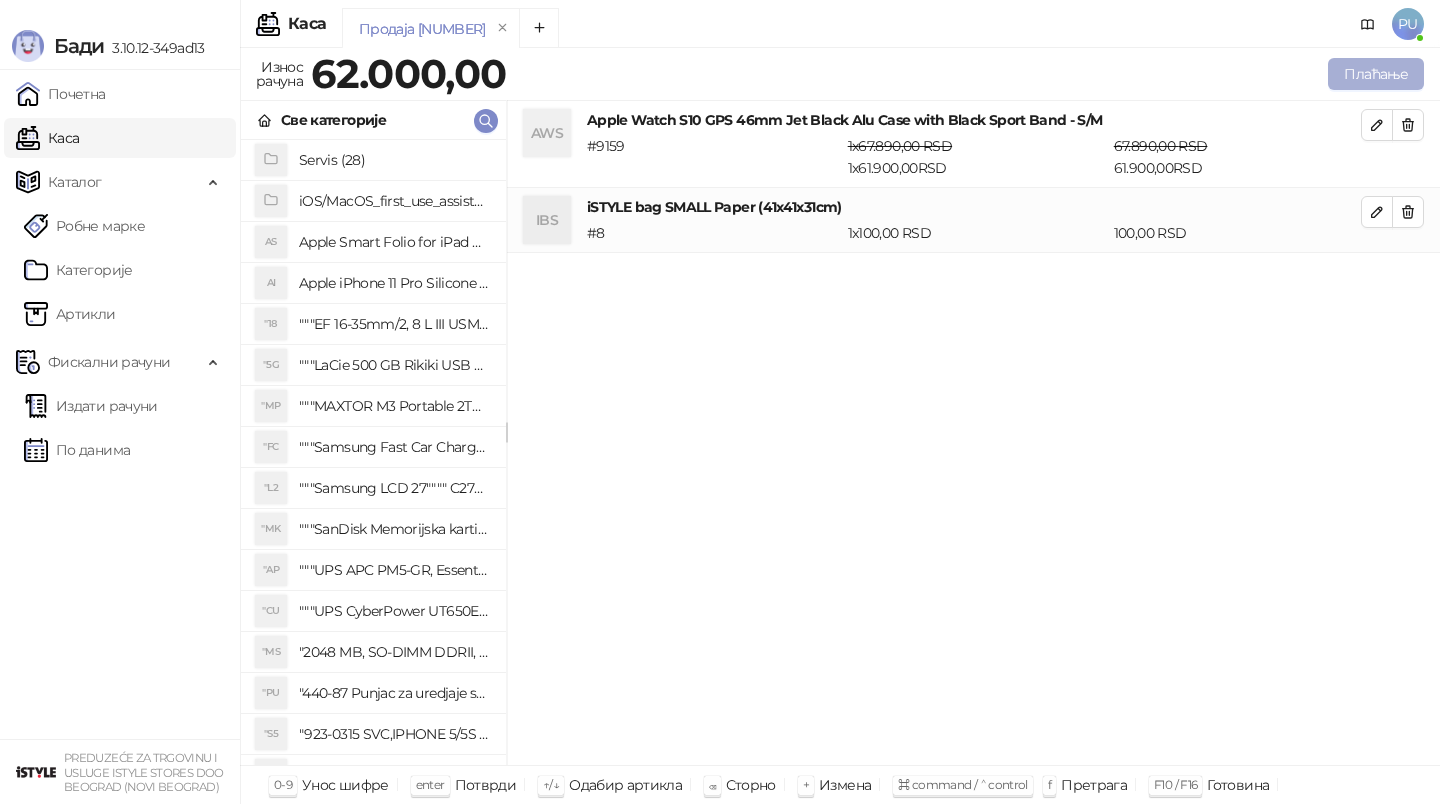 click on "Плаћање" at bounding box center [1376, 74] 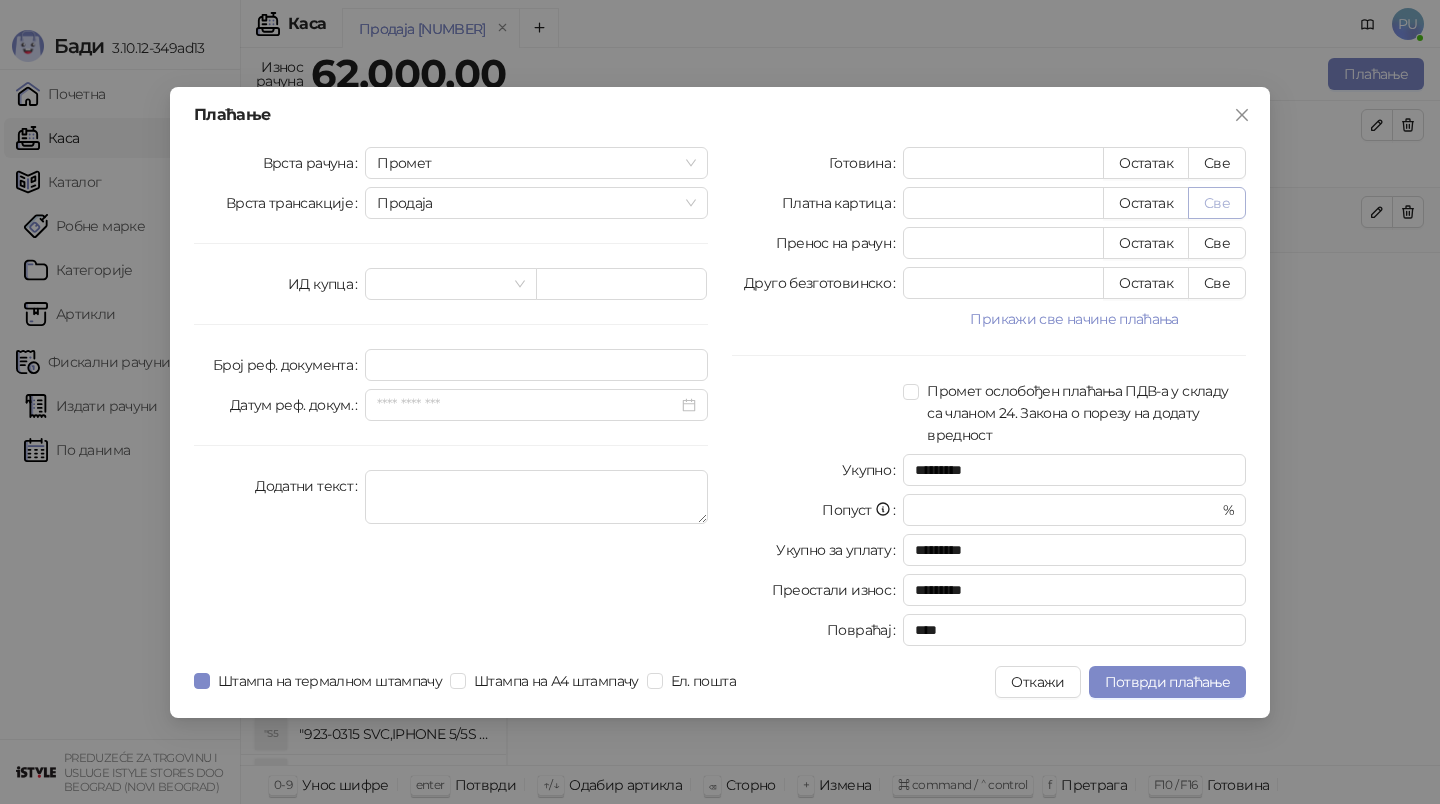 click on "Све" at bounding box center (1217, 203) 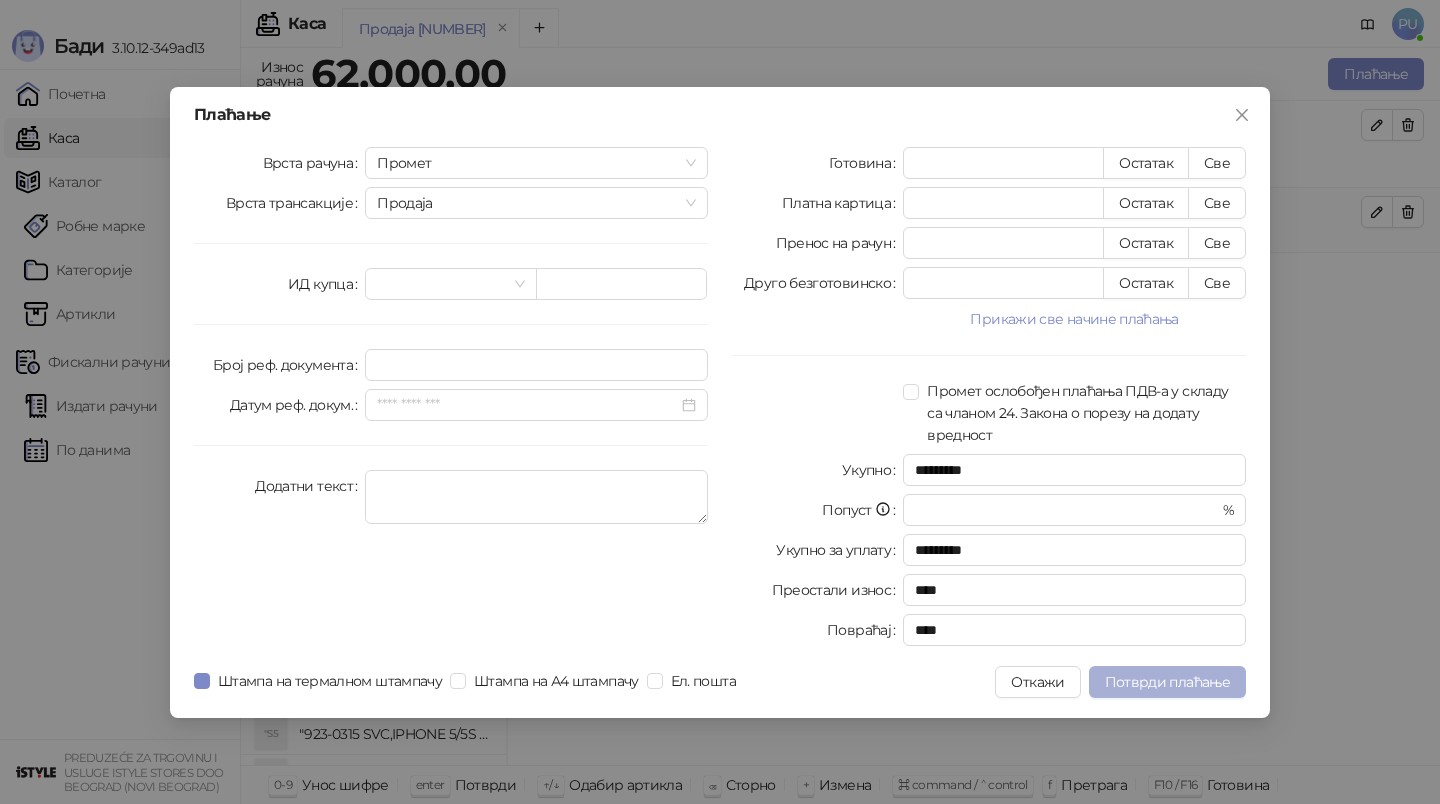 click on "Потврди плаћање" at bounding box center [1167, 682] 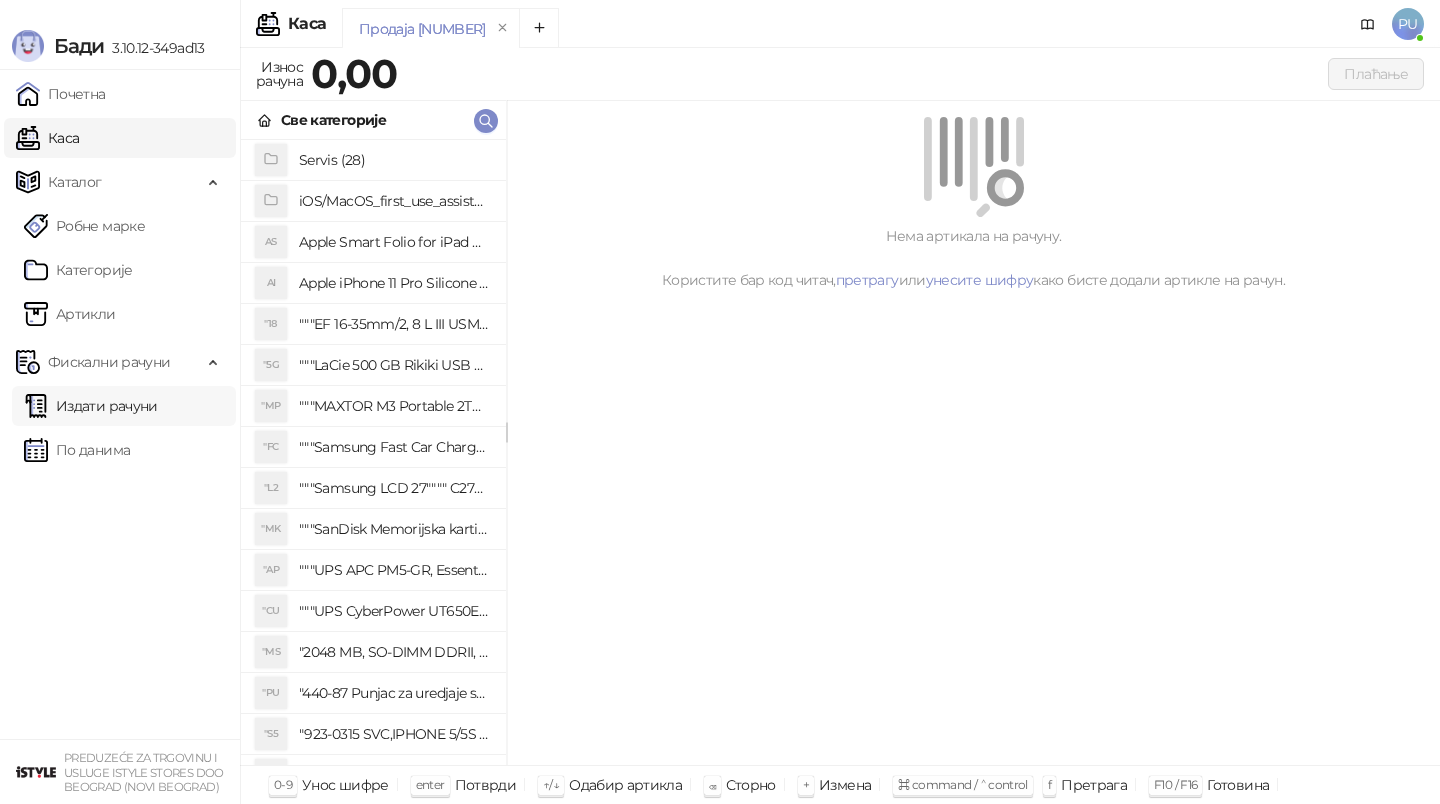 click on "Издати рачуни" at bounding box center (91, 406) 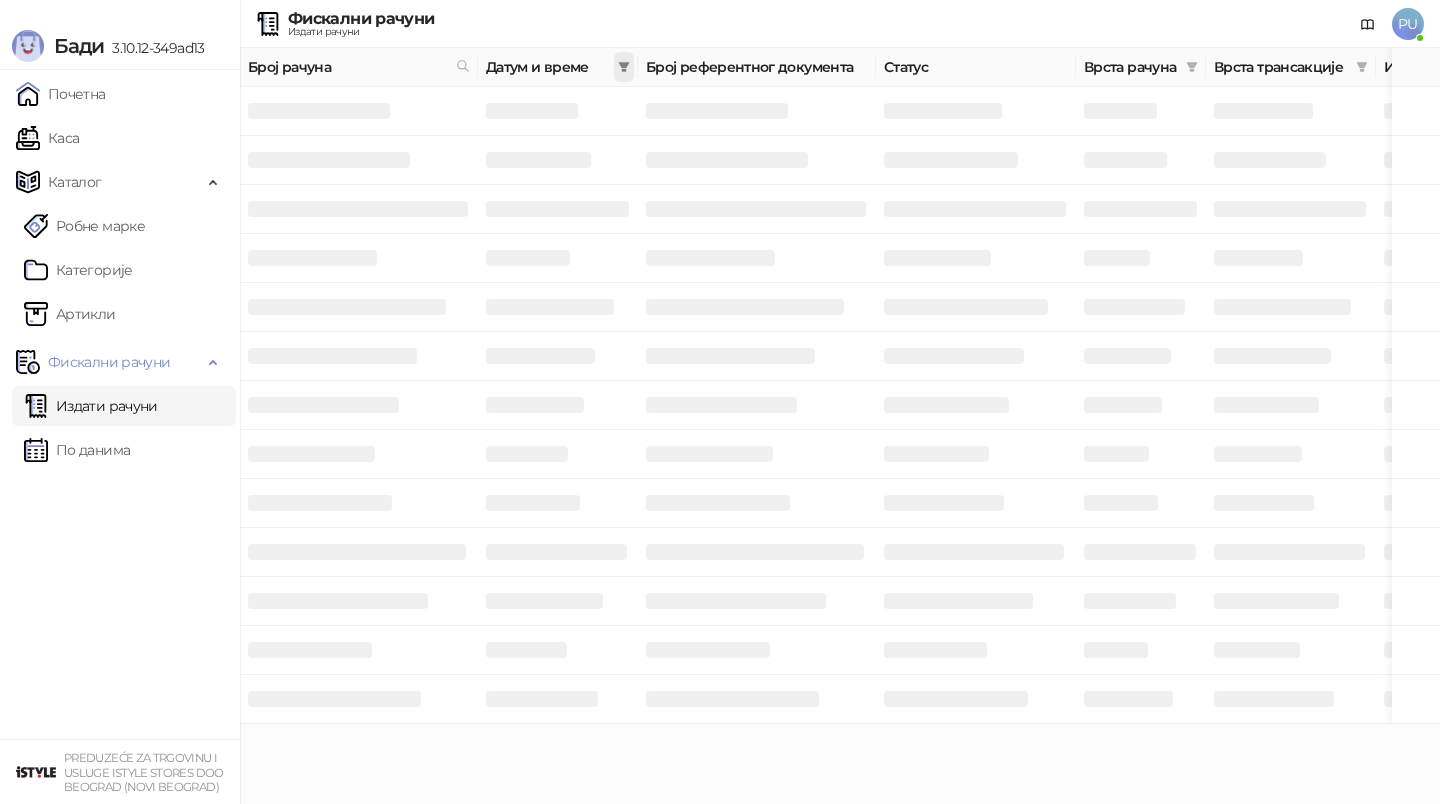 click at bounding box center (624, 67) 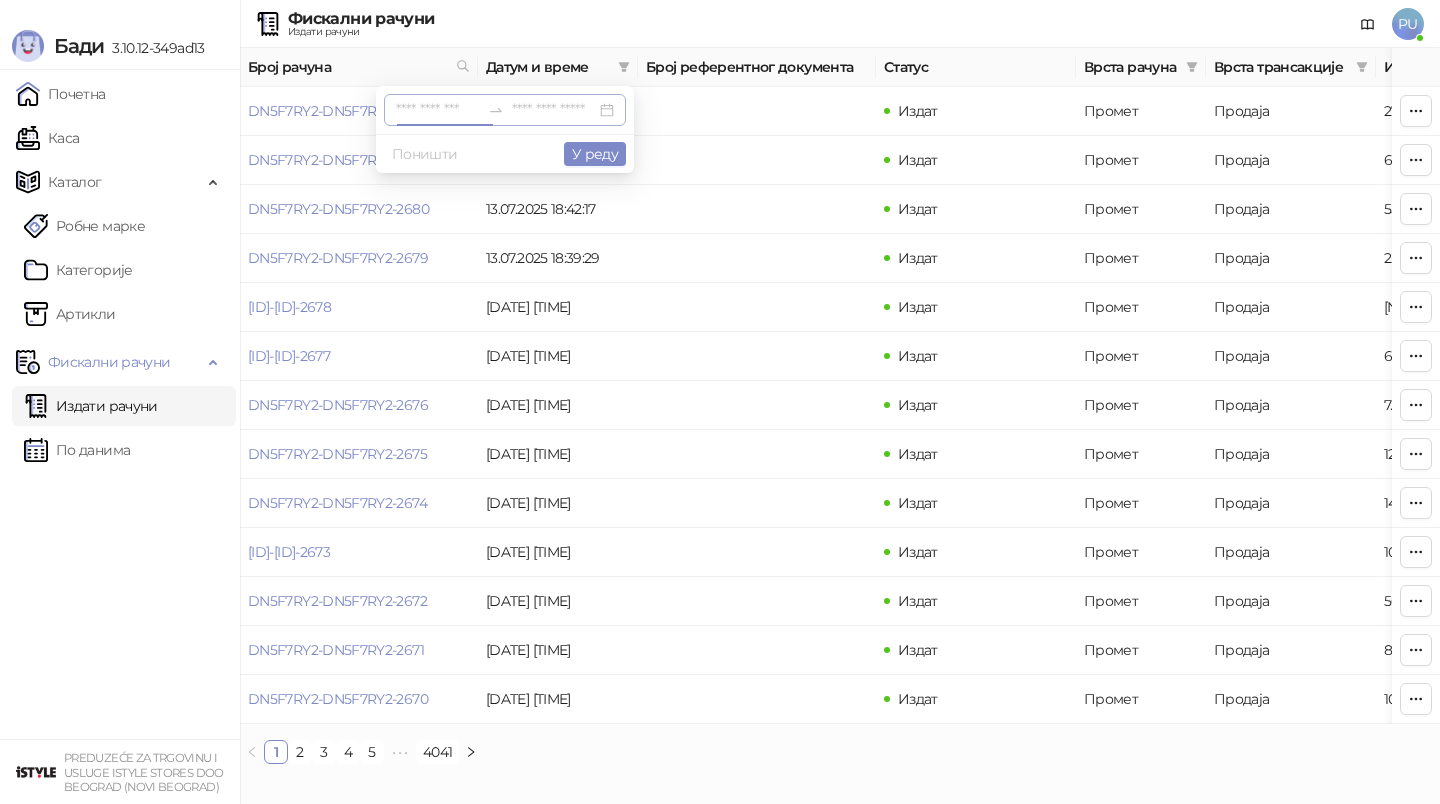 click at bounding box center [438, 110] 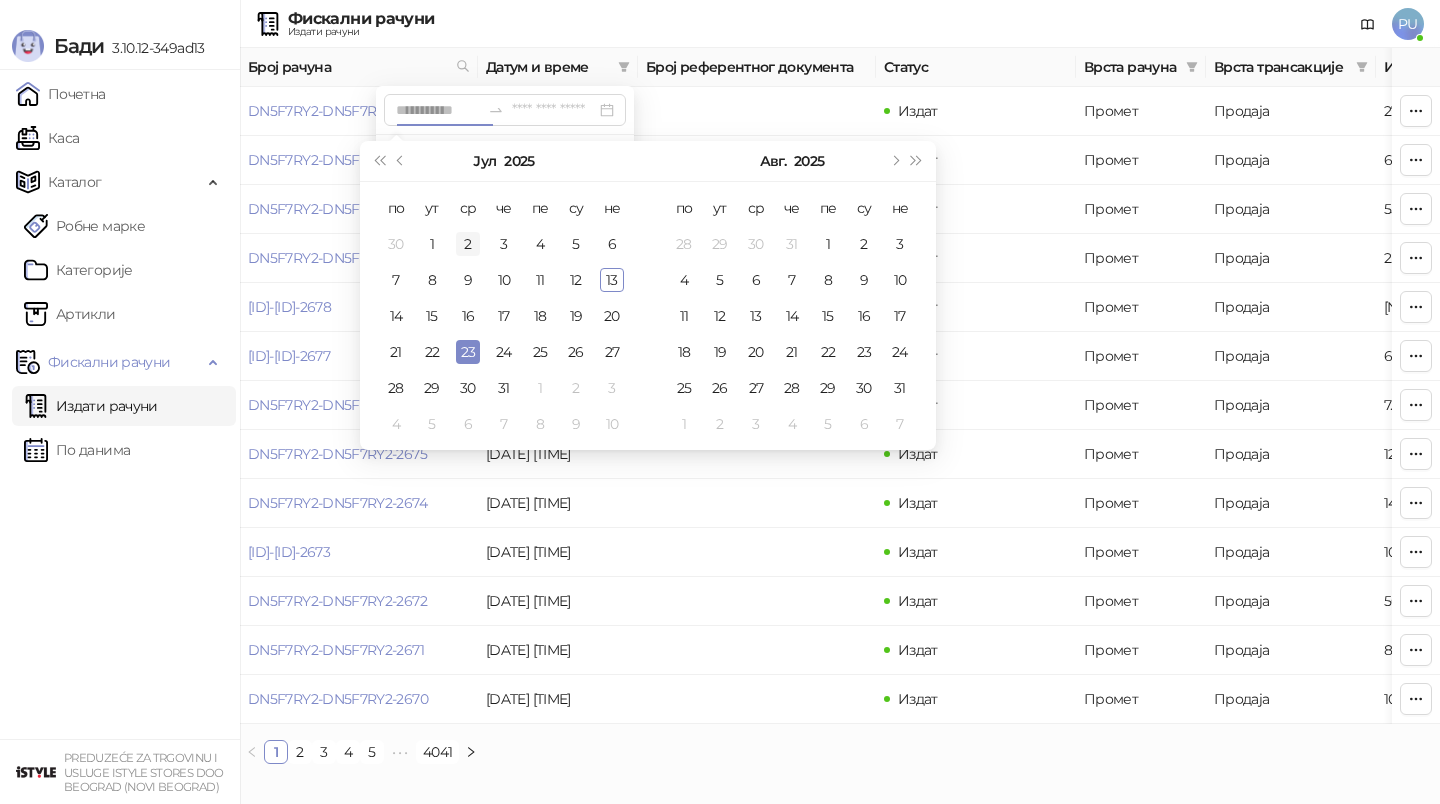 type on "**********" 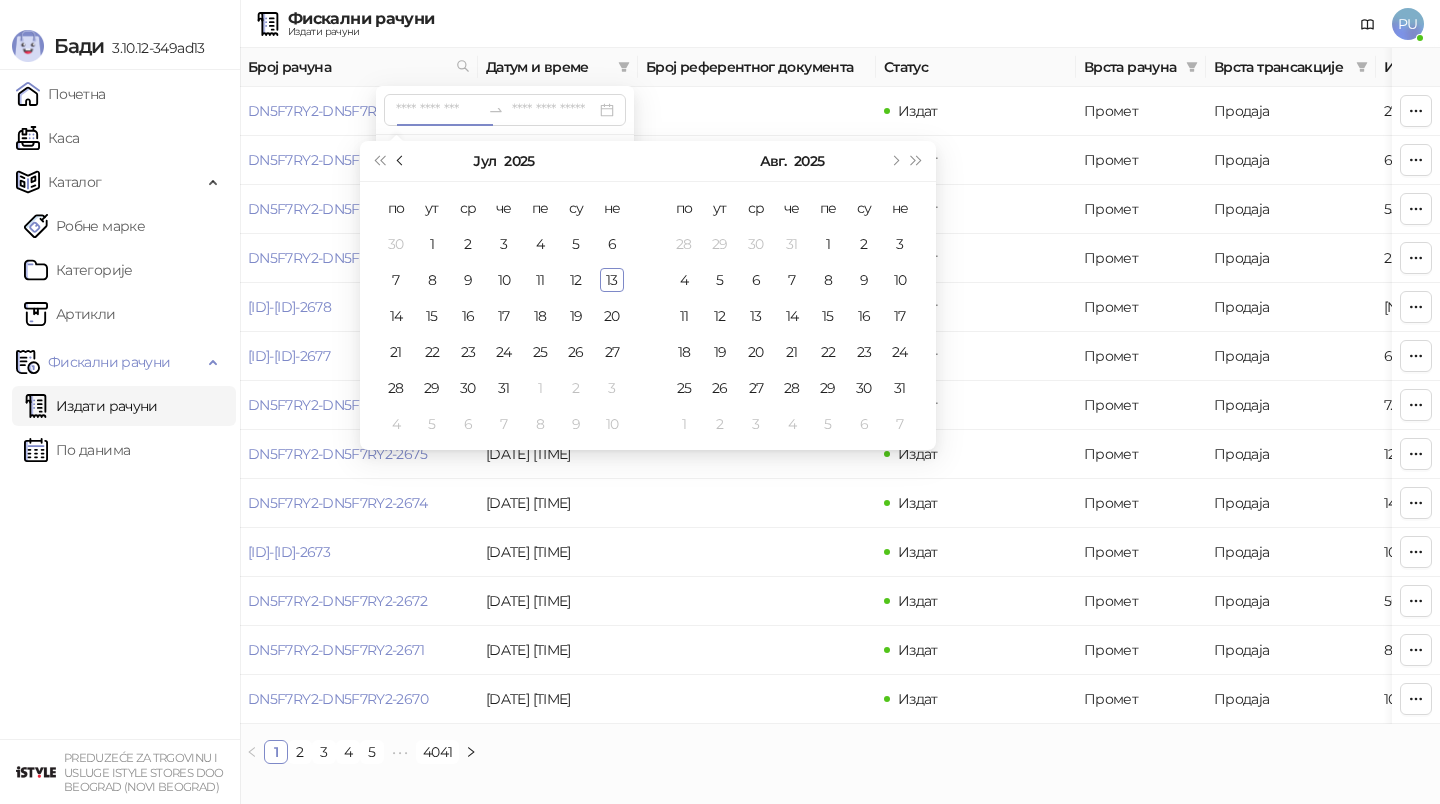click at bounding box center [402, 161] 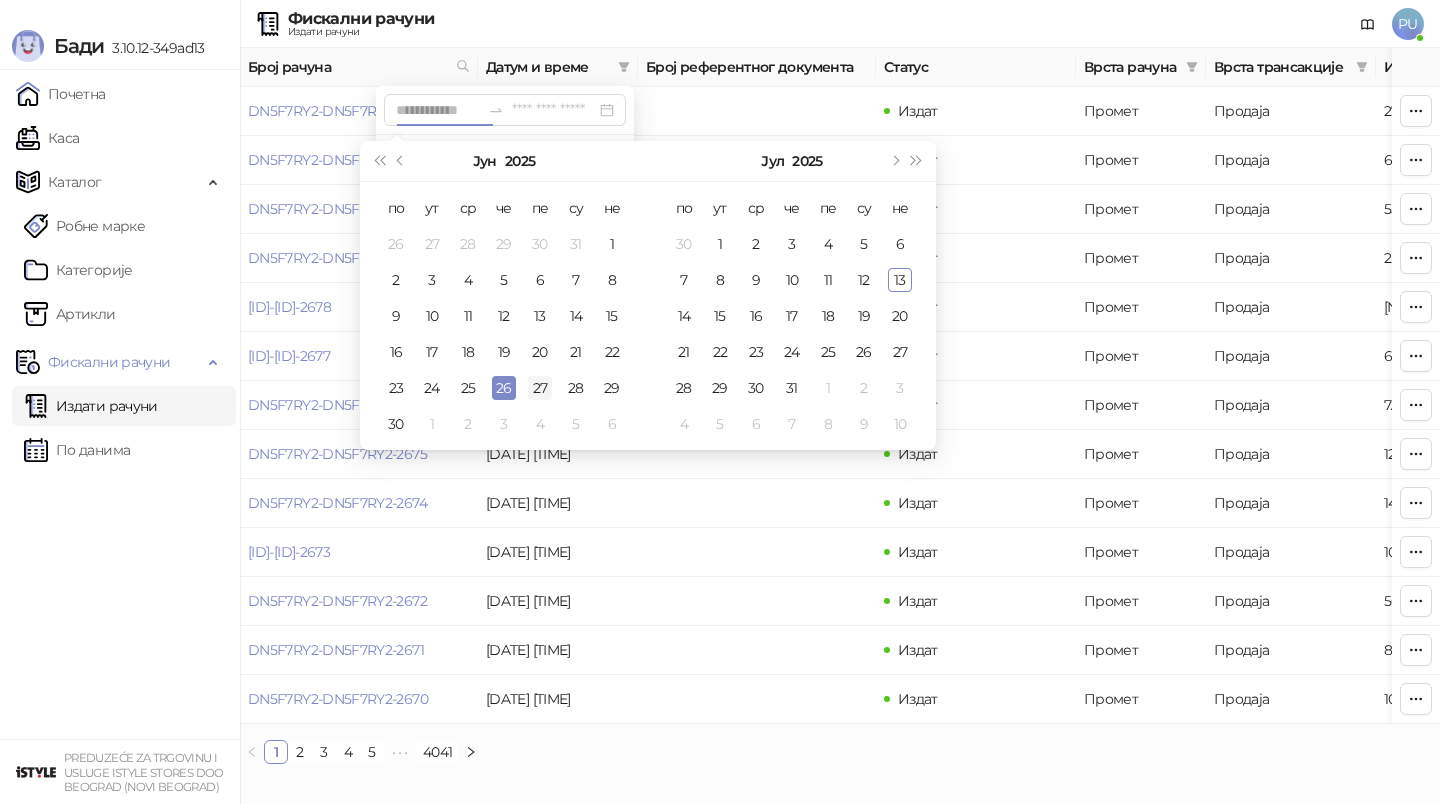 type on "**********" 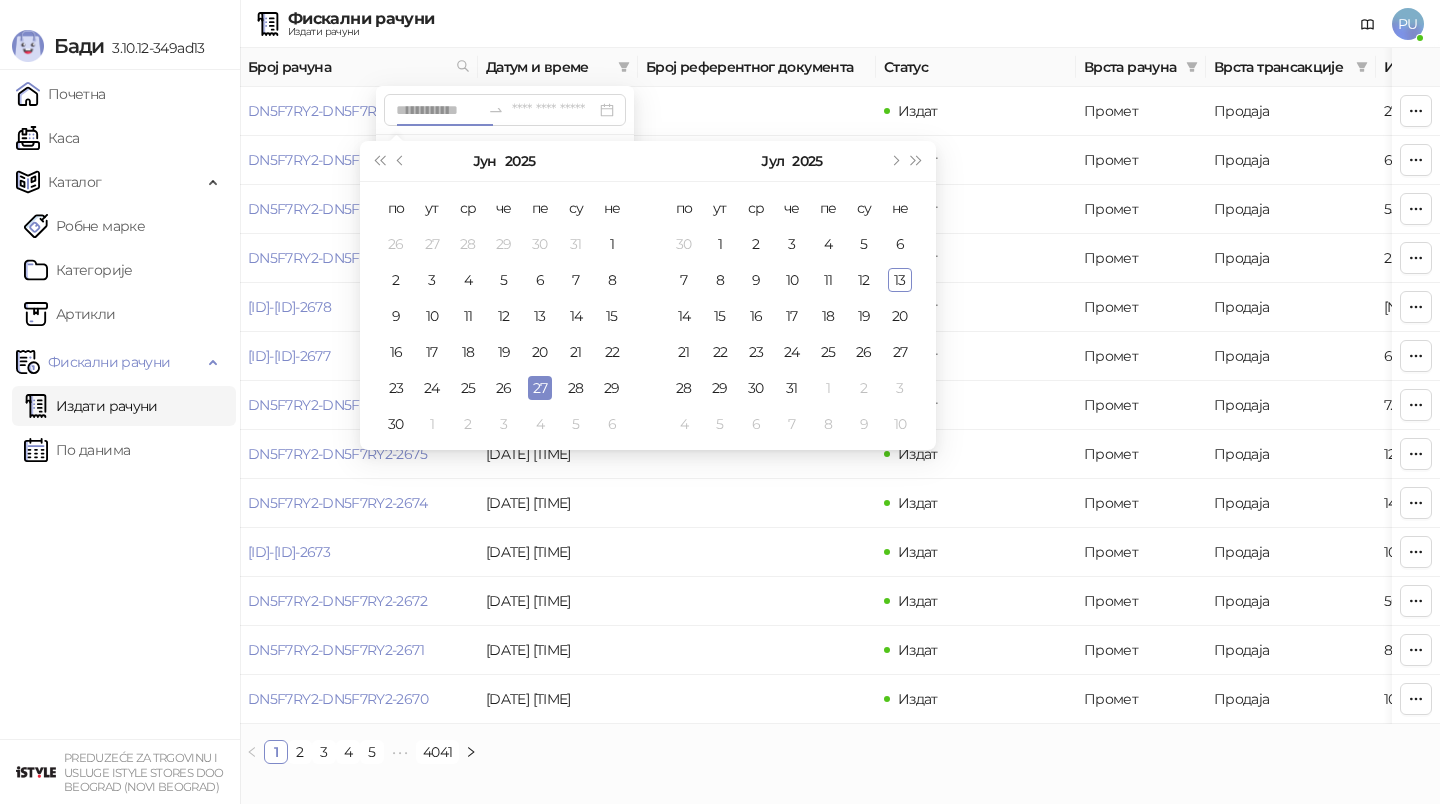 click on "27" at bounding box center (540, 388) 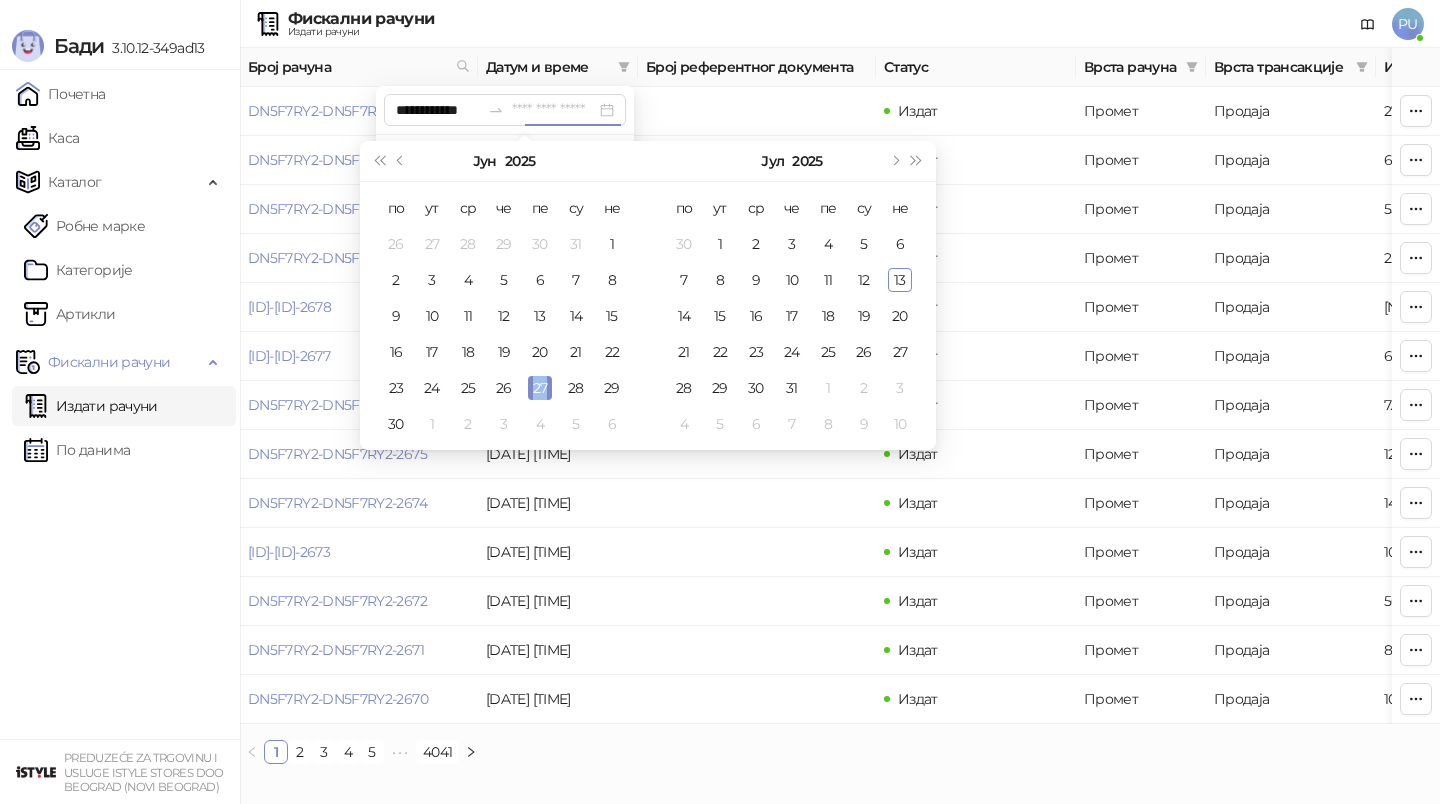 click on "27" at bounding box center (540, 388) 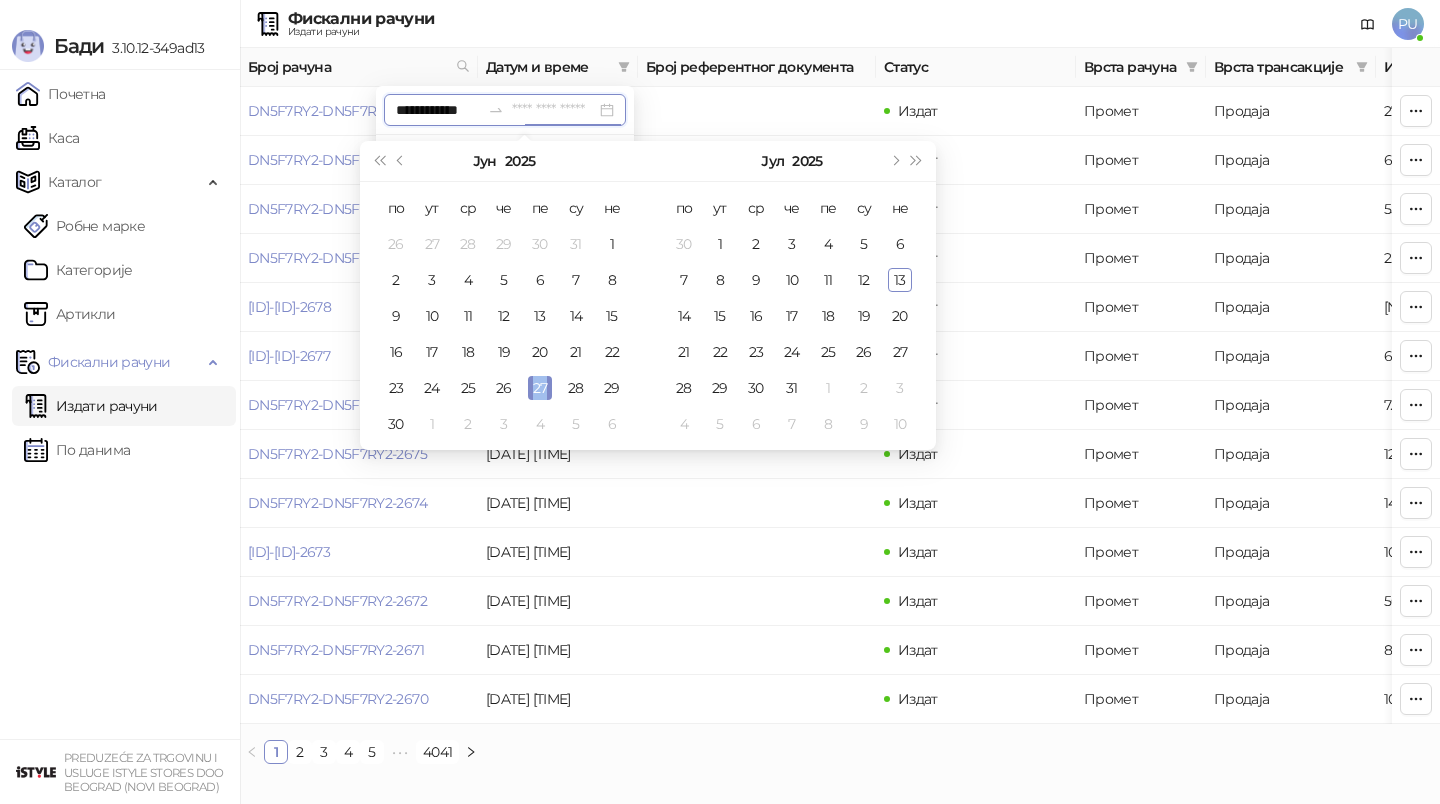 type on "**********" 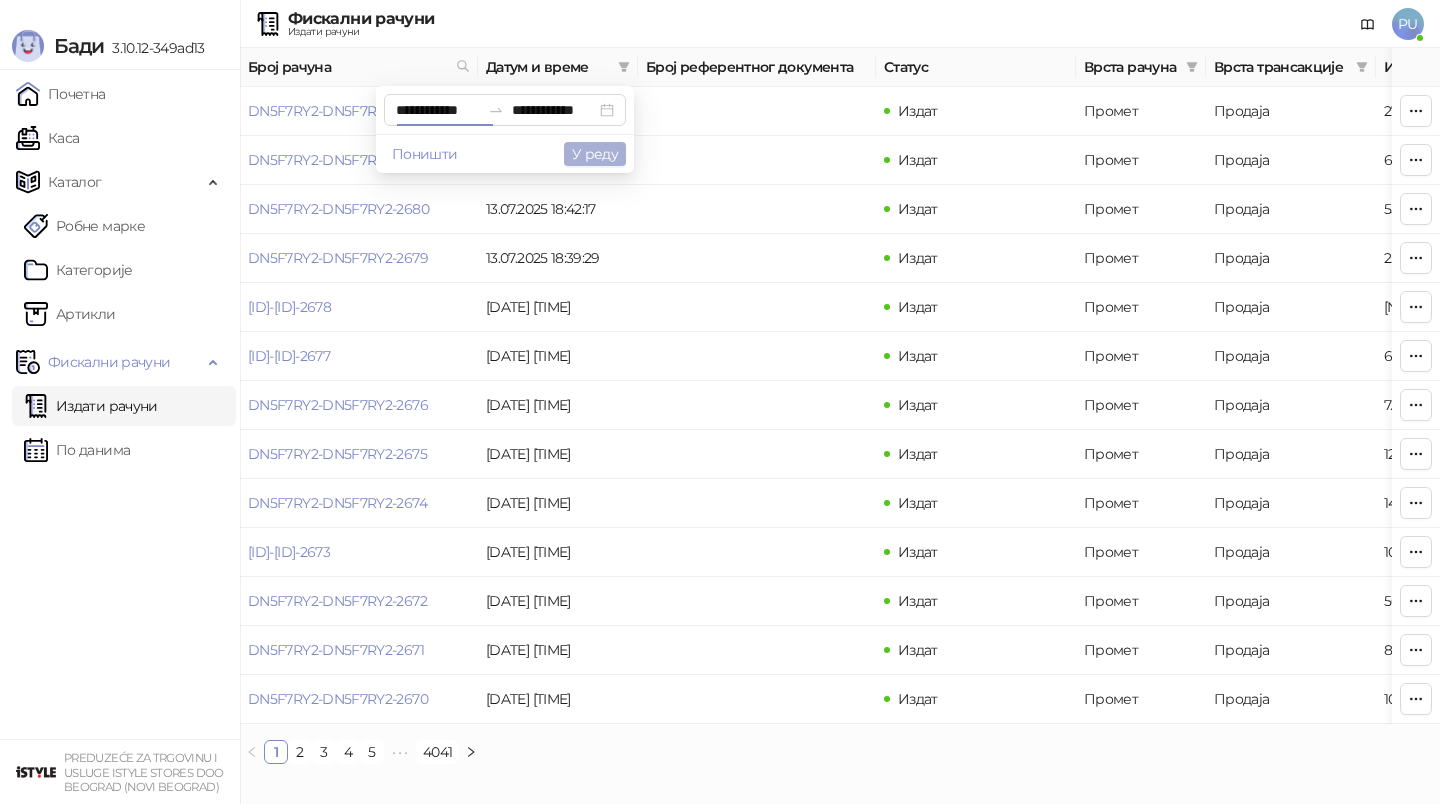 click on "У реду" at bounding box center (595, 154) 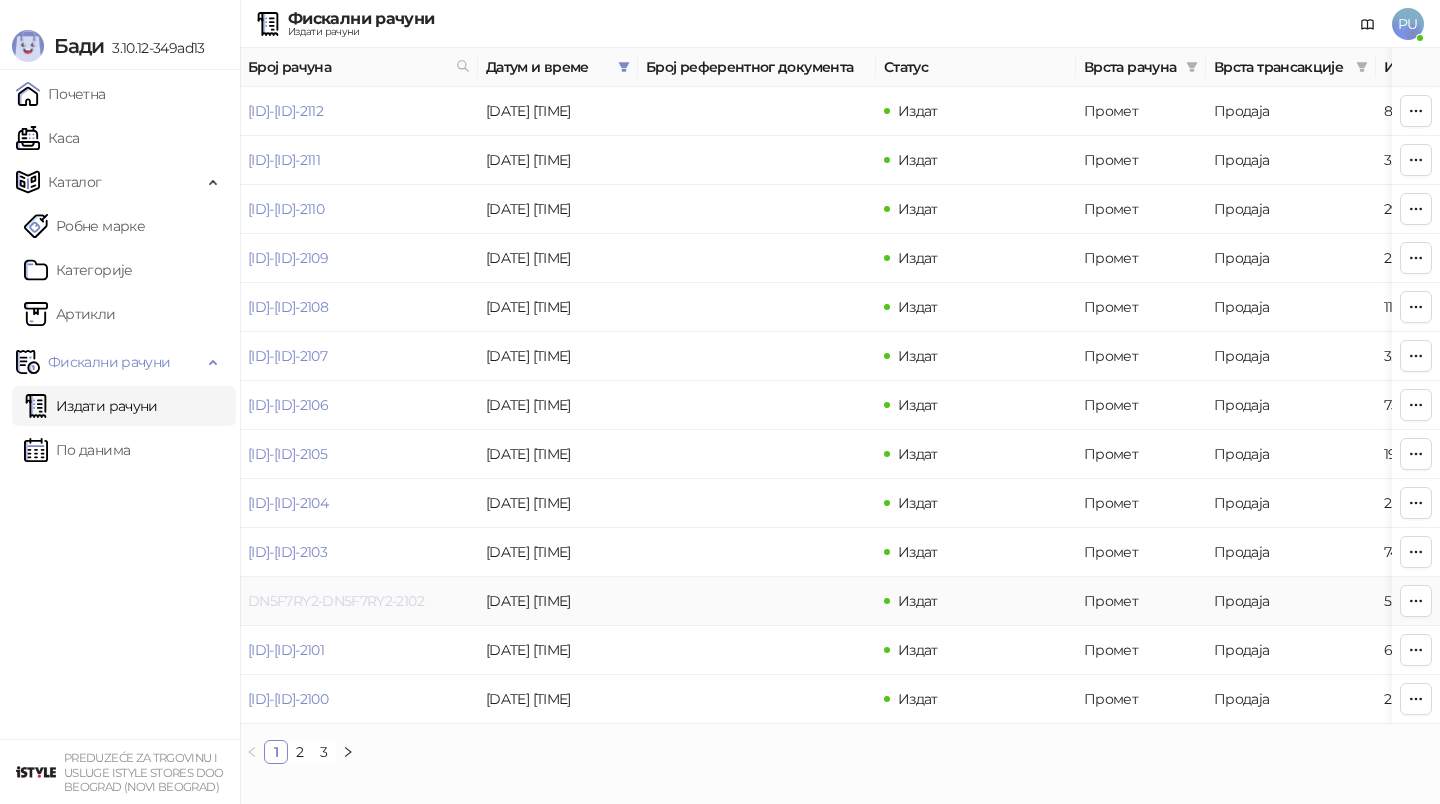 click on "DN5F7RY2-DN5F7RY2-2102" at bounding box center [336, 601] 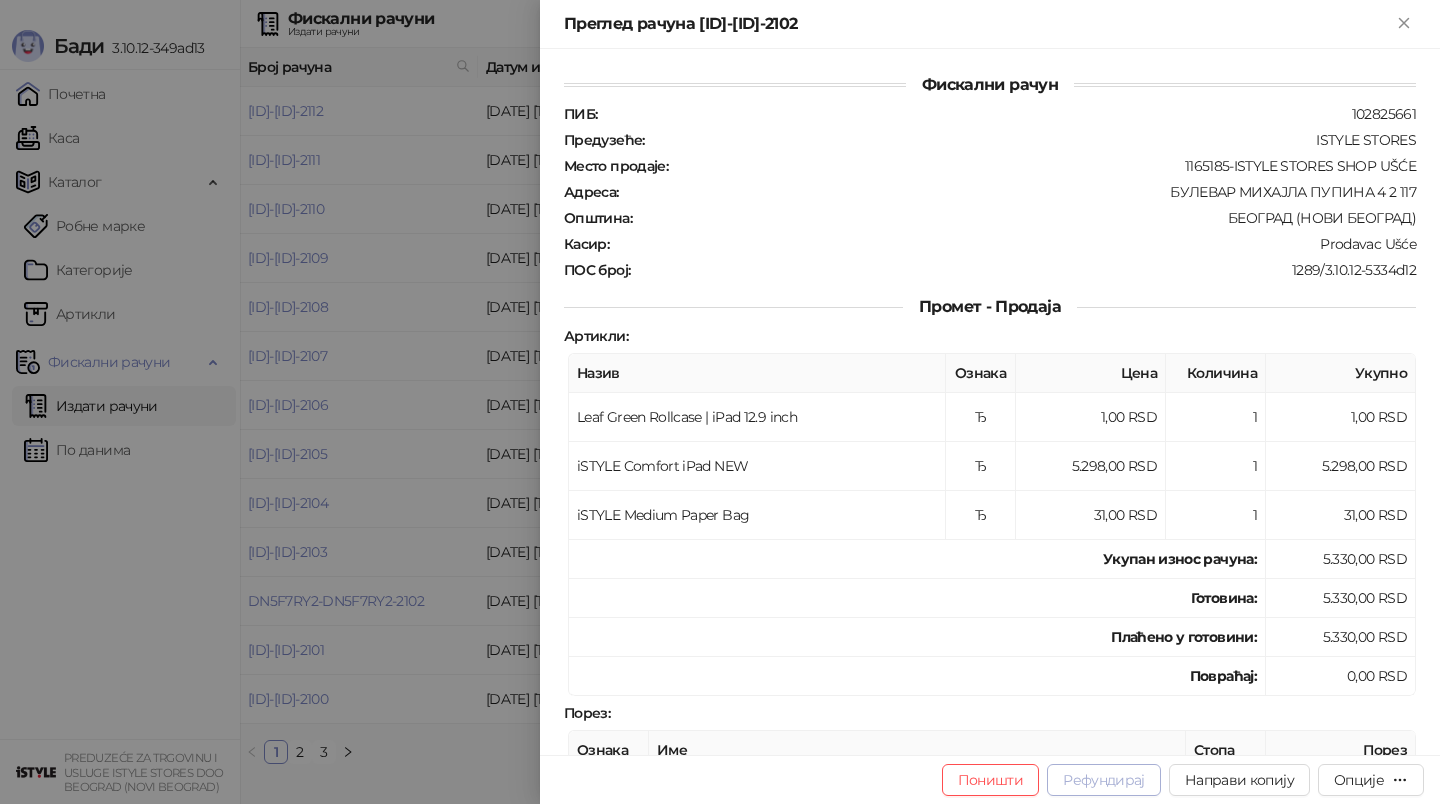 click on "Рефундирај" at bounding box center [1104, 780] 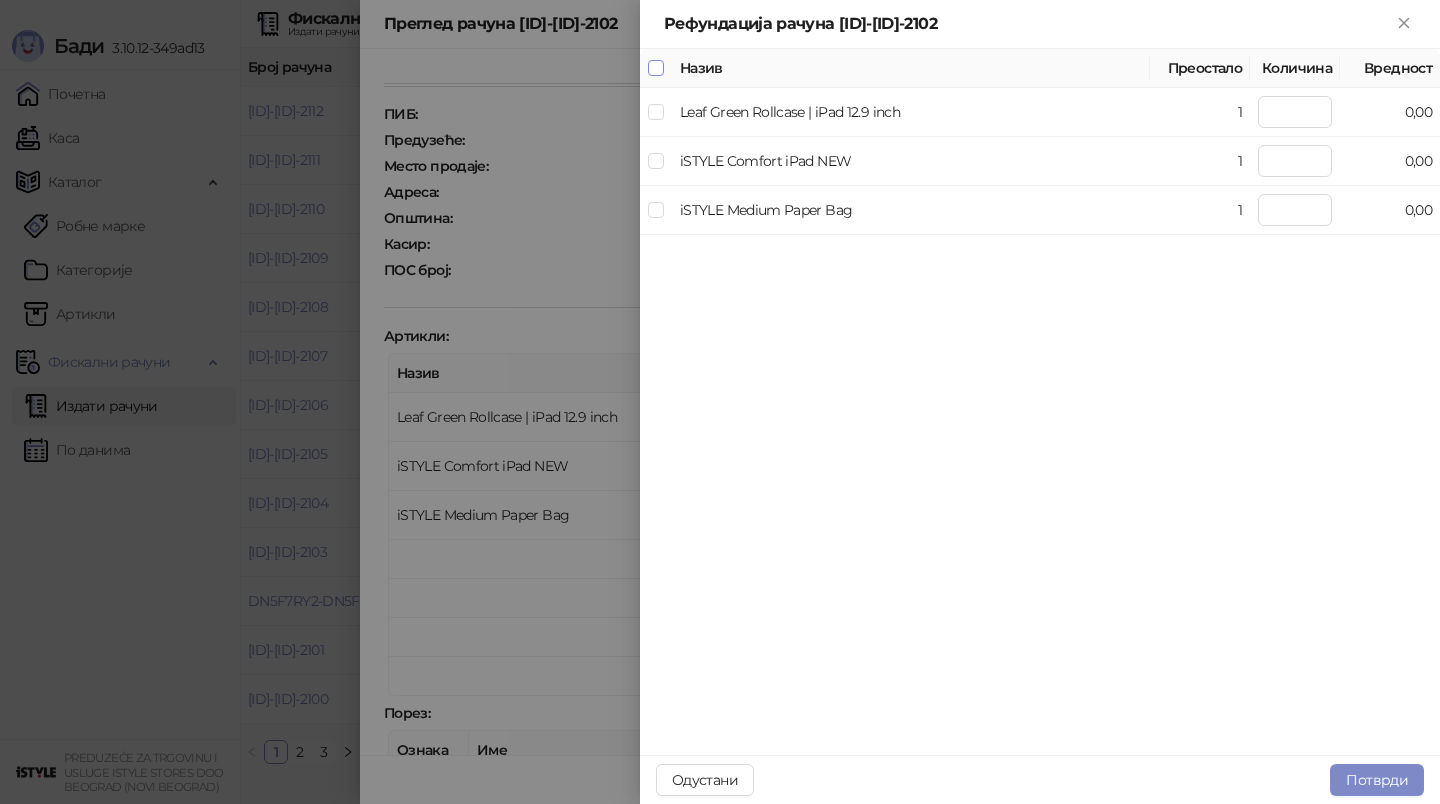 type on "*" 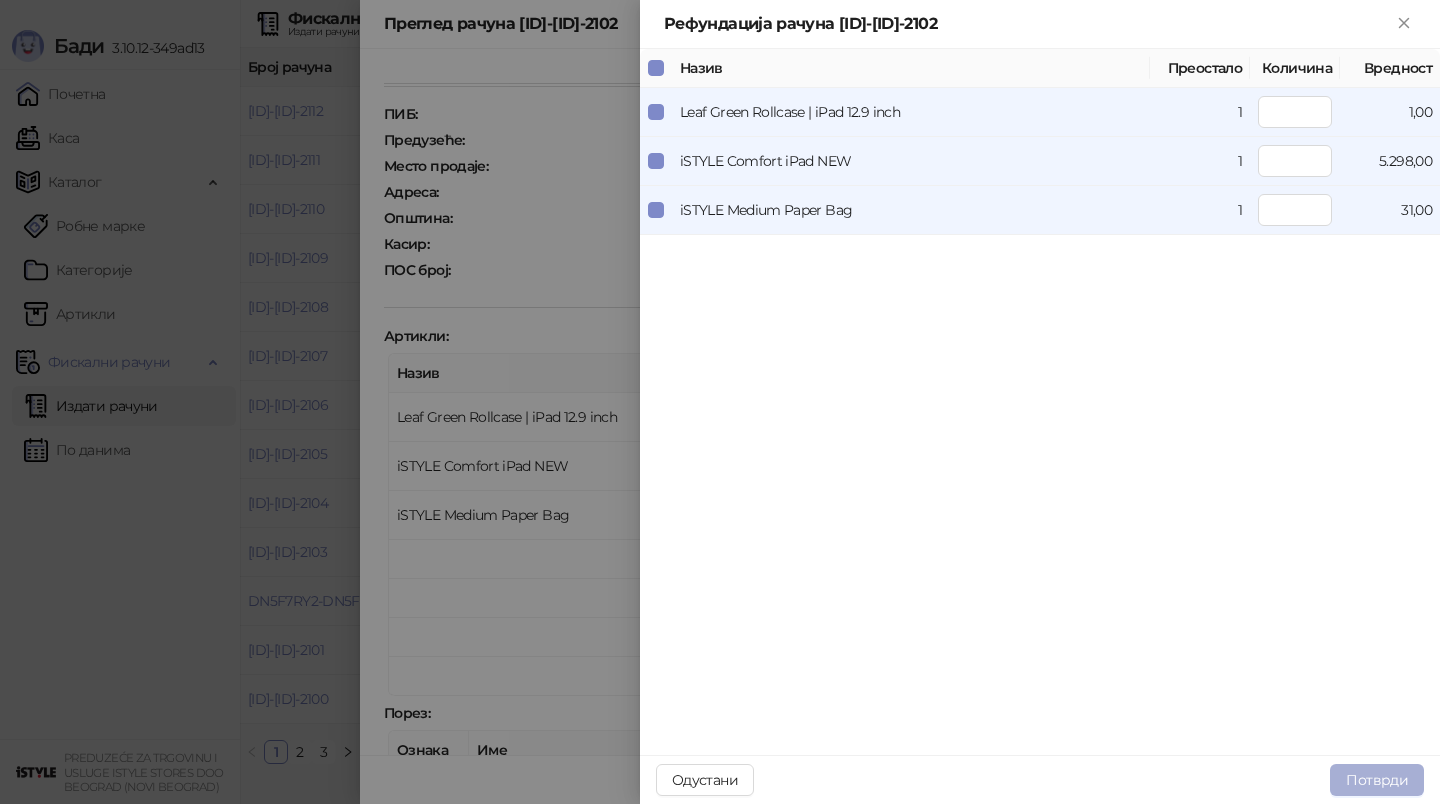 click on "Потврди" at bounding box center [1377, 780] 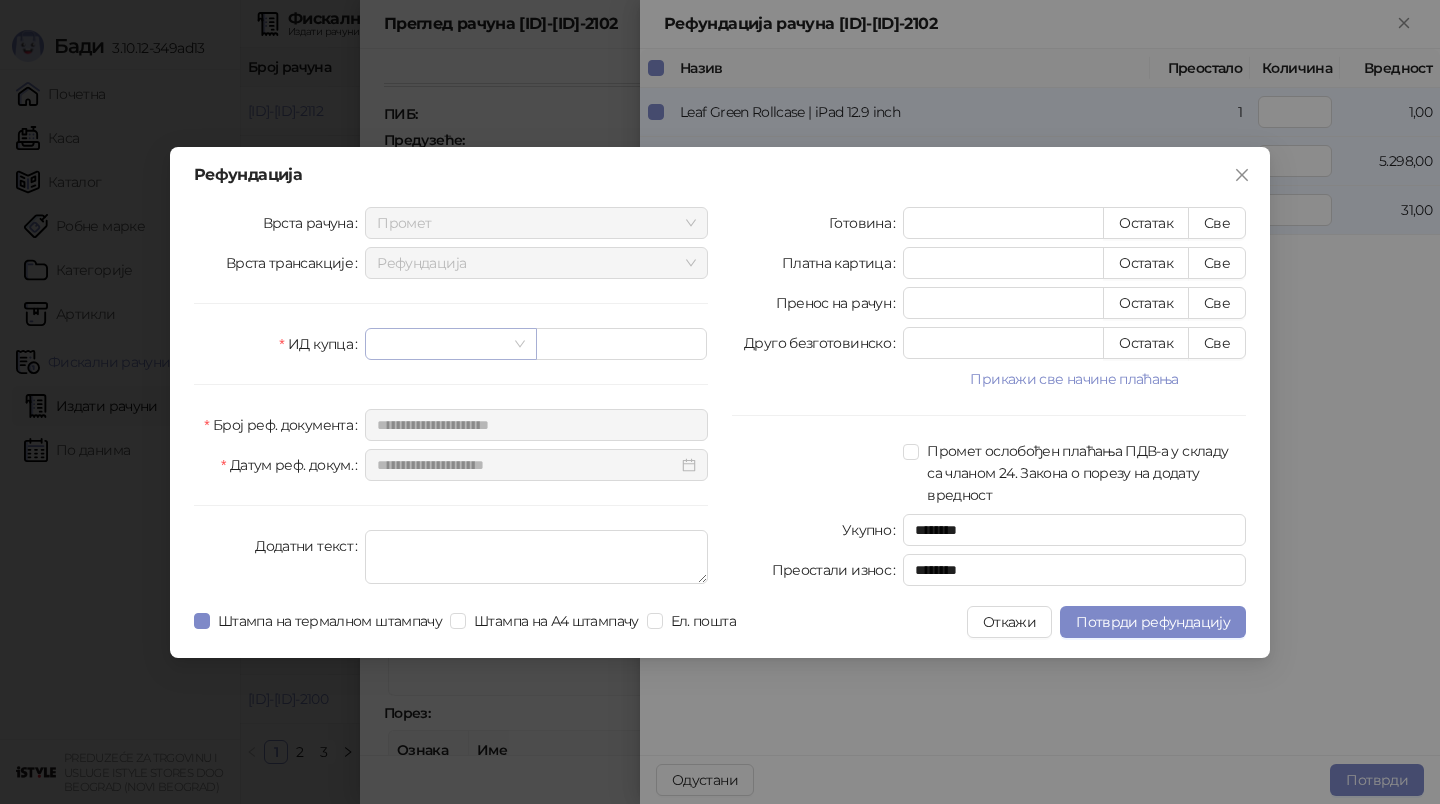 click at bounding box center [441, 344] 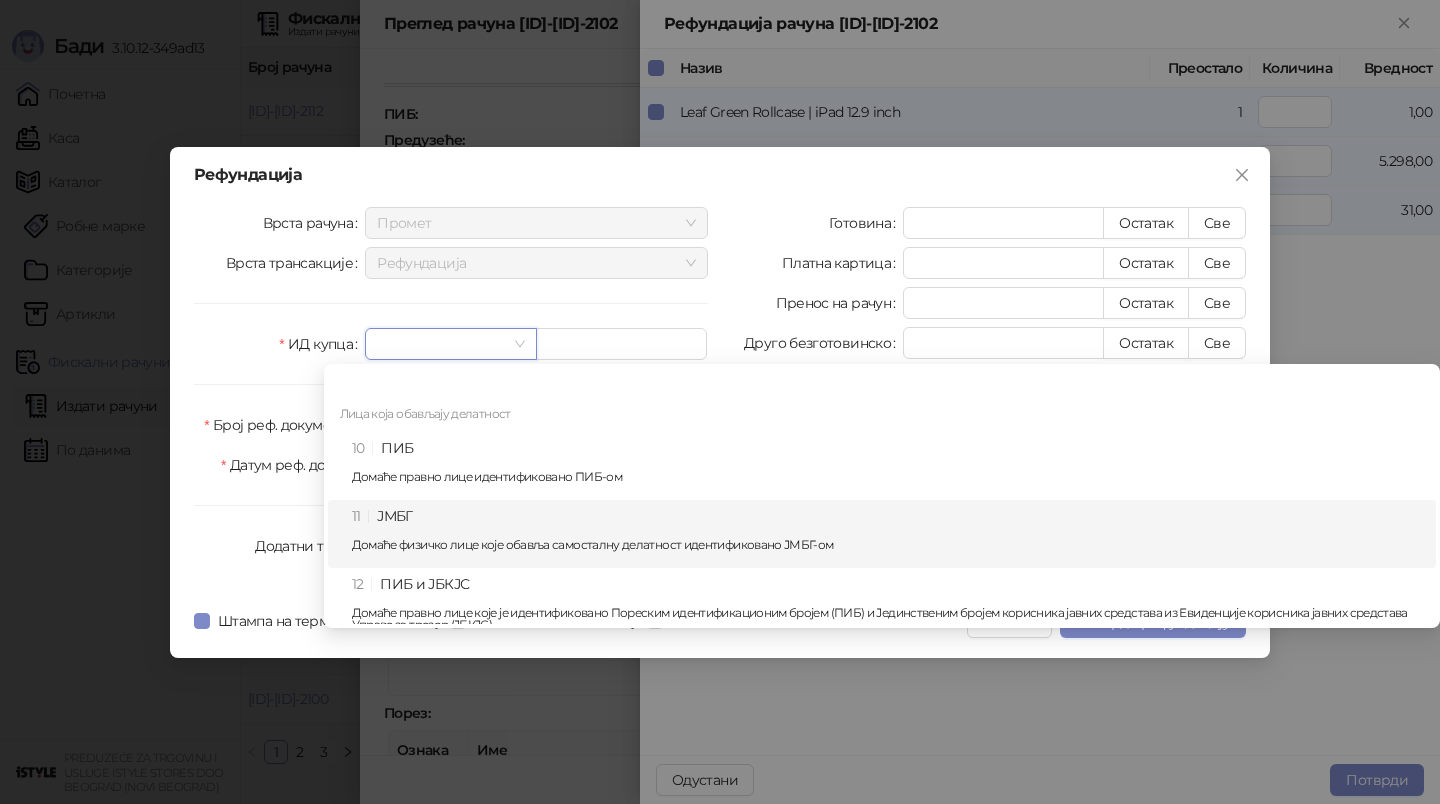 click on "11 ЈМБГ Домаће физичко лице које обавља самосталну делатност идентификовано ЈМБГ-ом" at bounding box center [888, 534] 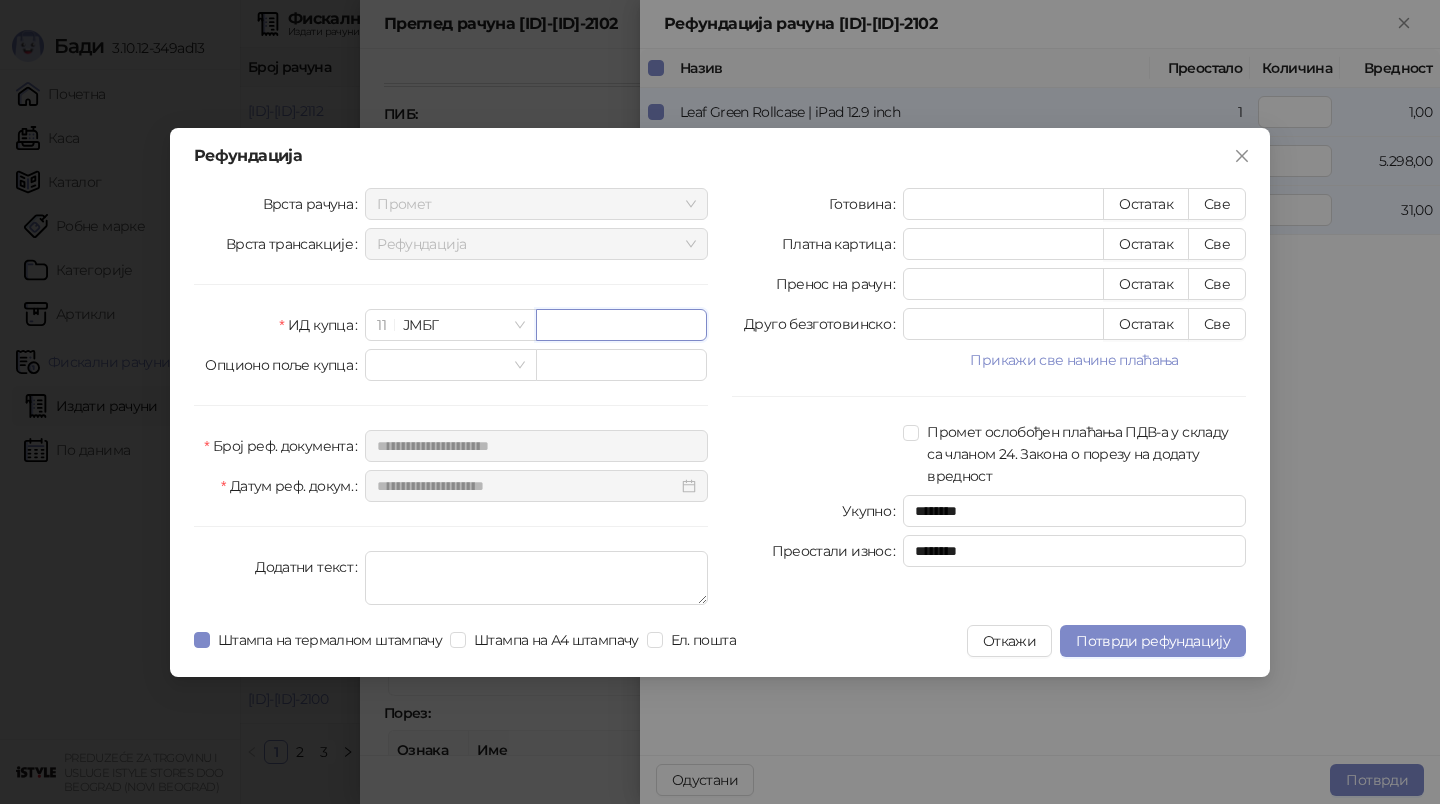 click at bounding box center (621, 325) 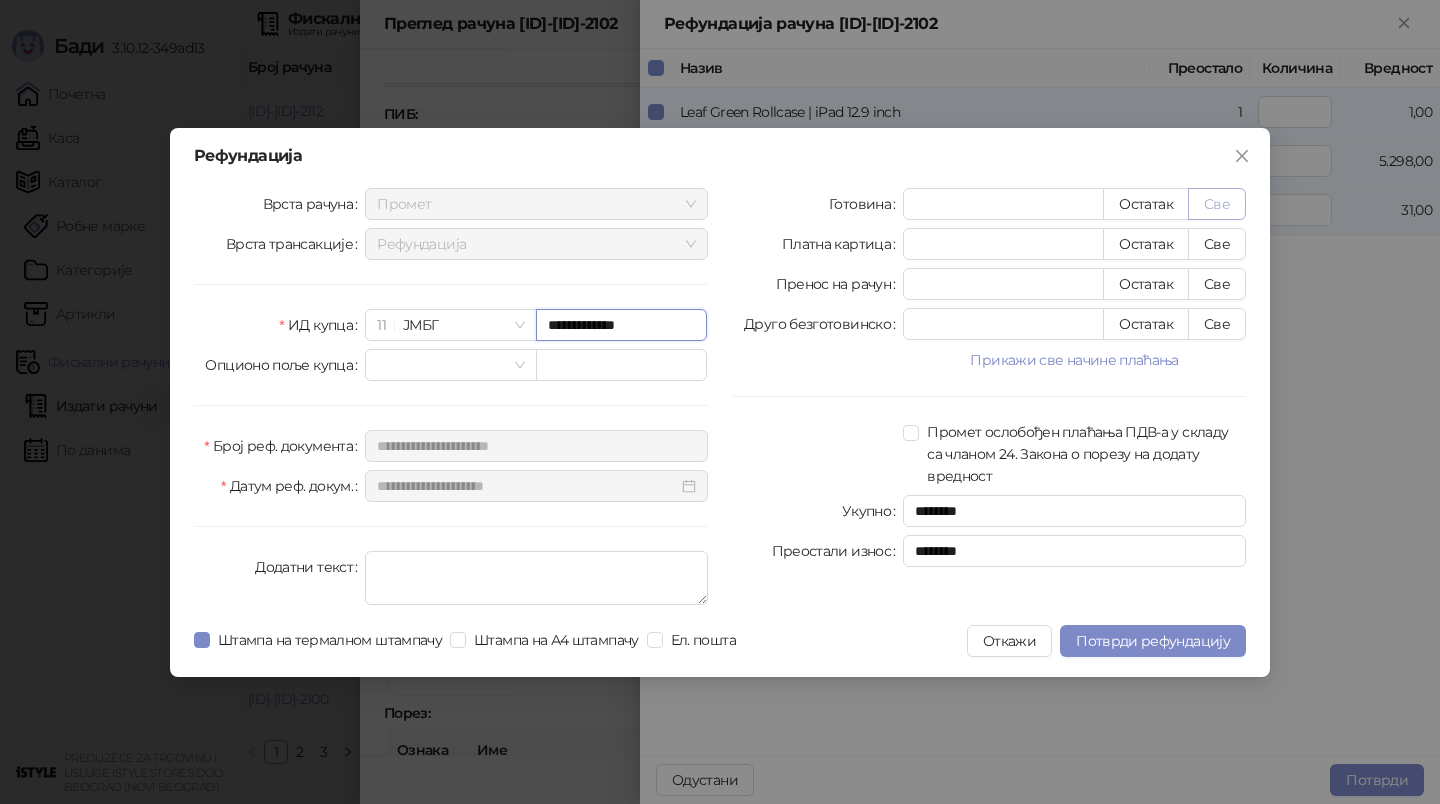 type on "**********" 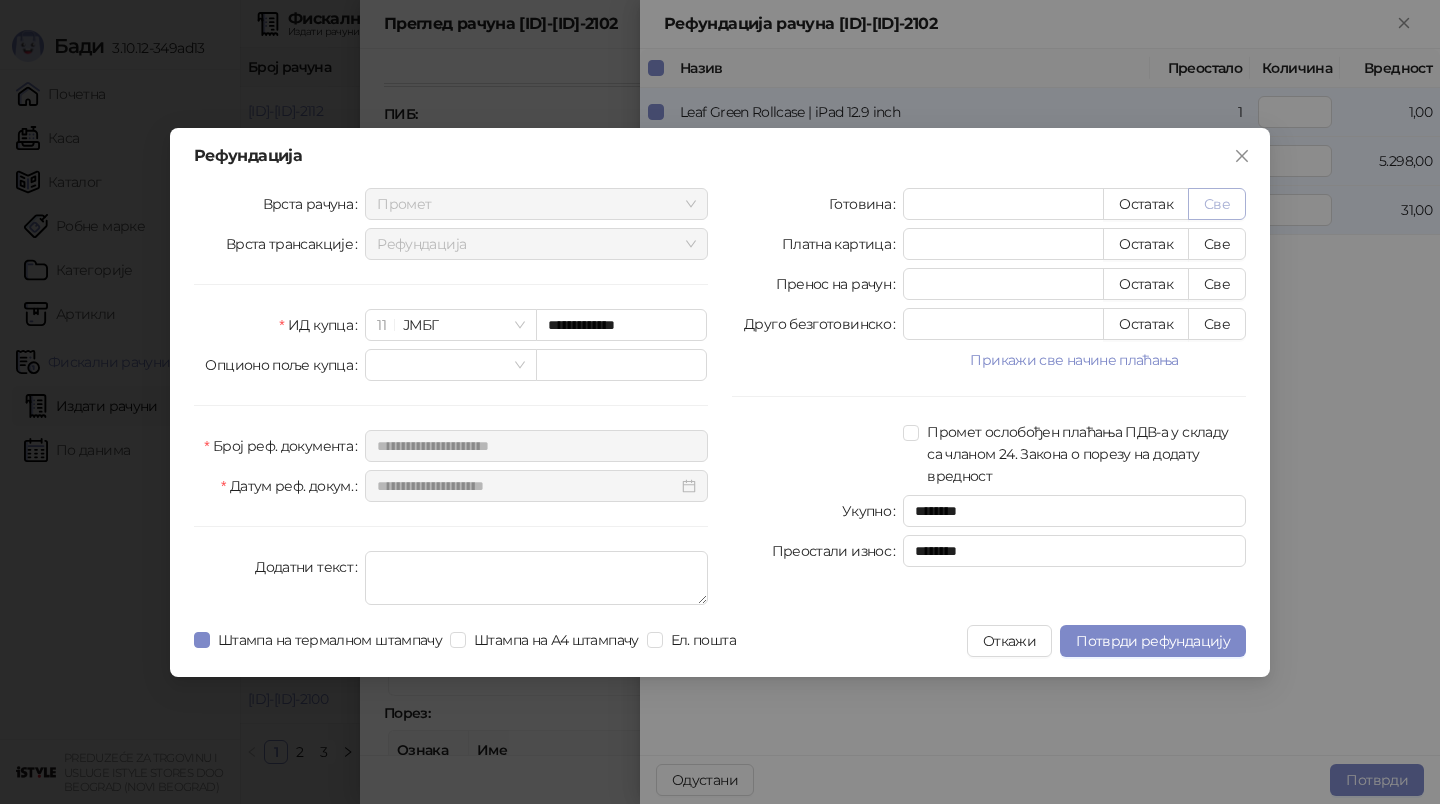 click on "Све" at bounding box center (1217, 204) 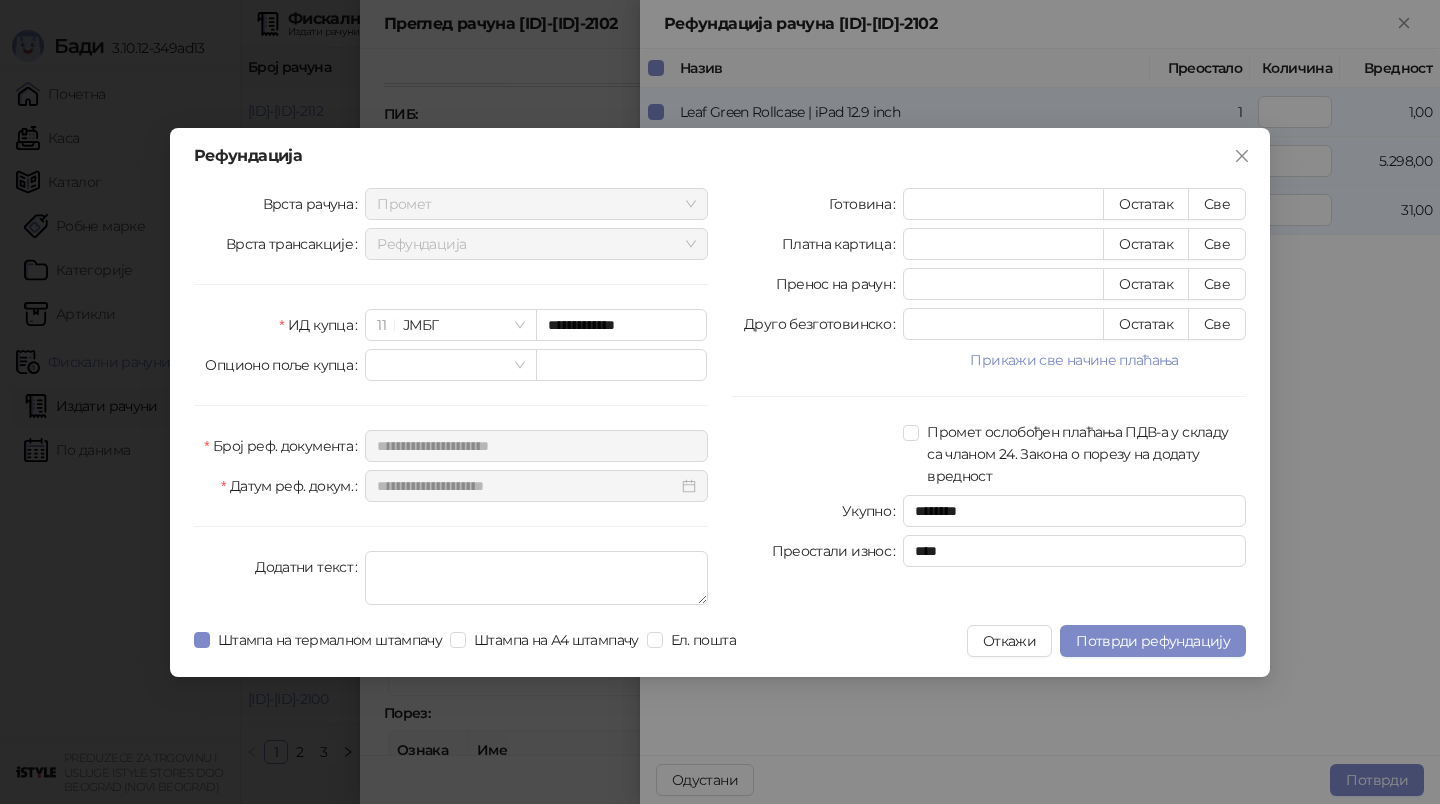 click on "**********" at bounding box center [720, 402] 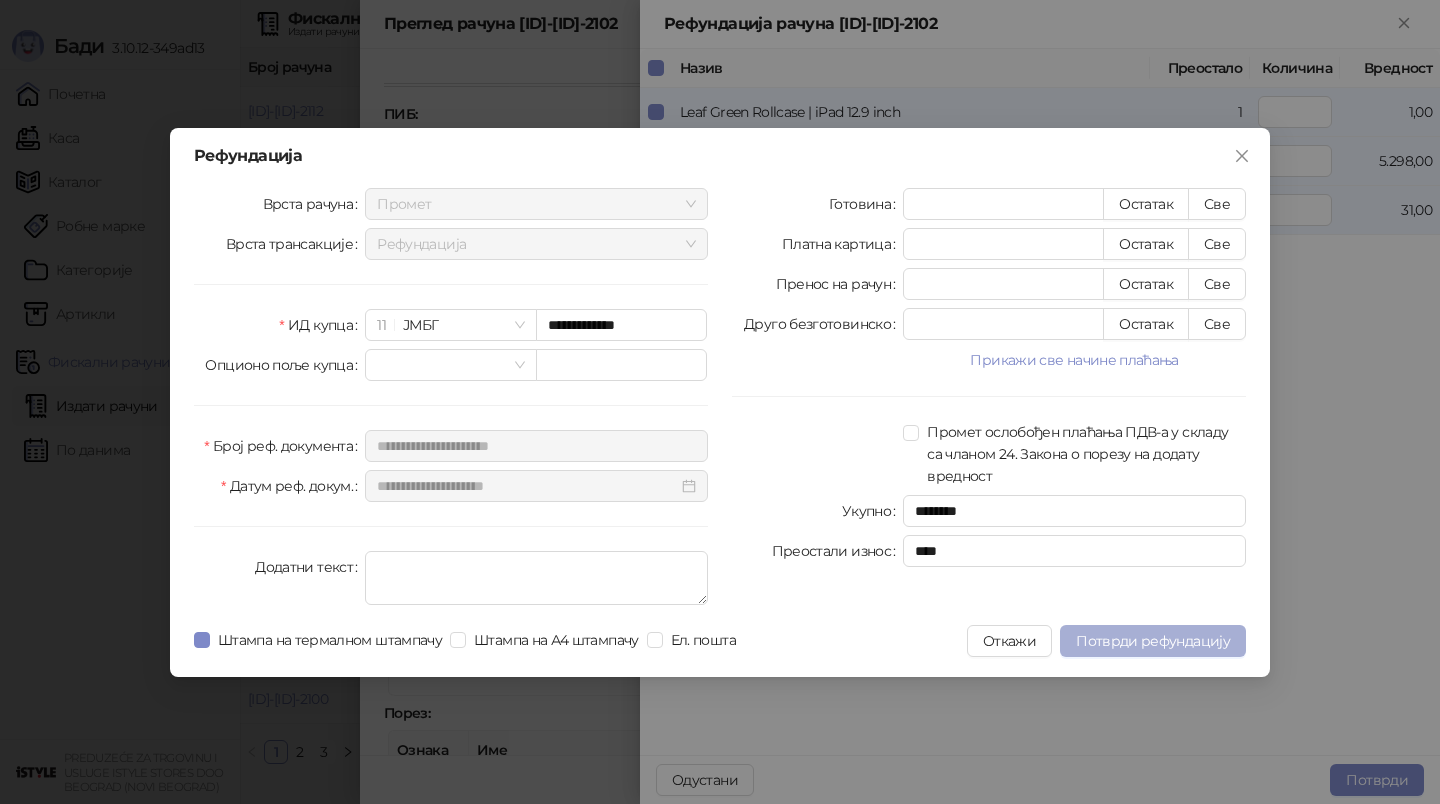 click on "Потврди рефундацију" at bounding box center (1153, 641) 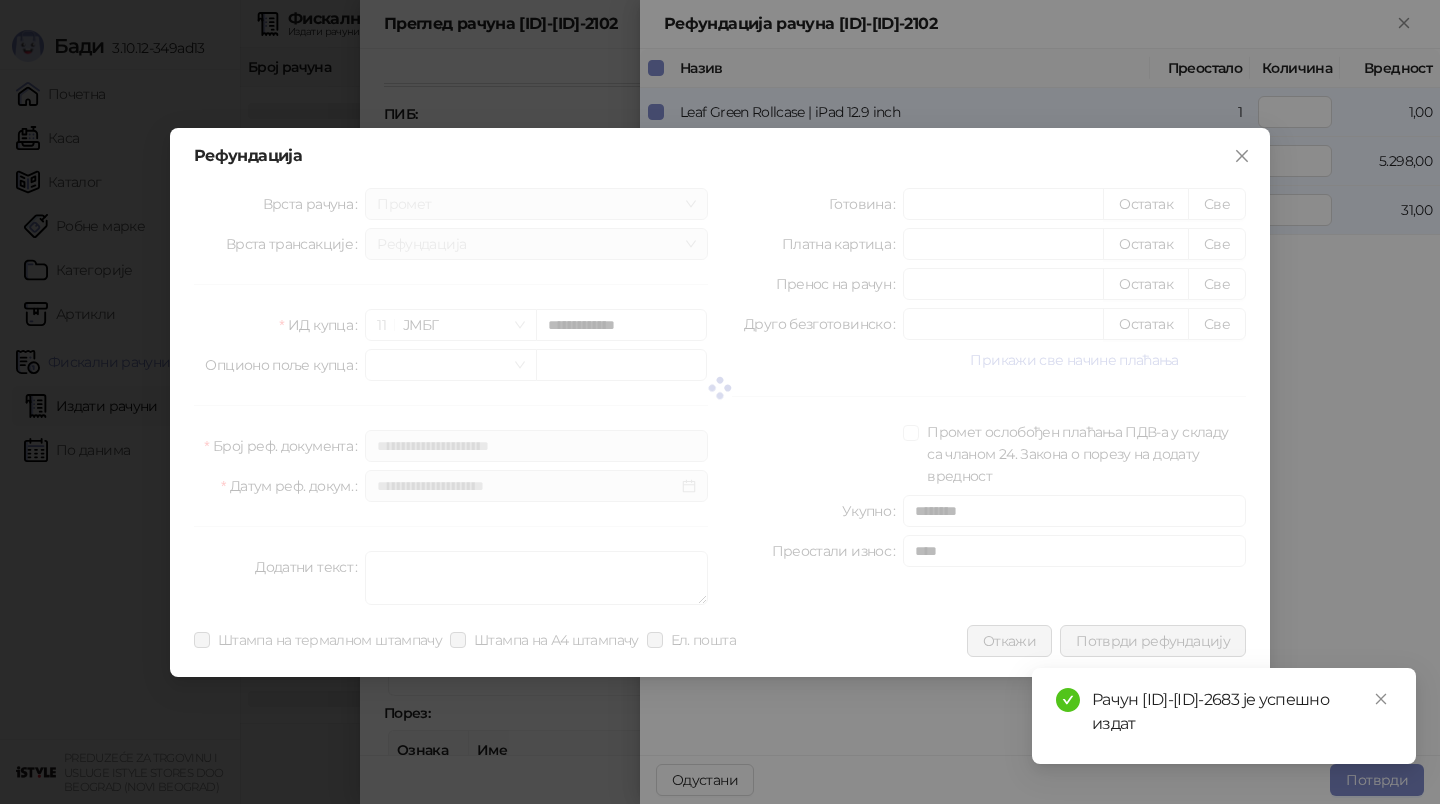 type 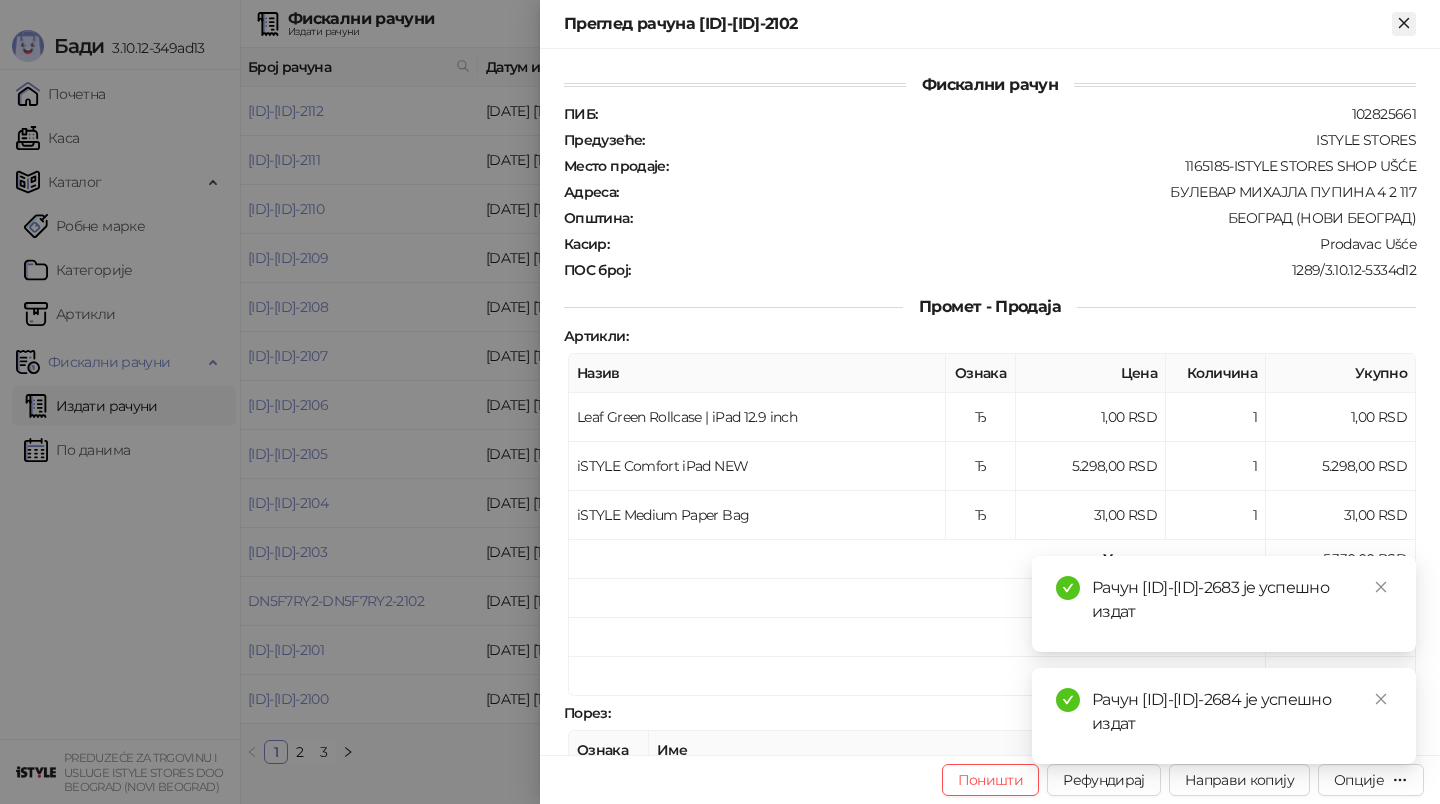 click 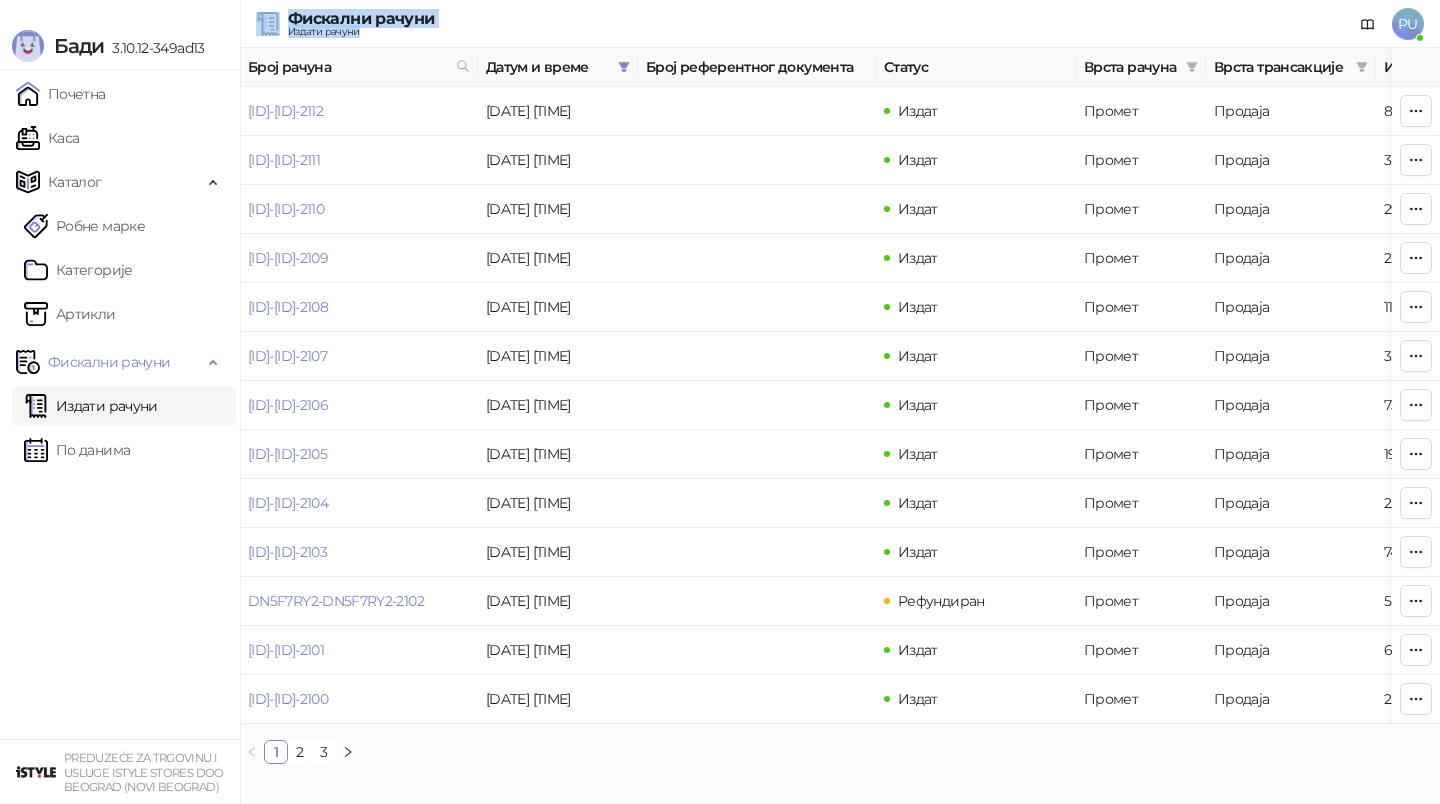 drag, startPoint x: 1298, startPoint y: 23, endPoint x: 1287, endPoint y: -25, distance: 49.24429 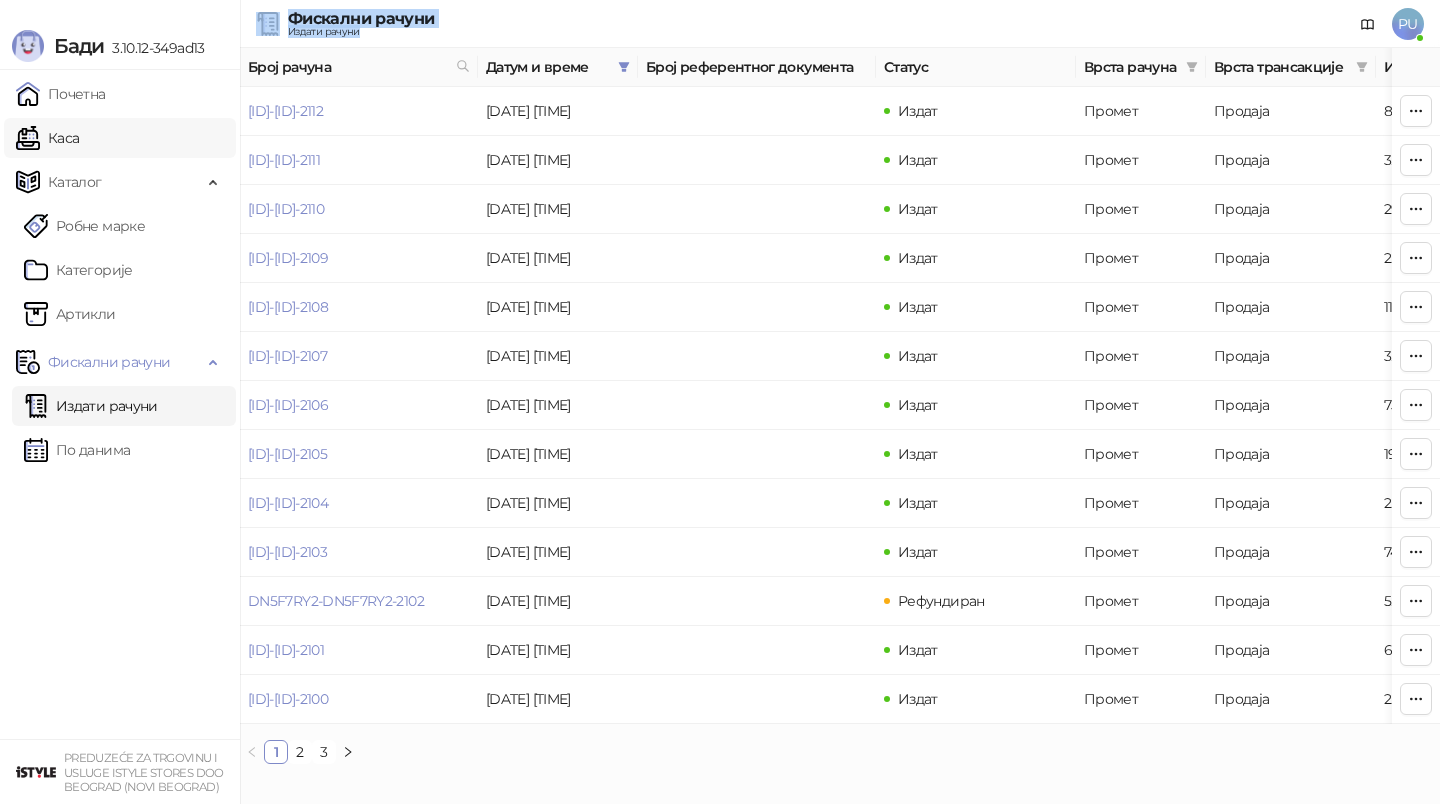 click on "Каса" at bounding box center [47, 138] 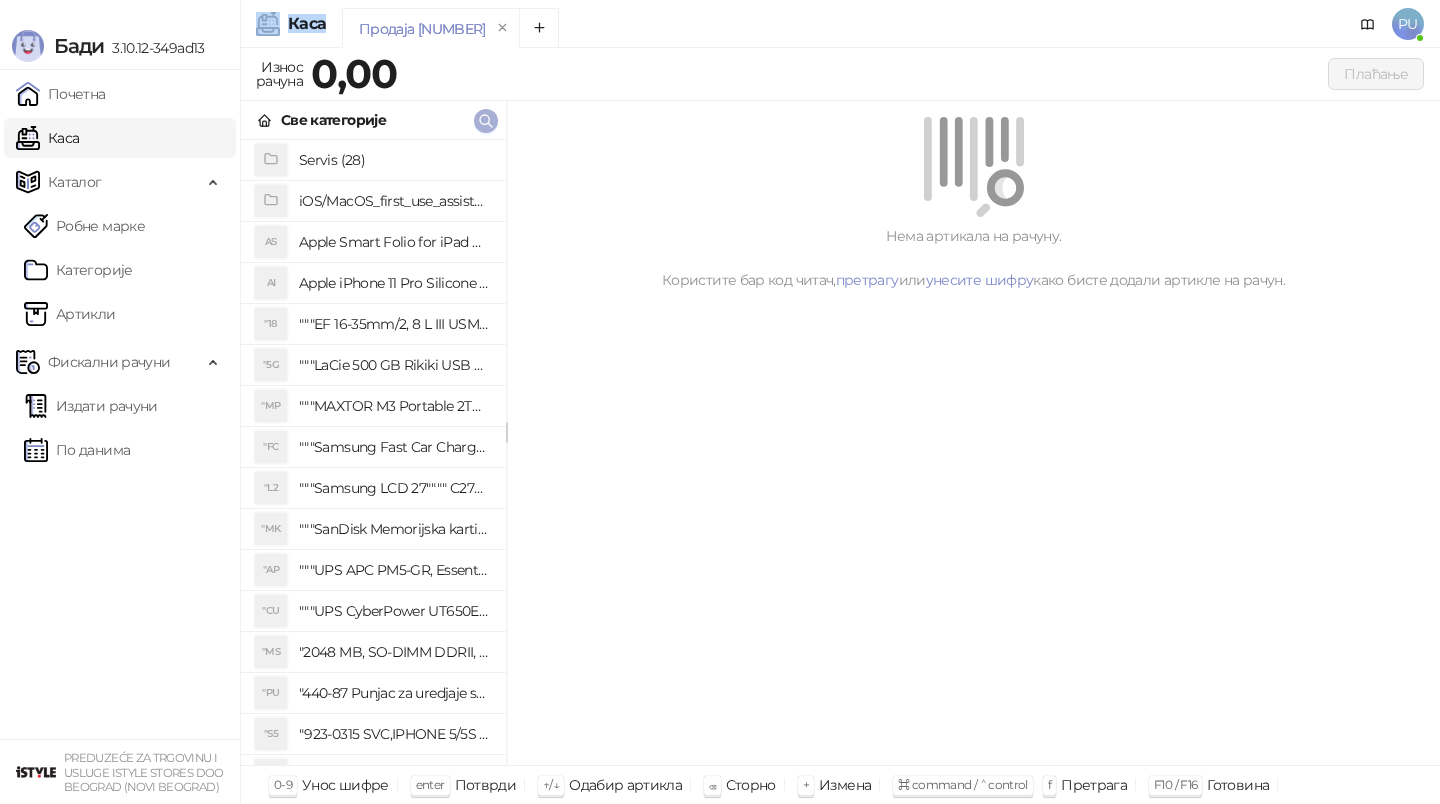 click 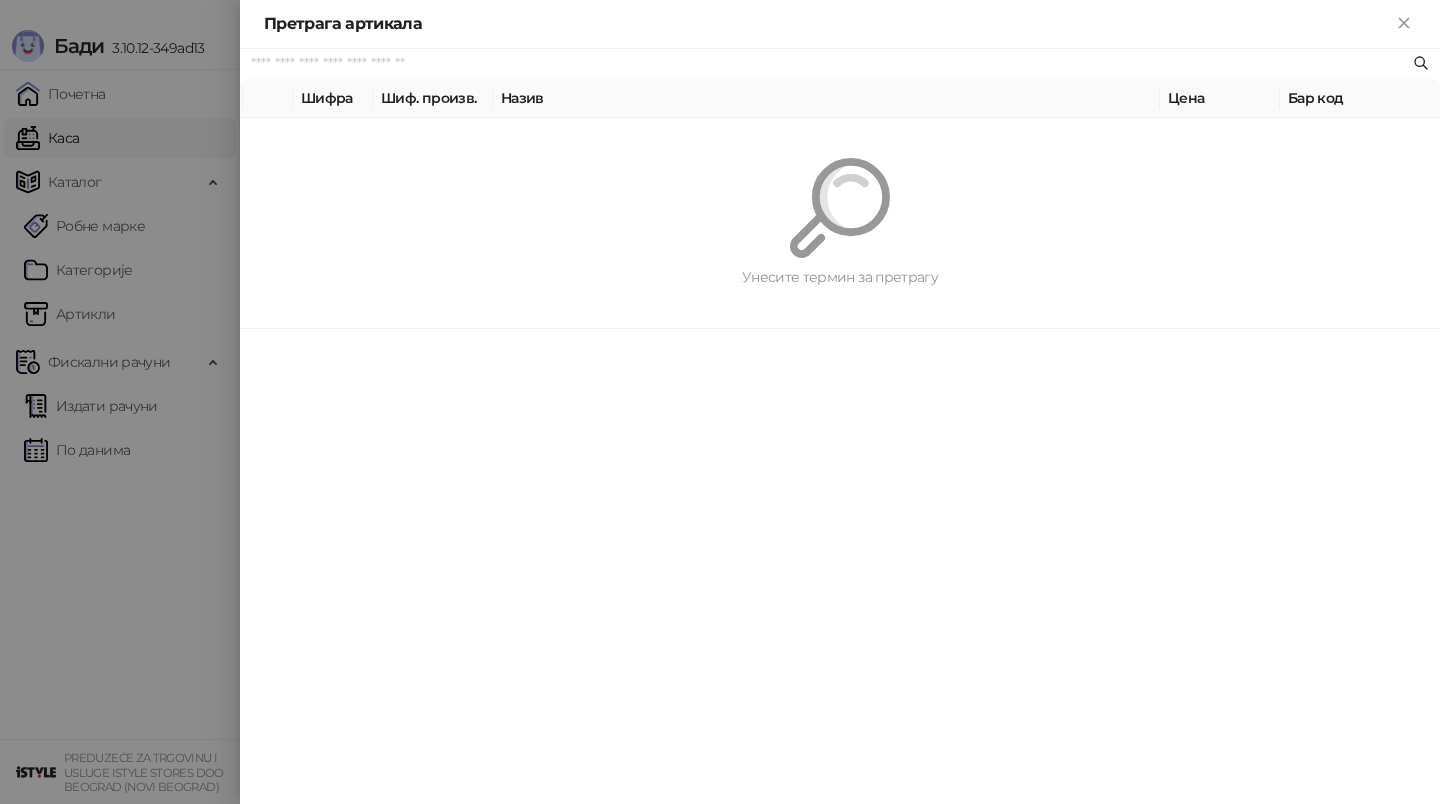 paste on "*********" 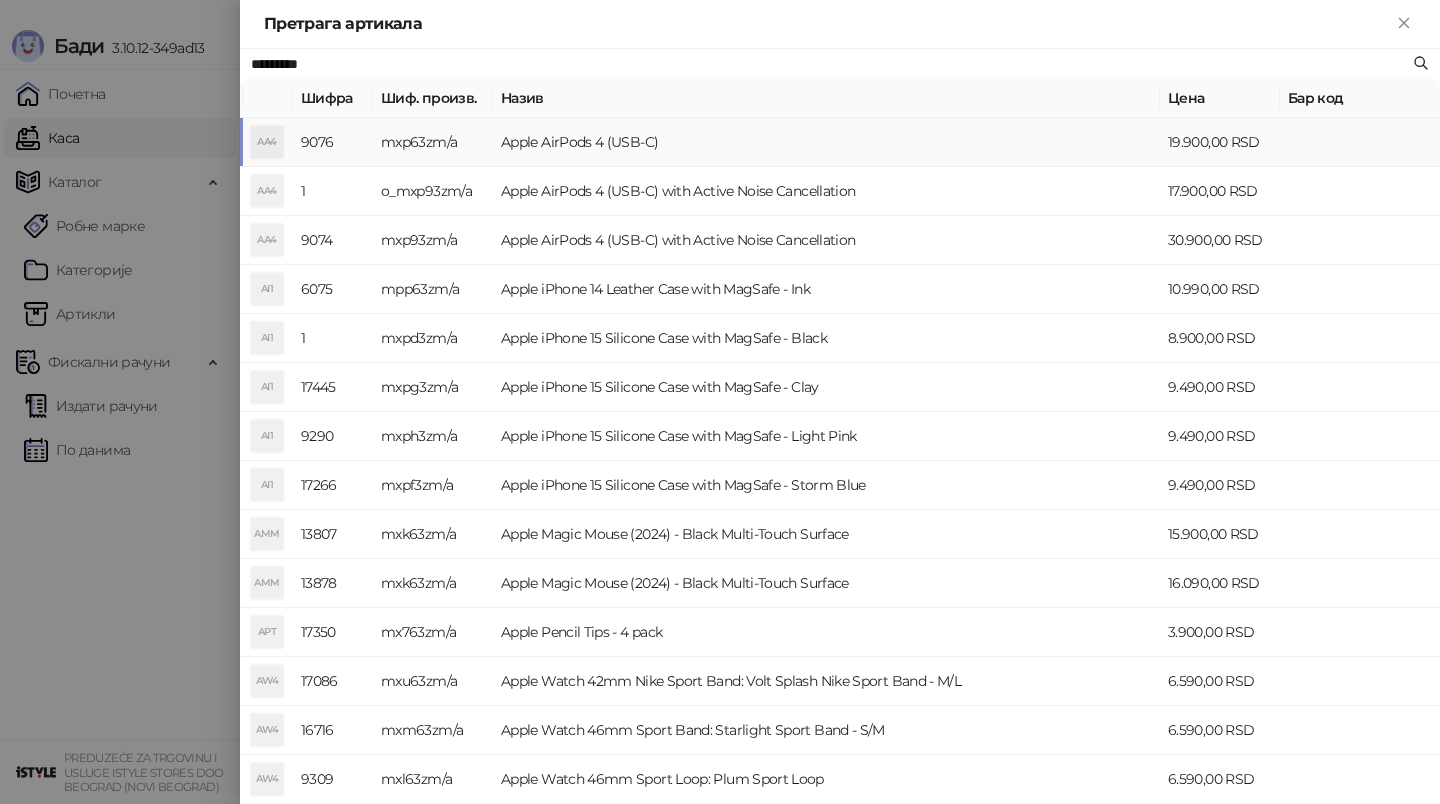 click on "Apple AirPods 4 (USB-C)" at bounding box center [826, 142] 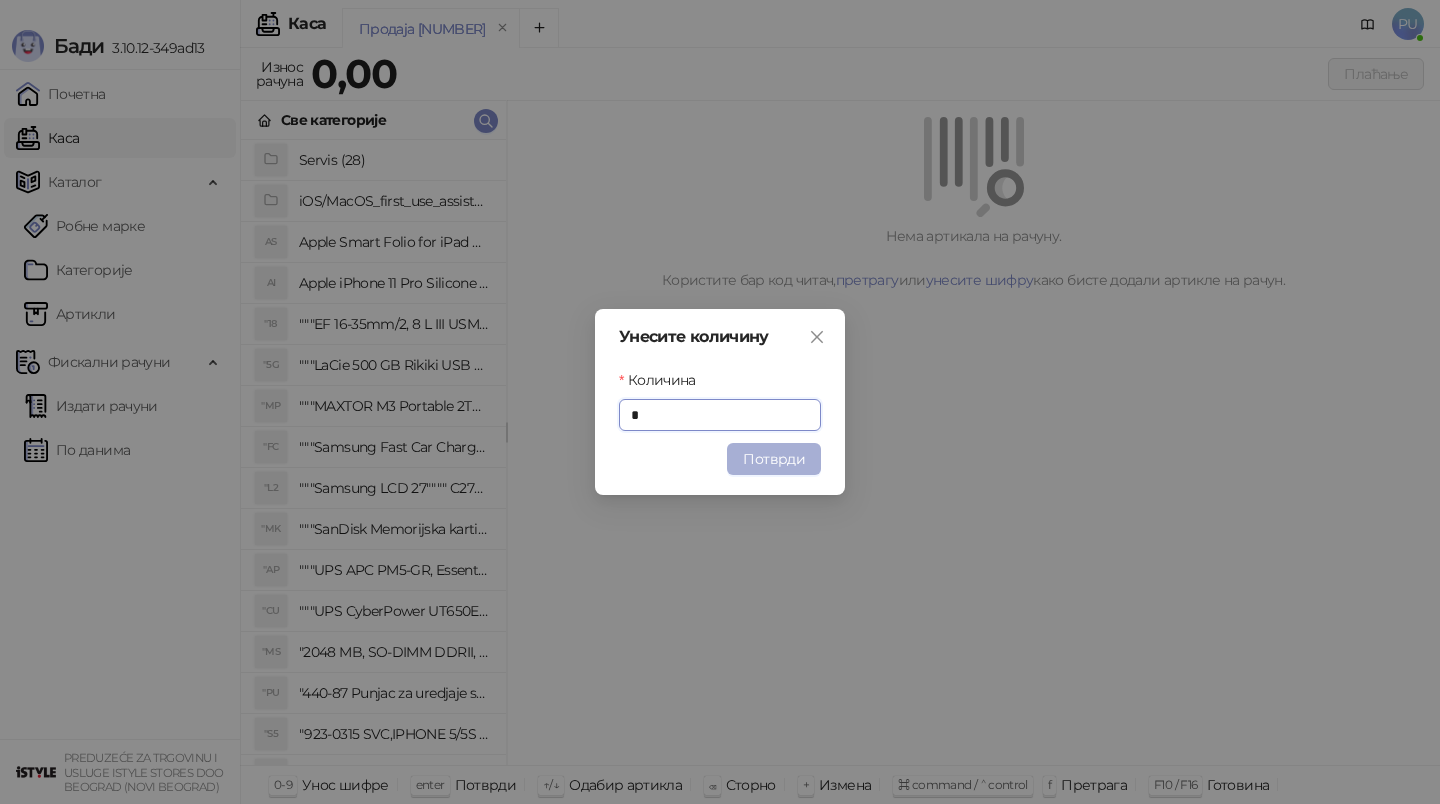 click on "Потврди" at bounding box center [774, 459] 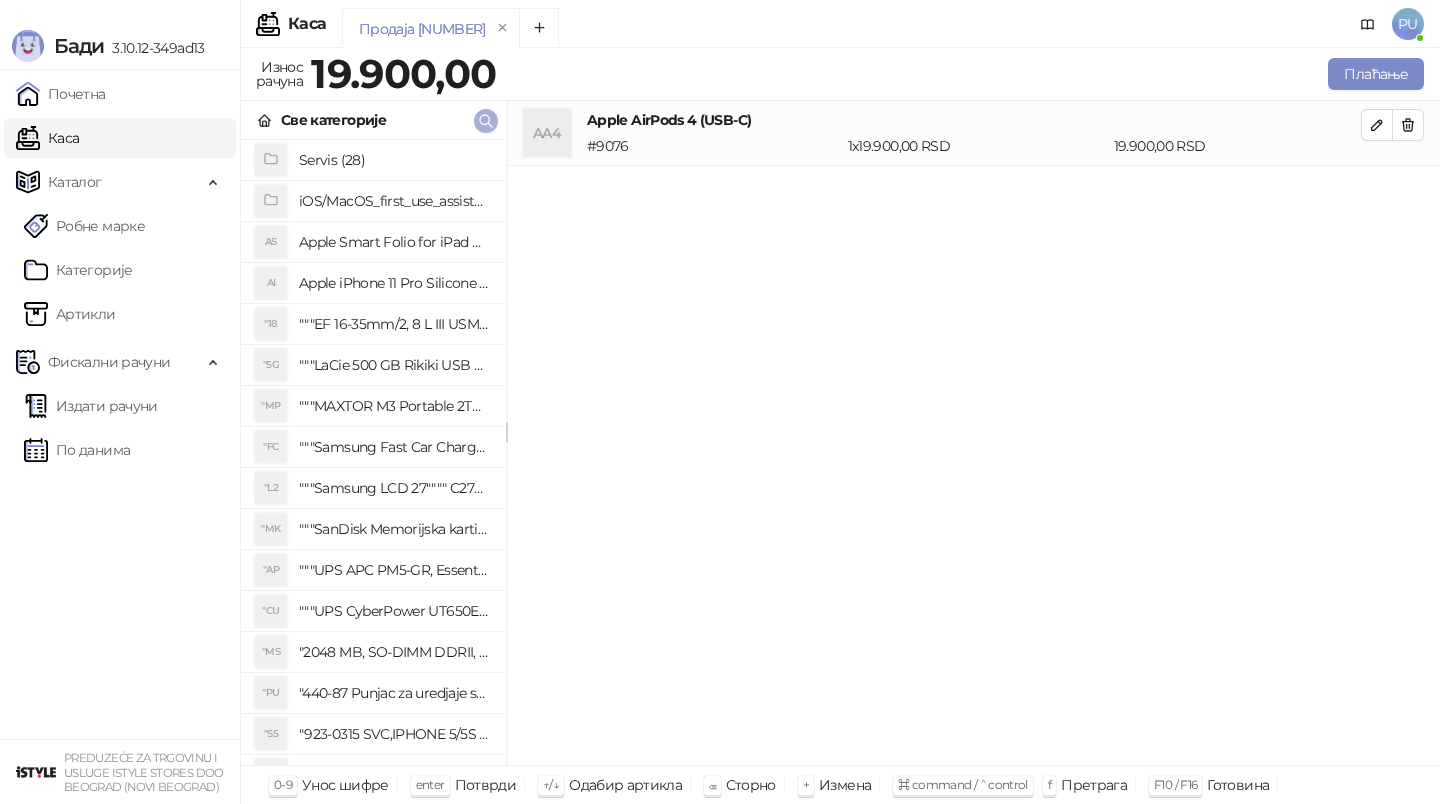 click 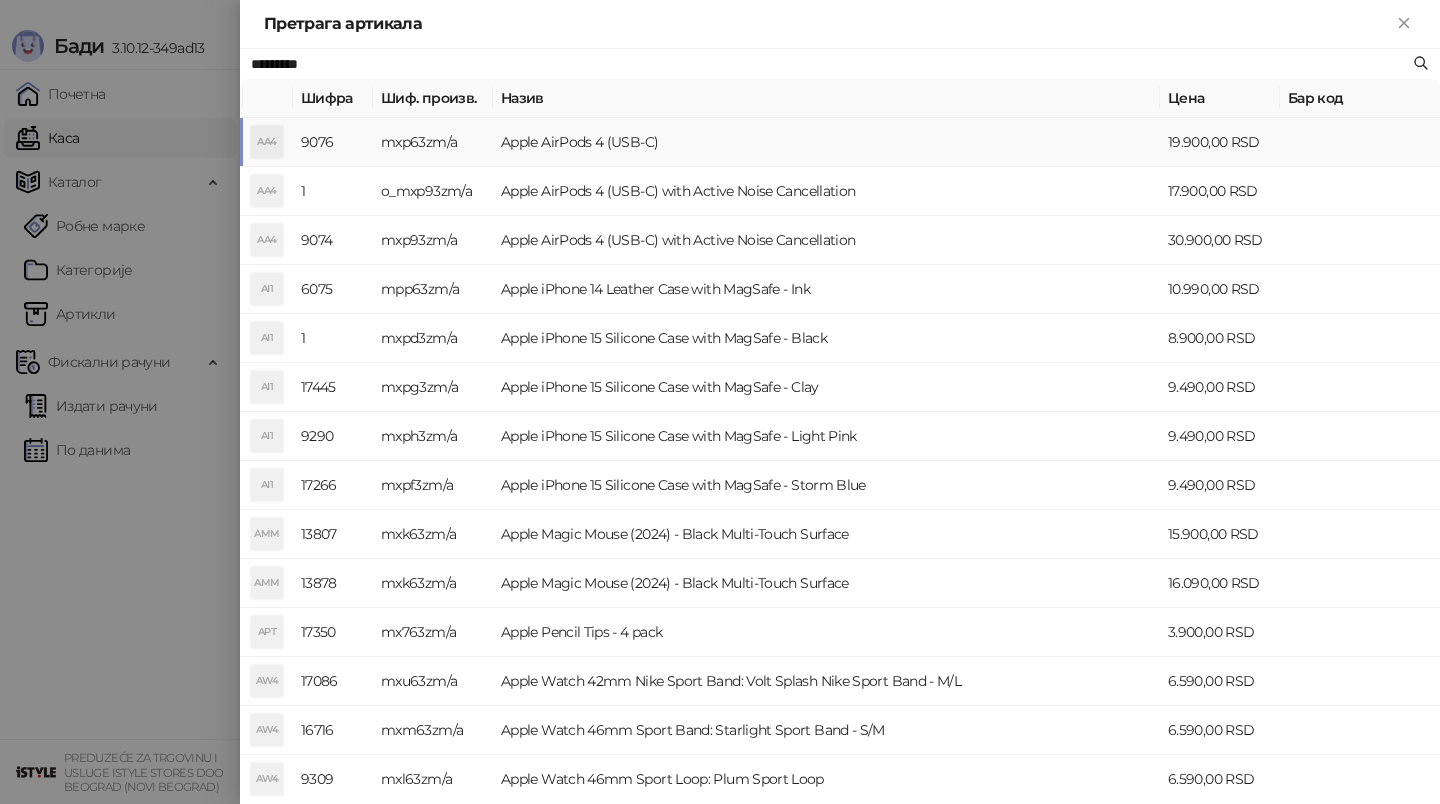 paste on "**********" 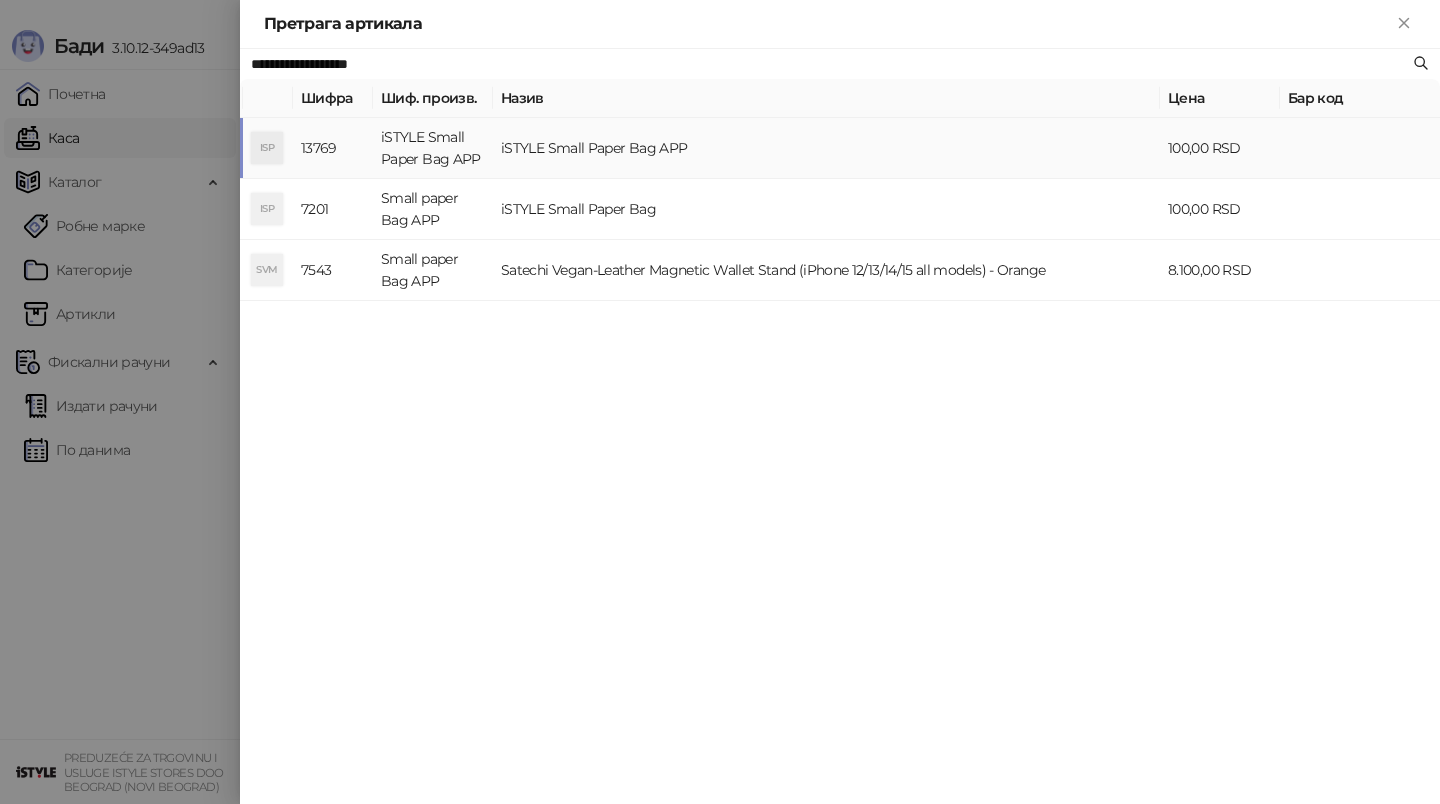 type on "**********" 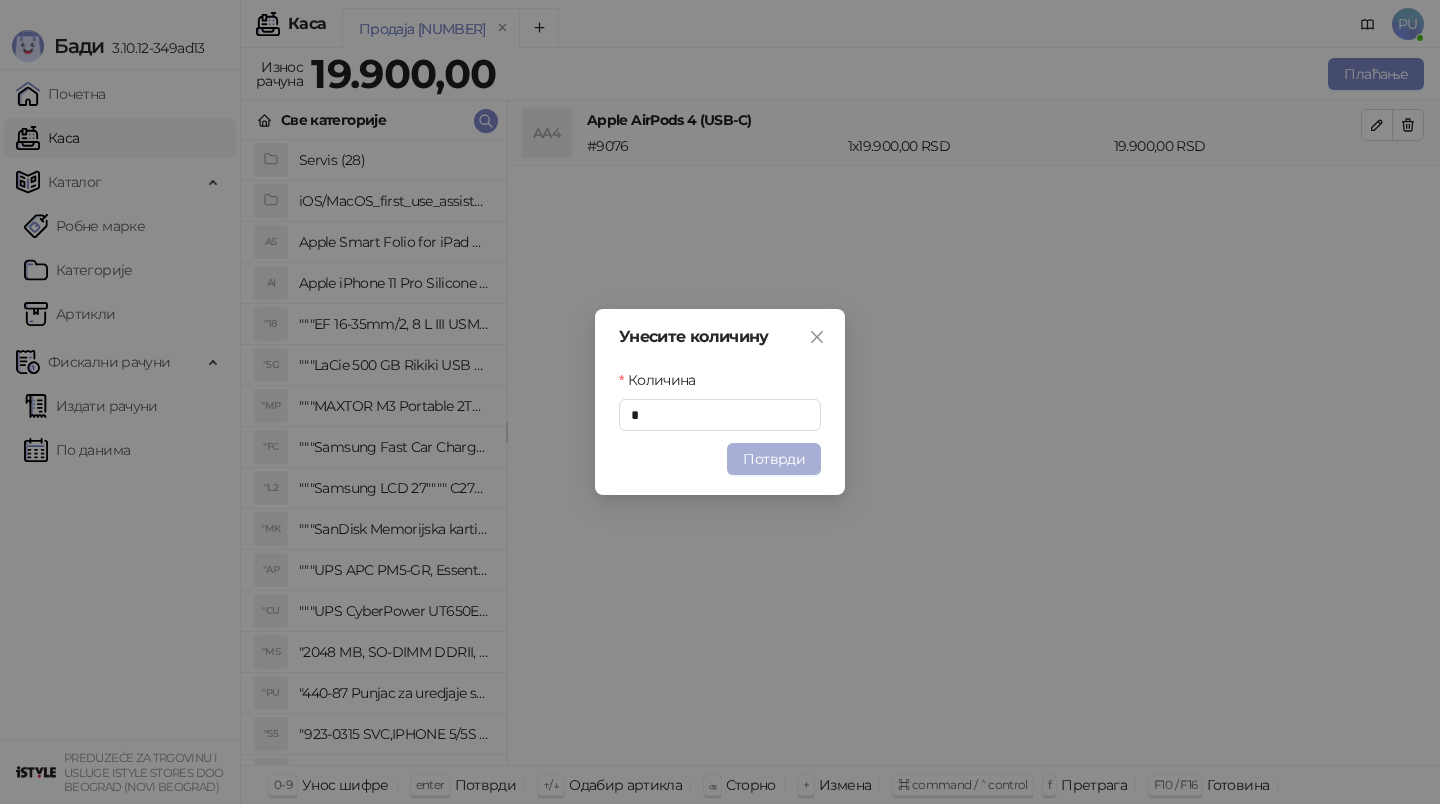 click on "Потврди" at bounding box center (774, 459) 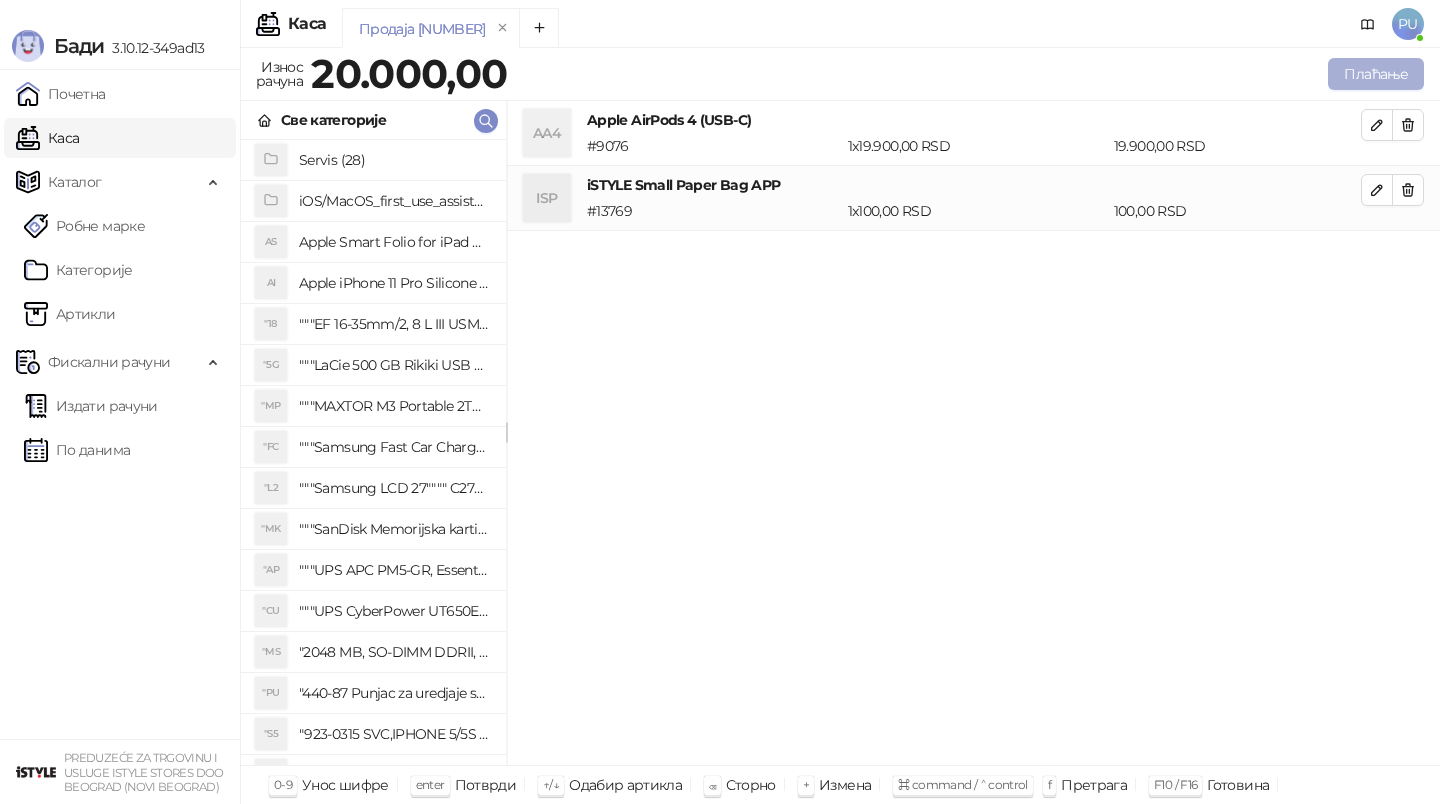 click on "Плаћање" at bounding box center [1376, 74] 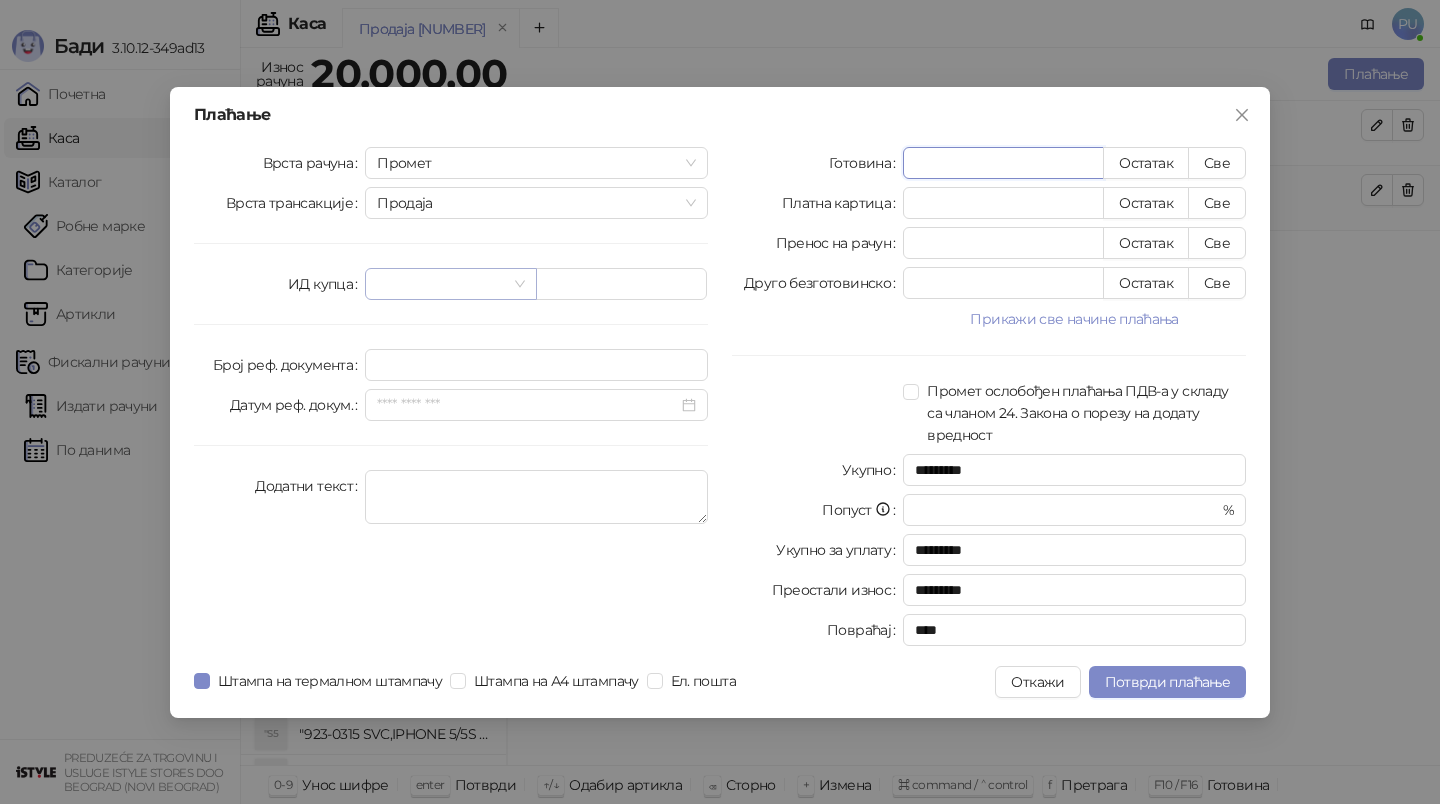 click at bounding box center [450, 284] 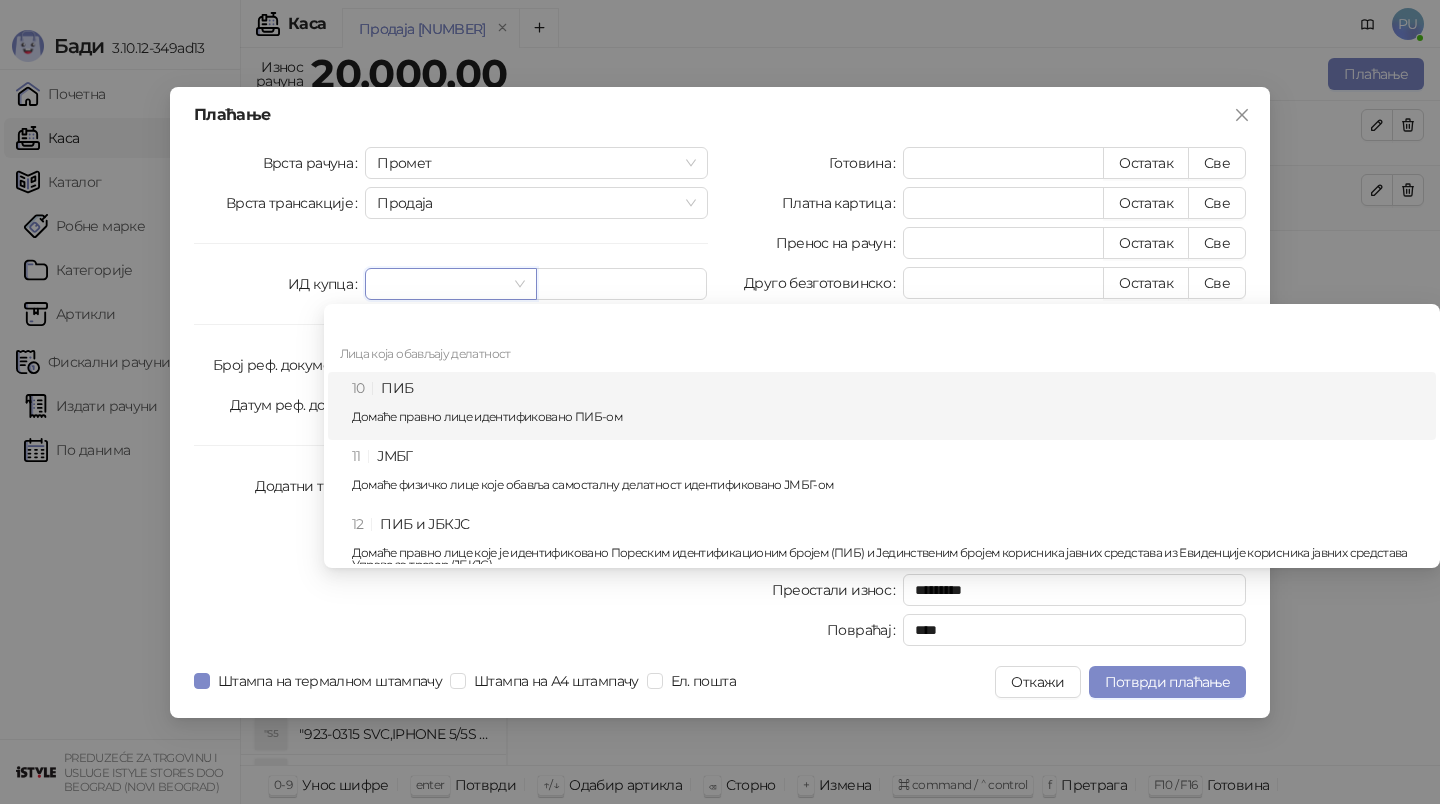 click on "Домаће правно лице идентификовано ПИБ-ом" at bounding box center (888, 417) 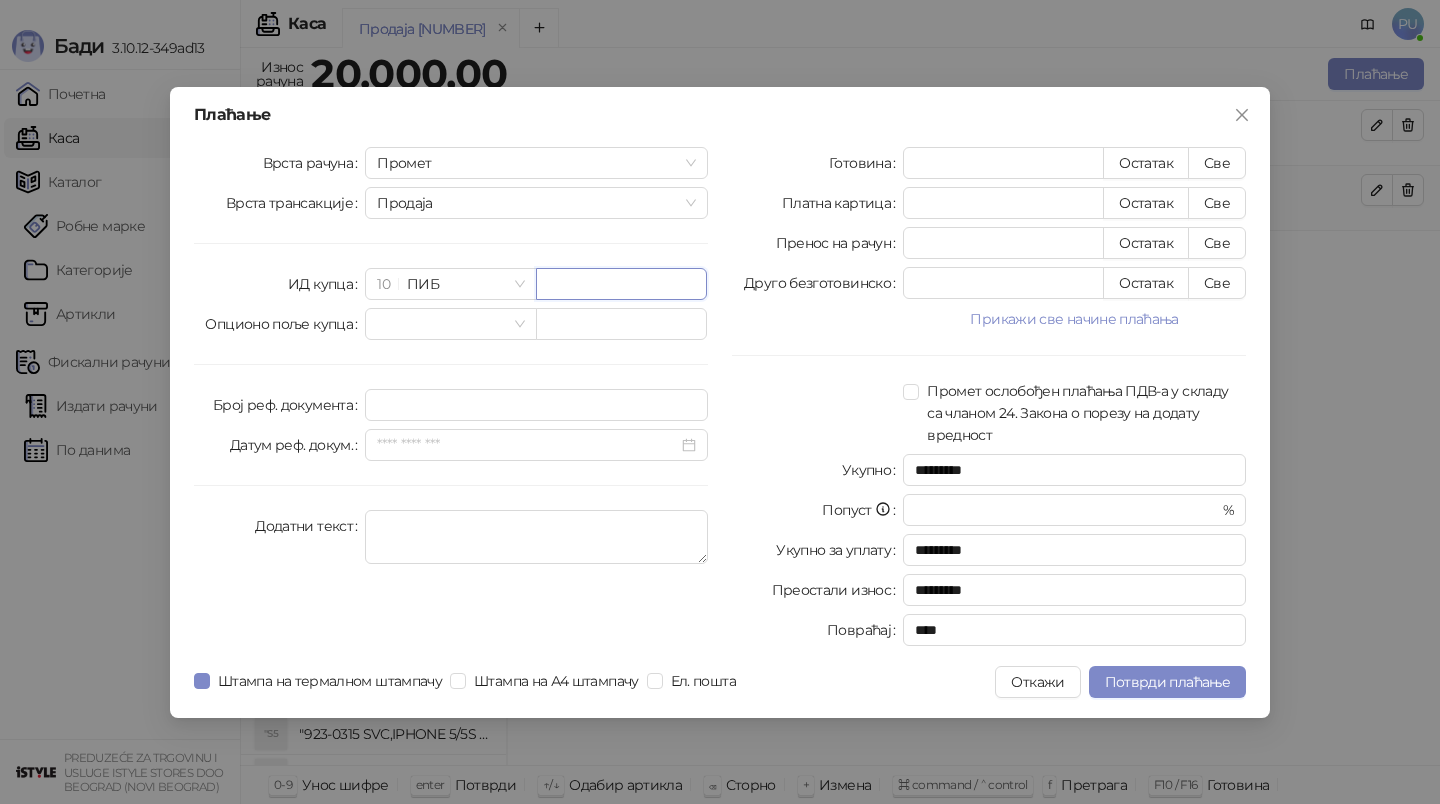 click at bounding box center [621, 284] 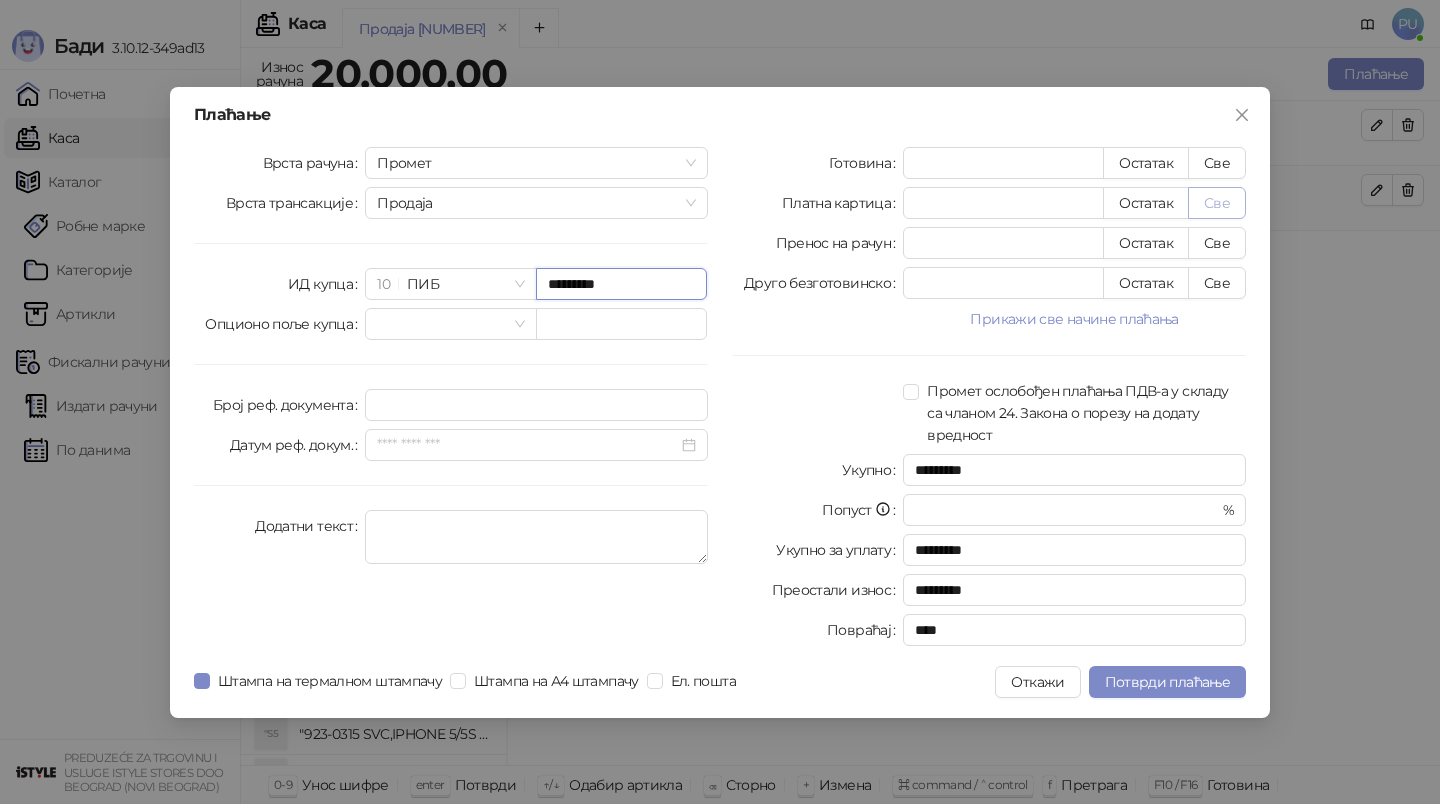 type on "*********" 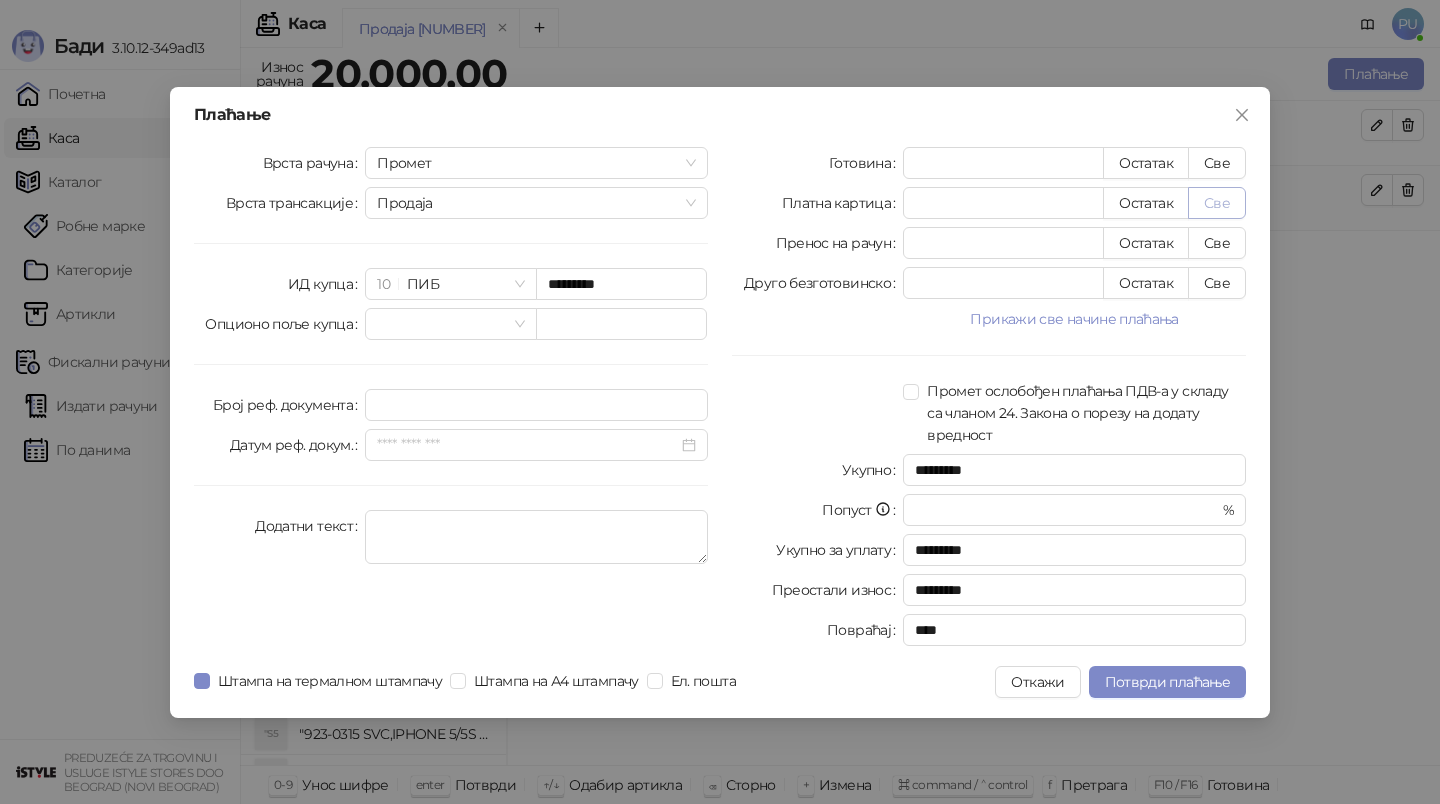 click on "Све" at bounding box center [1217, 203] 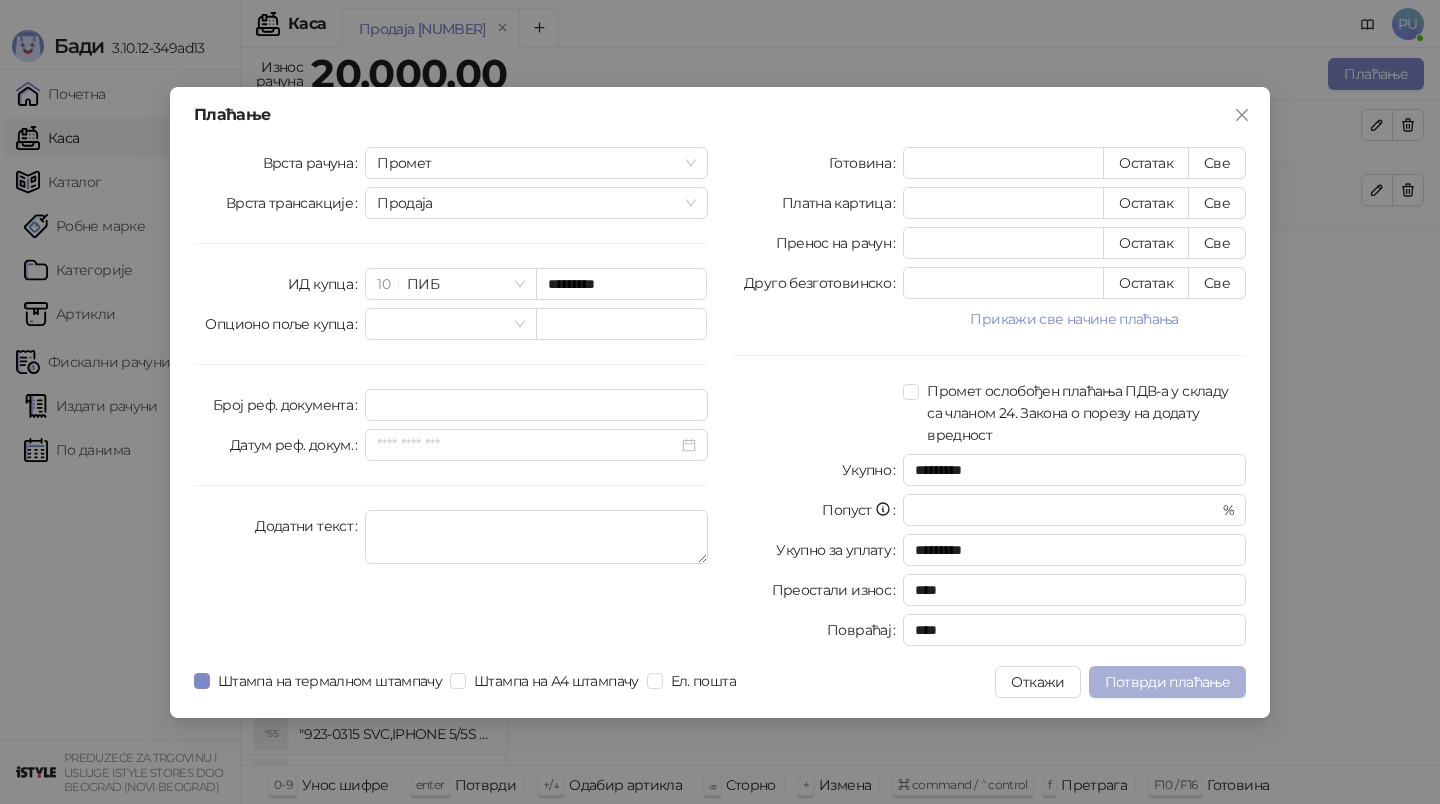 click on "Потврди плаћање" at bounding box center [1167, 682] 